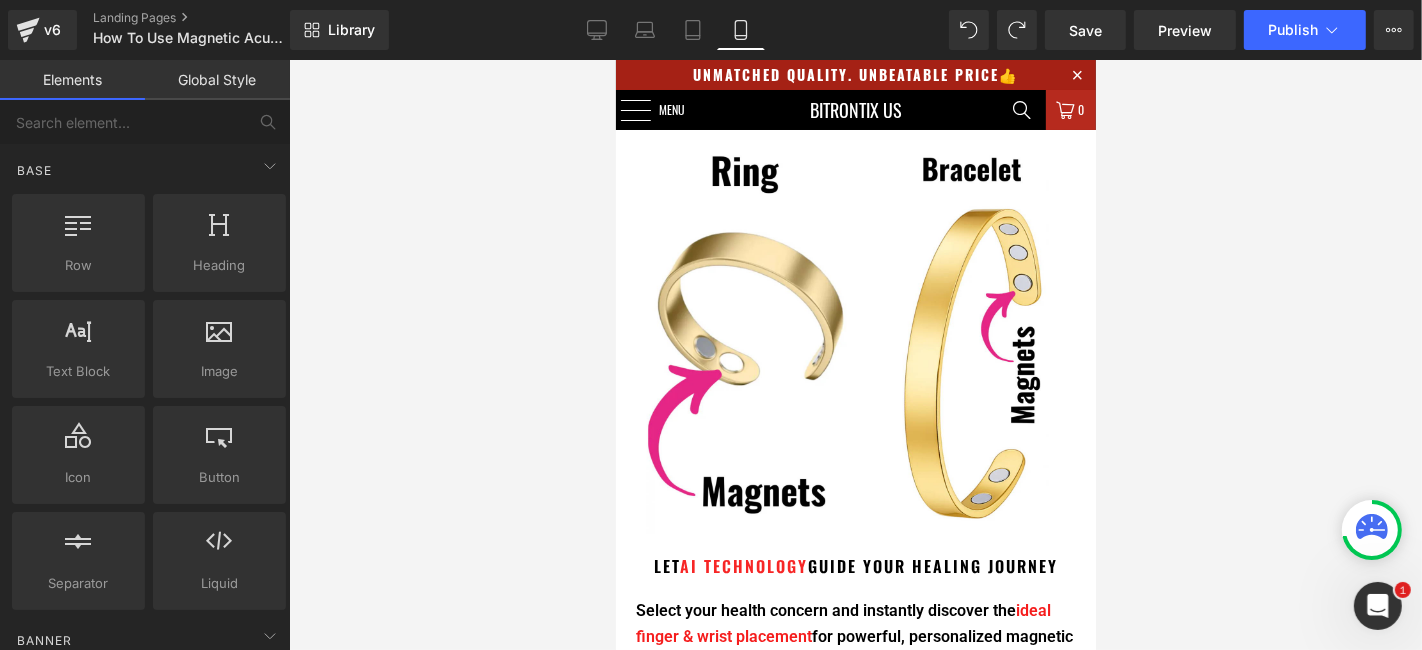 scroll, scrollTop: 0, scrollLeft: 0, axis: both 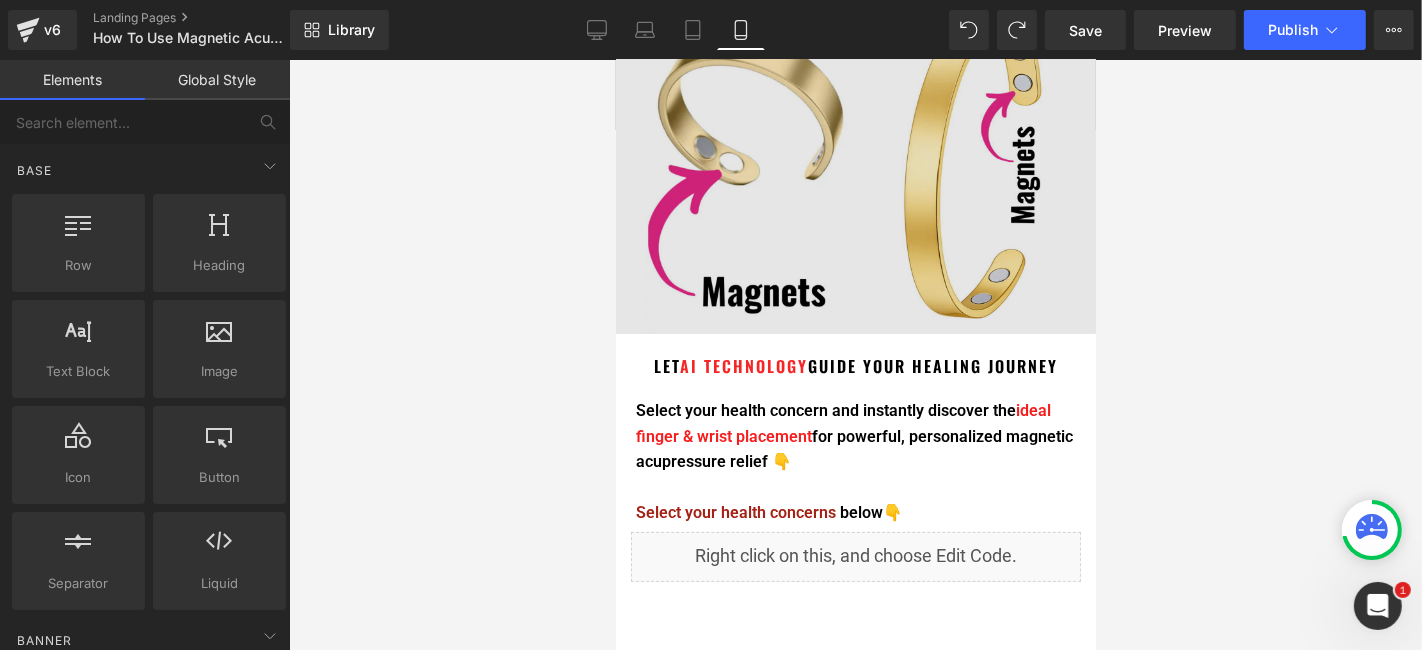 click on "Select your health concern and instantly discover the ideal finger & wrist placement for powerful, personalized magnetic acupressure relief 👇 Select your health concerns below 👇 Text Block" at bounding box center [855, 461] 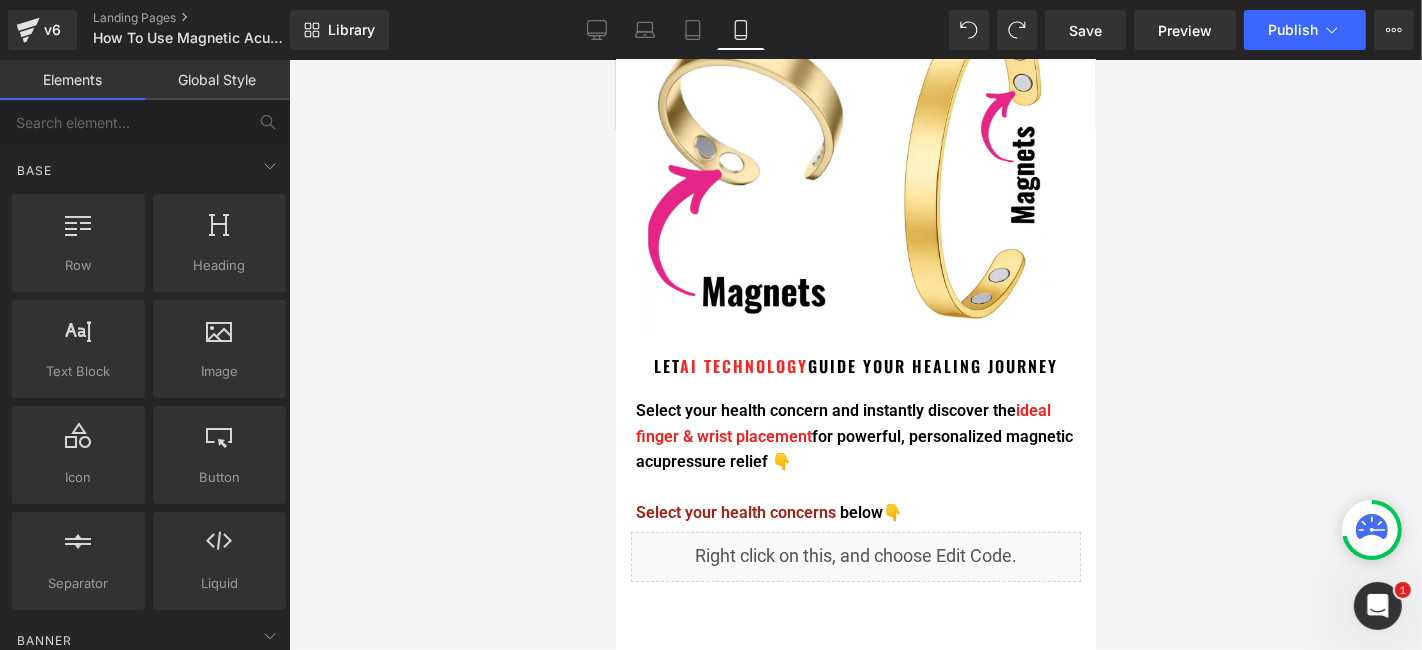 click on "Select your health concerns below 👇" at bounding box center [855, 512] 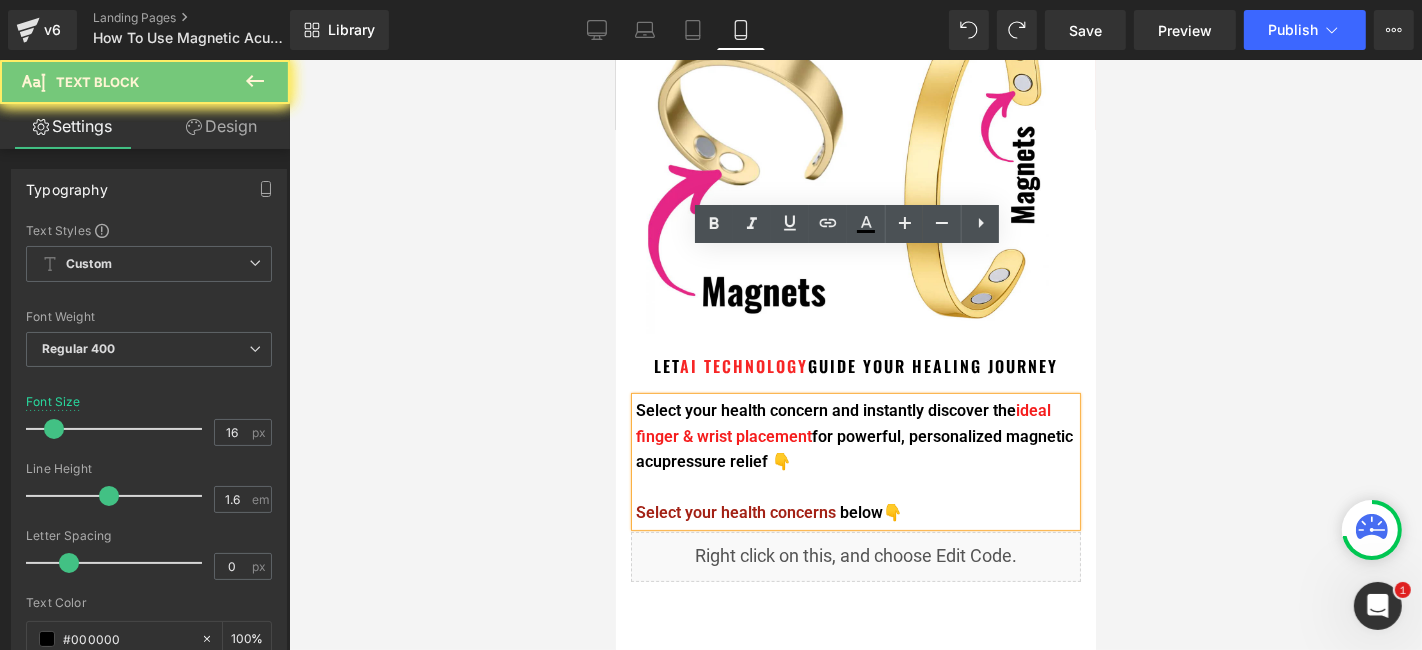 click on "Select your health concerns below 👇" at bounding box center (855, 512) 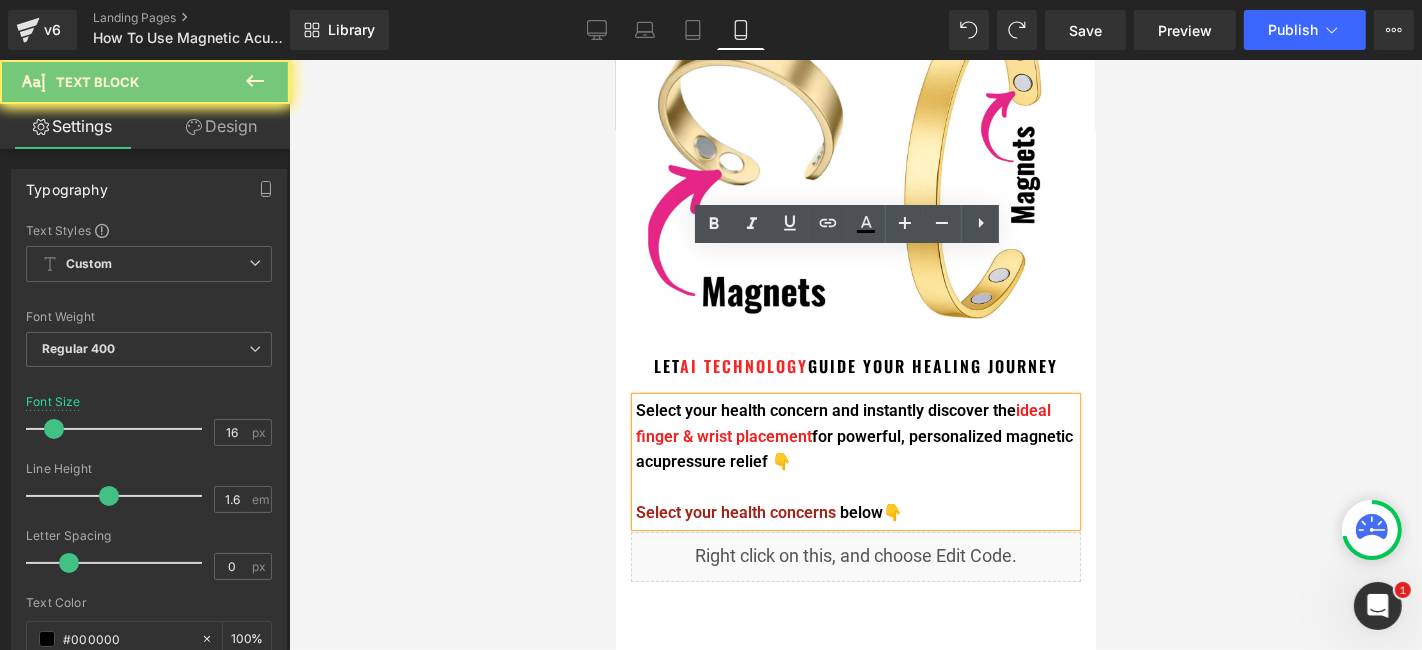 drag, startPoint x: 871, startPoint y: 364, endPoint x: 638, endPoint y: 263, distance: 253.9488 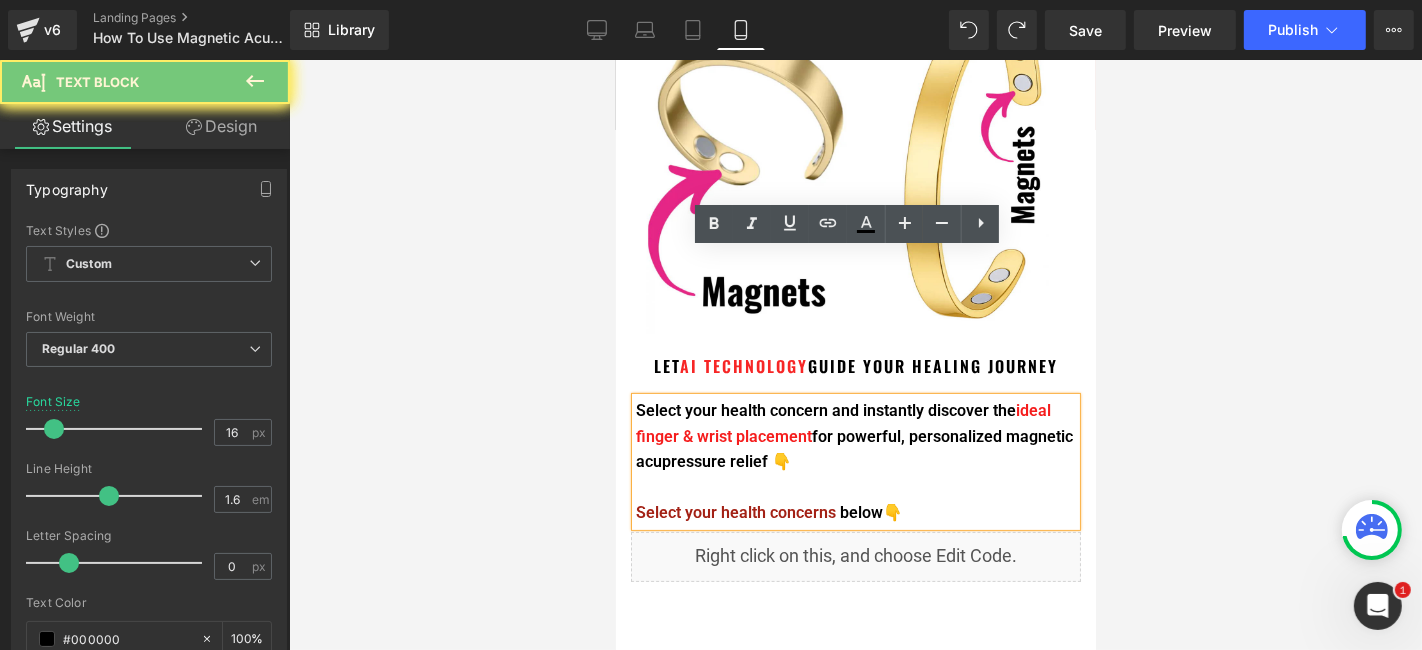 click on "Select your health concern and instantly discover the ideal finger & wrist placement for powerful, personalized magnetic acupressure relief 👇 Select your health concerns below 👇" at bounding box center (855, 461) 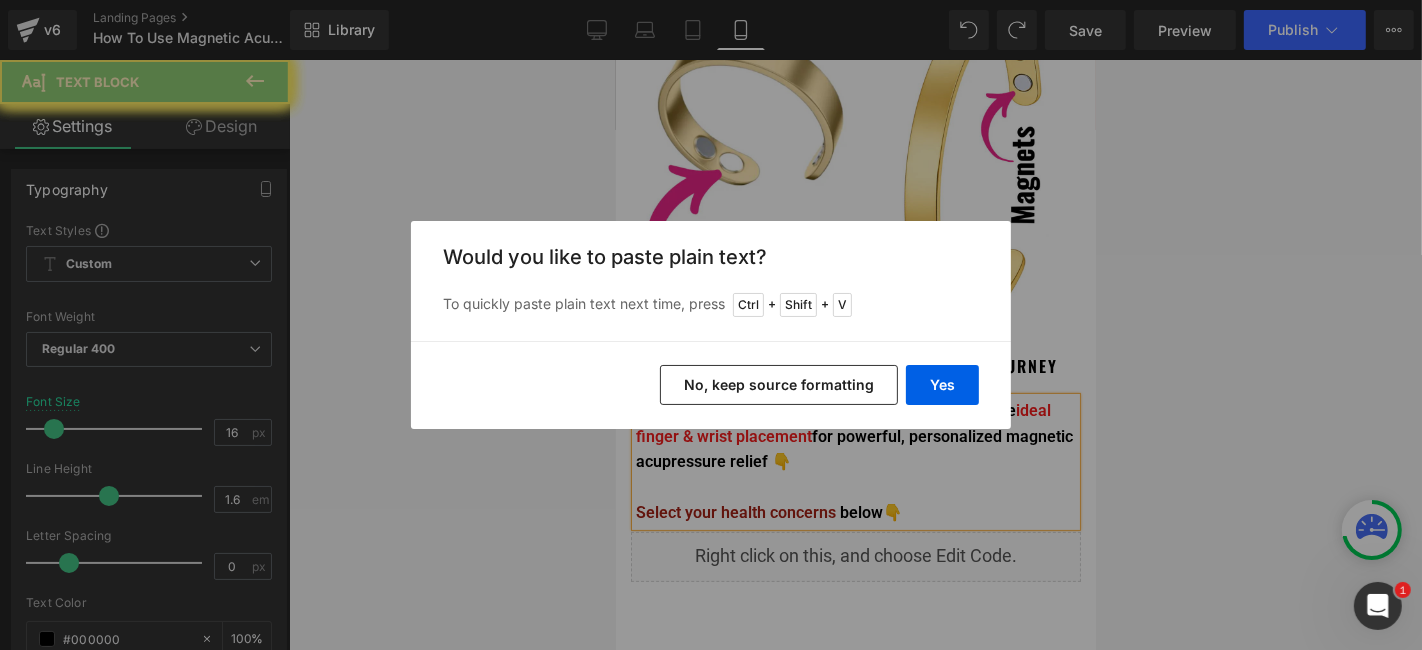 click on "No, keep source formatting" at bounding box center (779, 385) 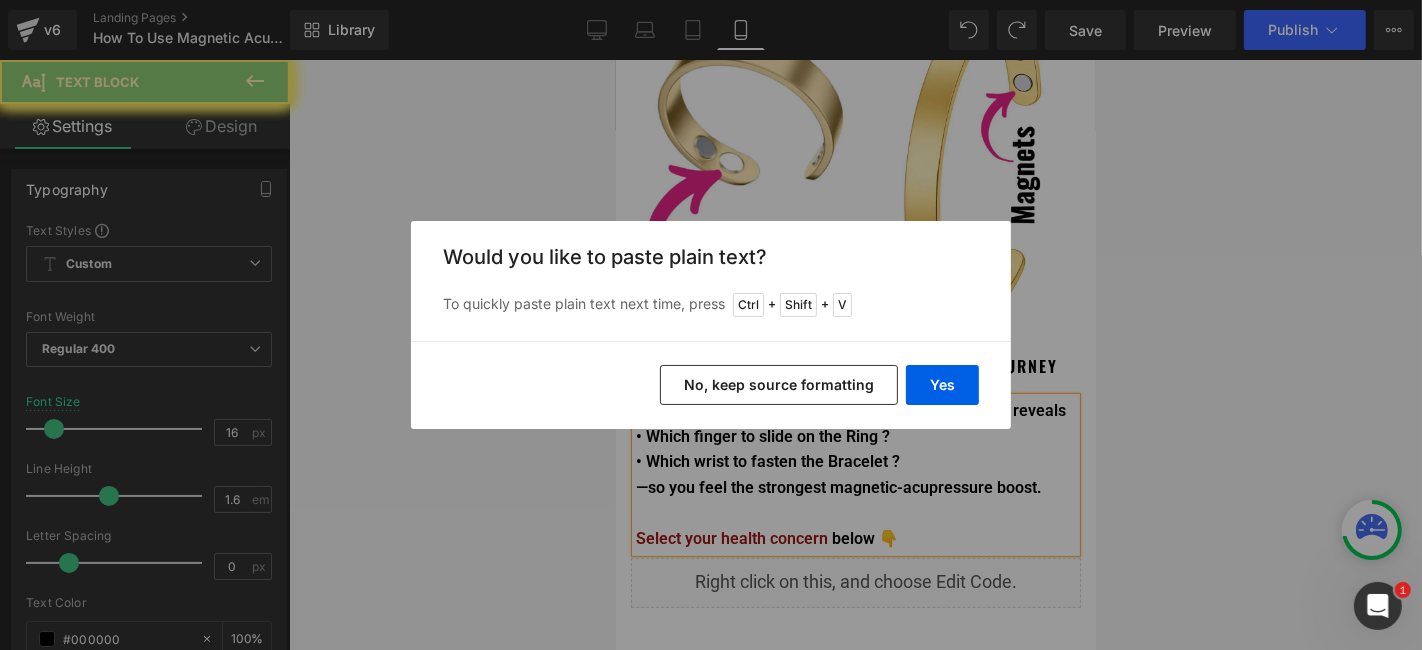 type 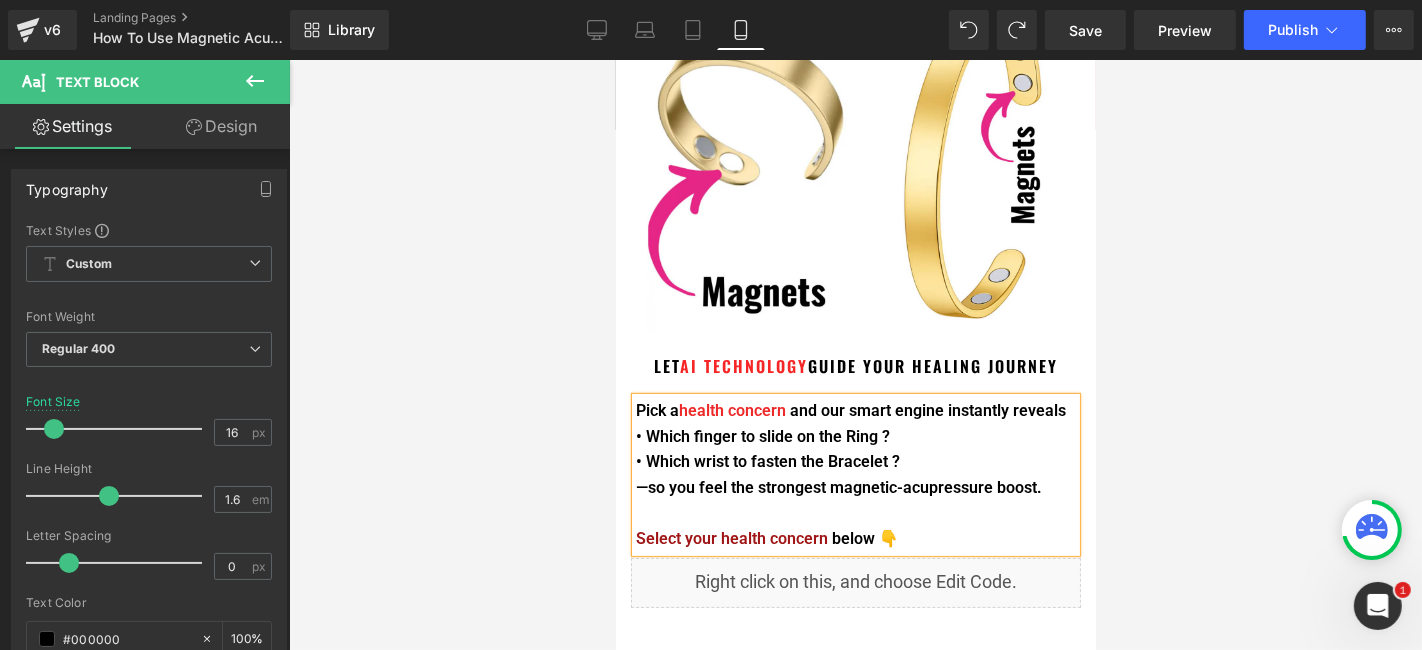 click at bounding box center [855, 355] 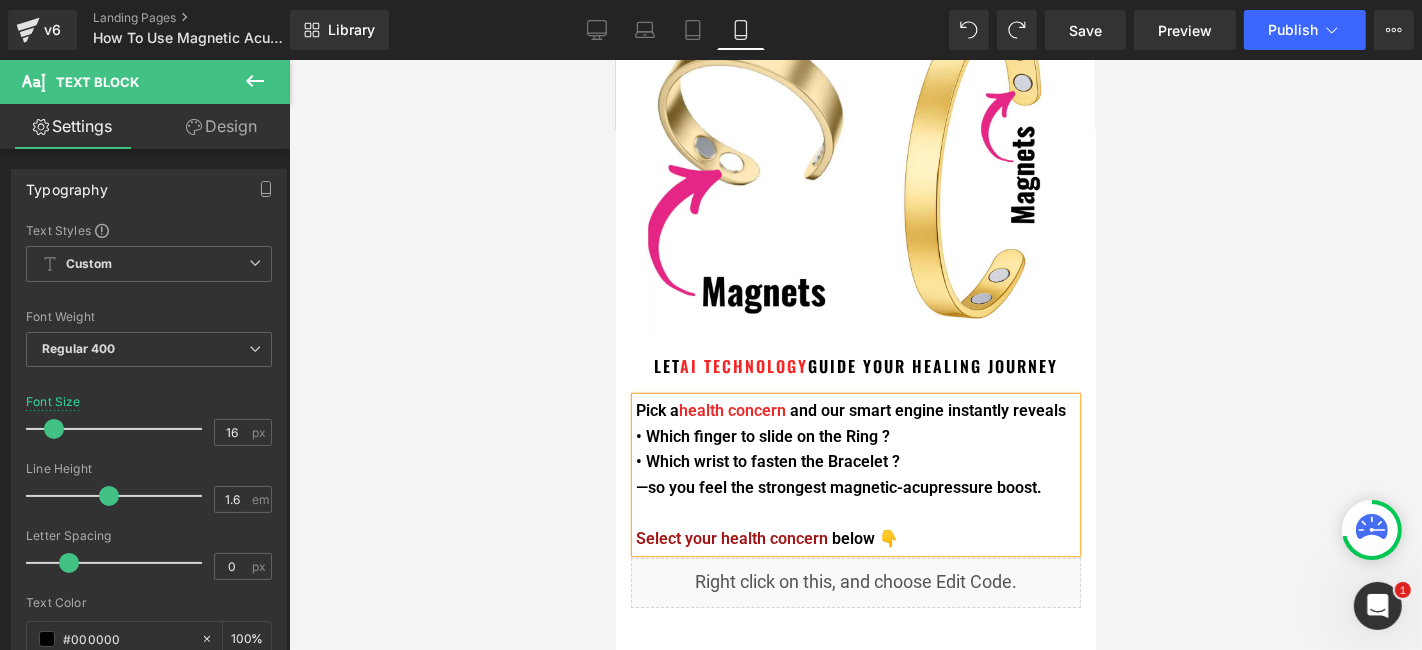 scroll, scrollTop: 333, scrollLeft: 0, axis: vertical 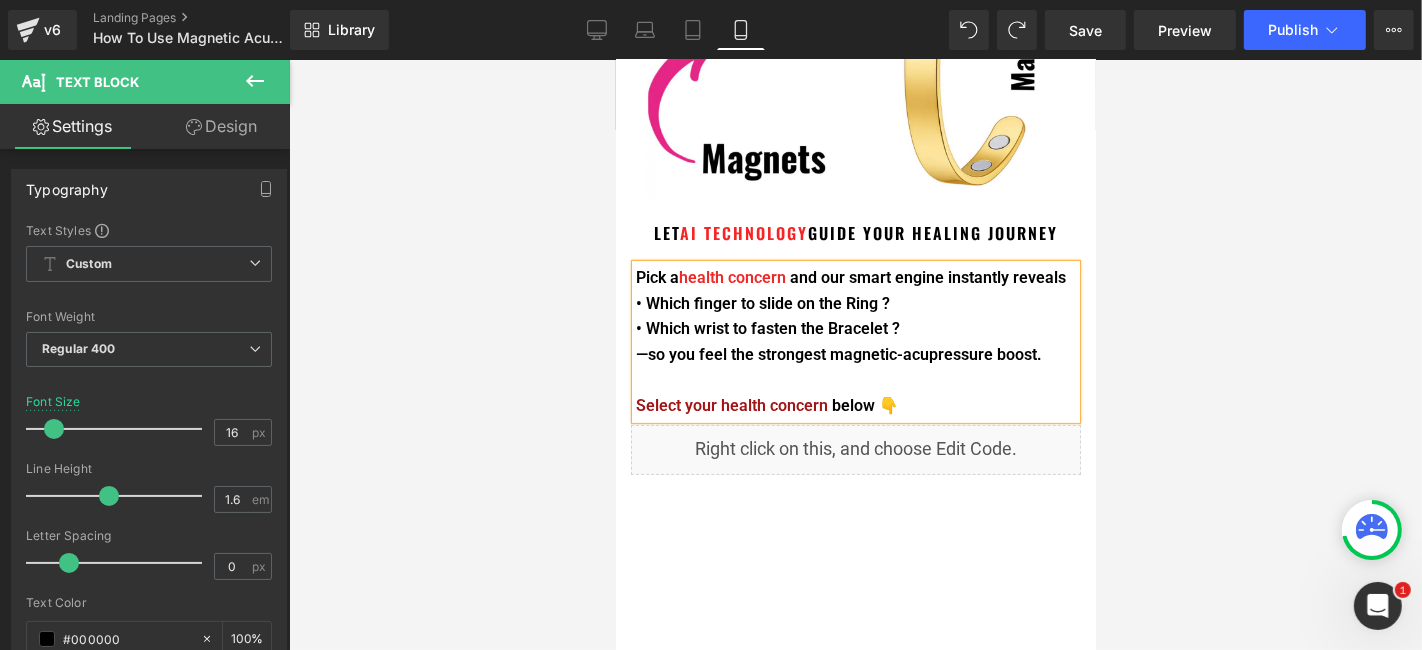 click on "Pick a health concern and our smart engine instantly reveals" at bounding box center [855, 277] 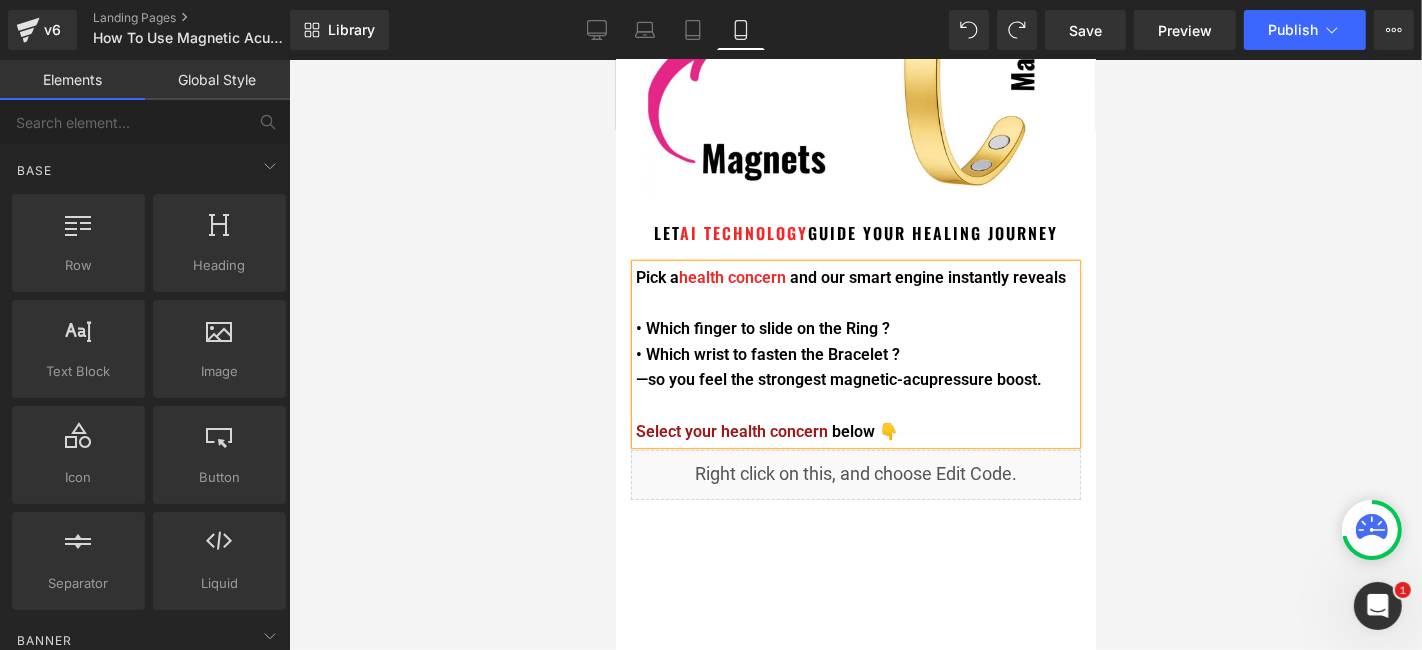 click on "Pick a health concern and our smart engine instantly reveals" at bounding box center [855, 277] 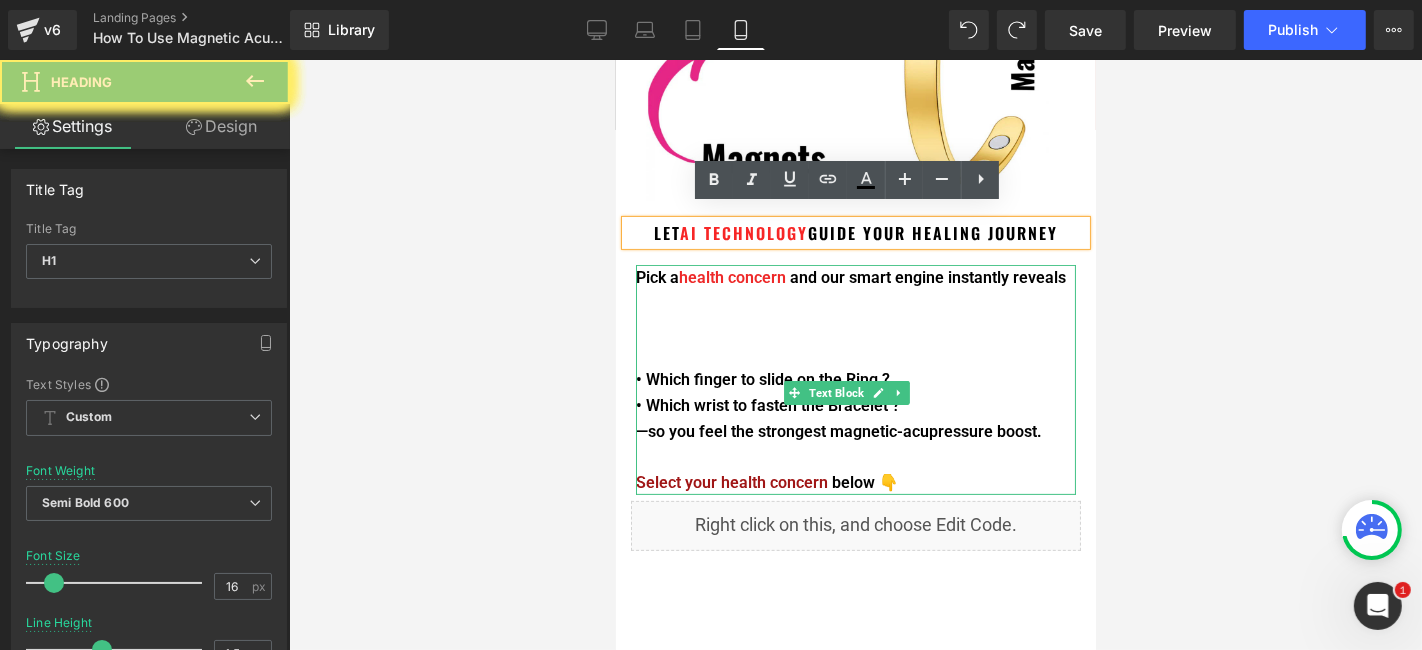 click at bounding box center [855, 328] 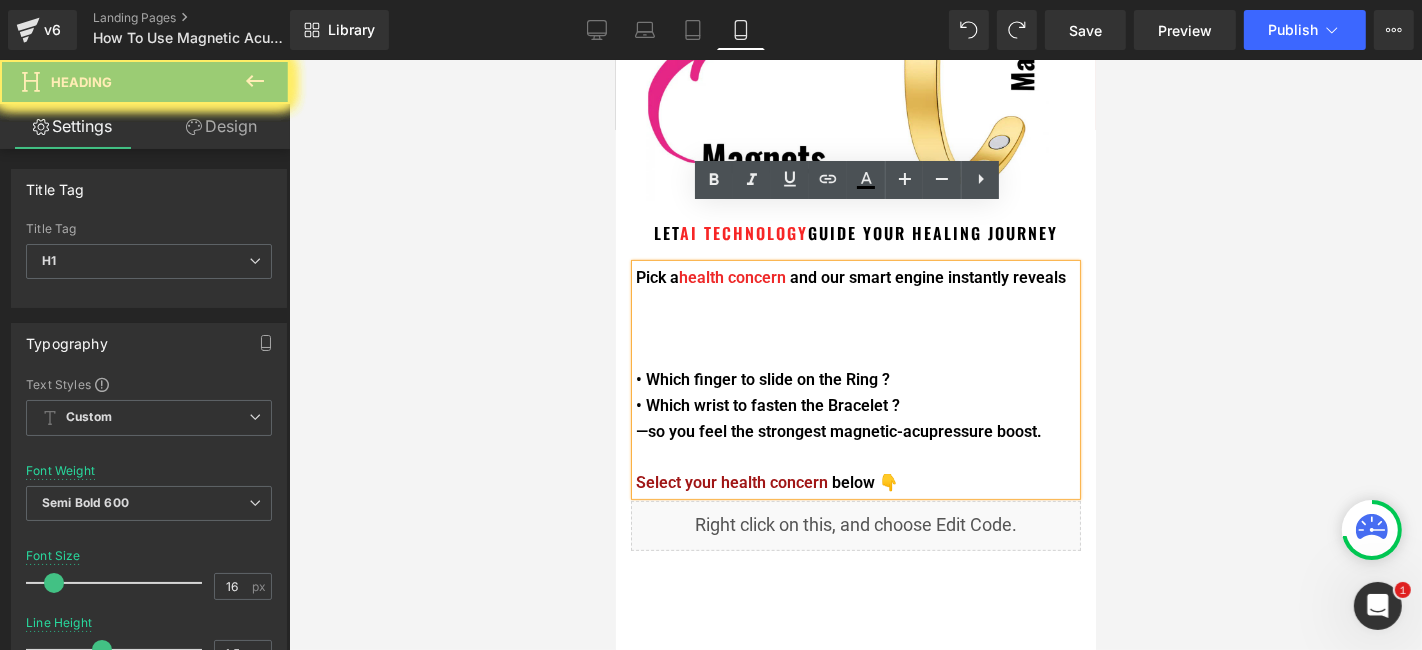 click at bounding box center (855, 354) 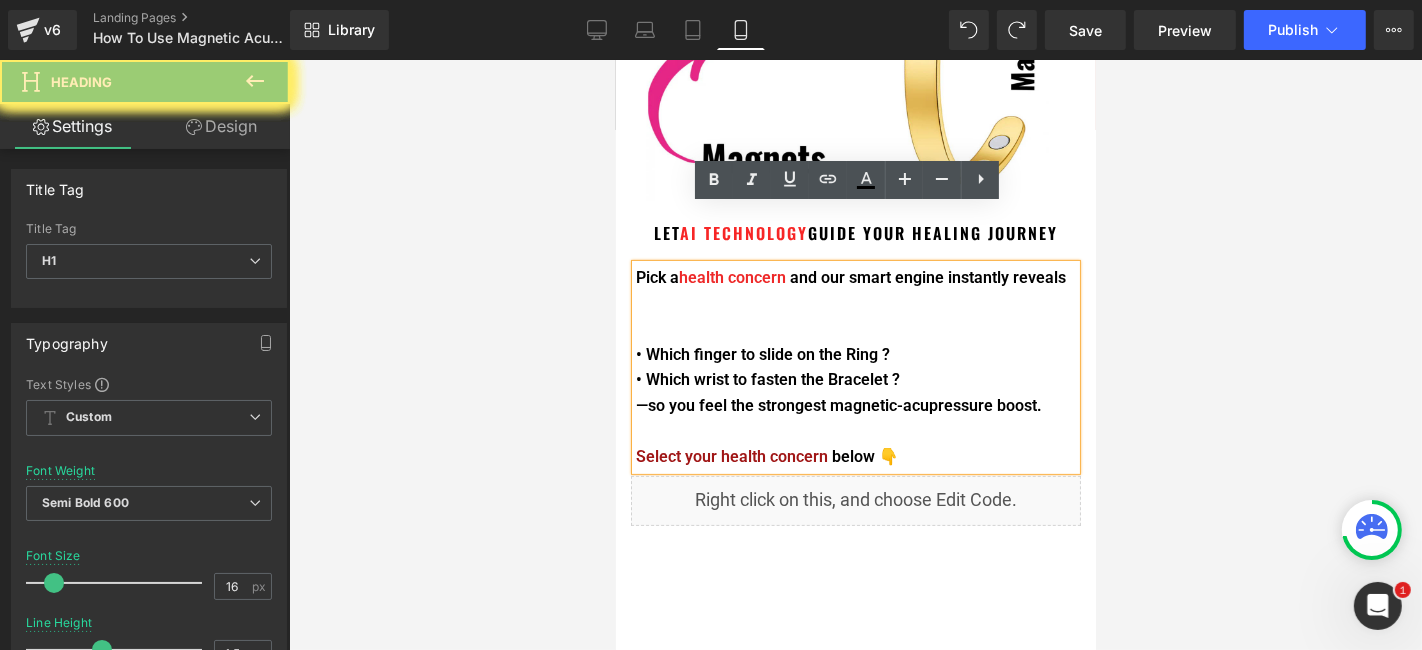 click at bounding box center [855, 328] 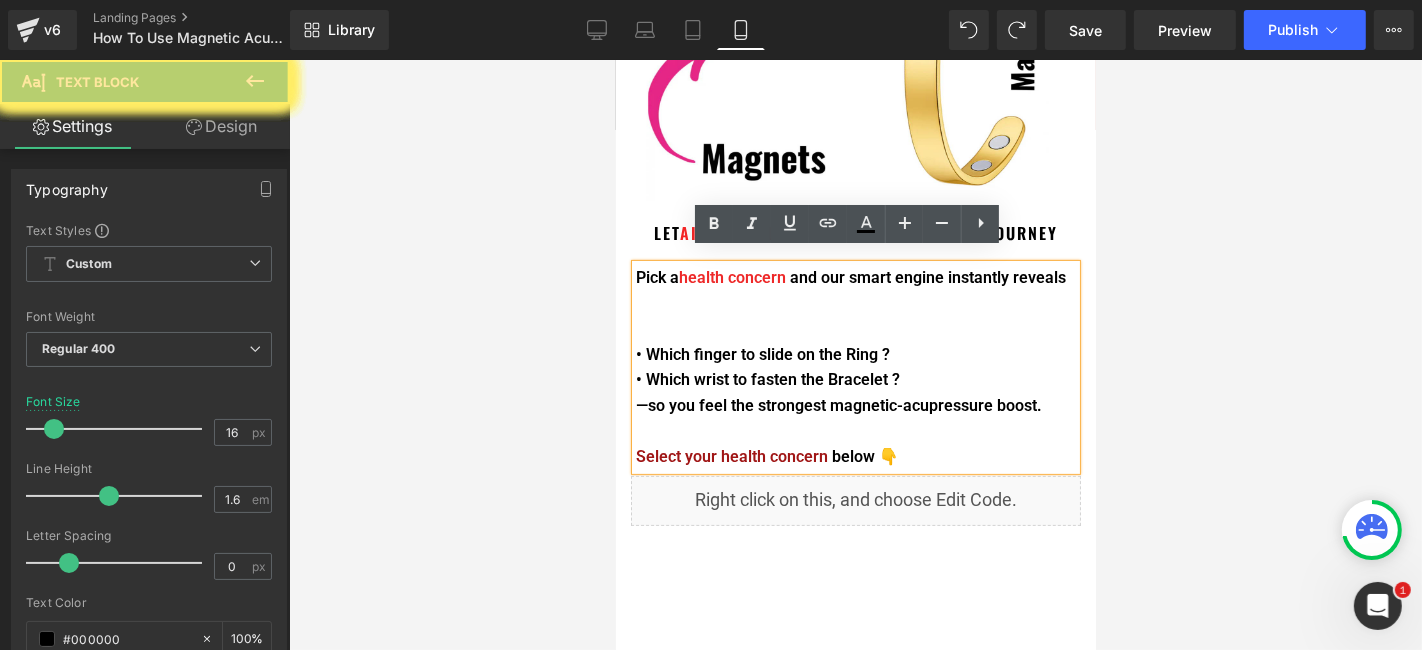 click at bounding box center (855, 328) 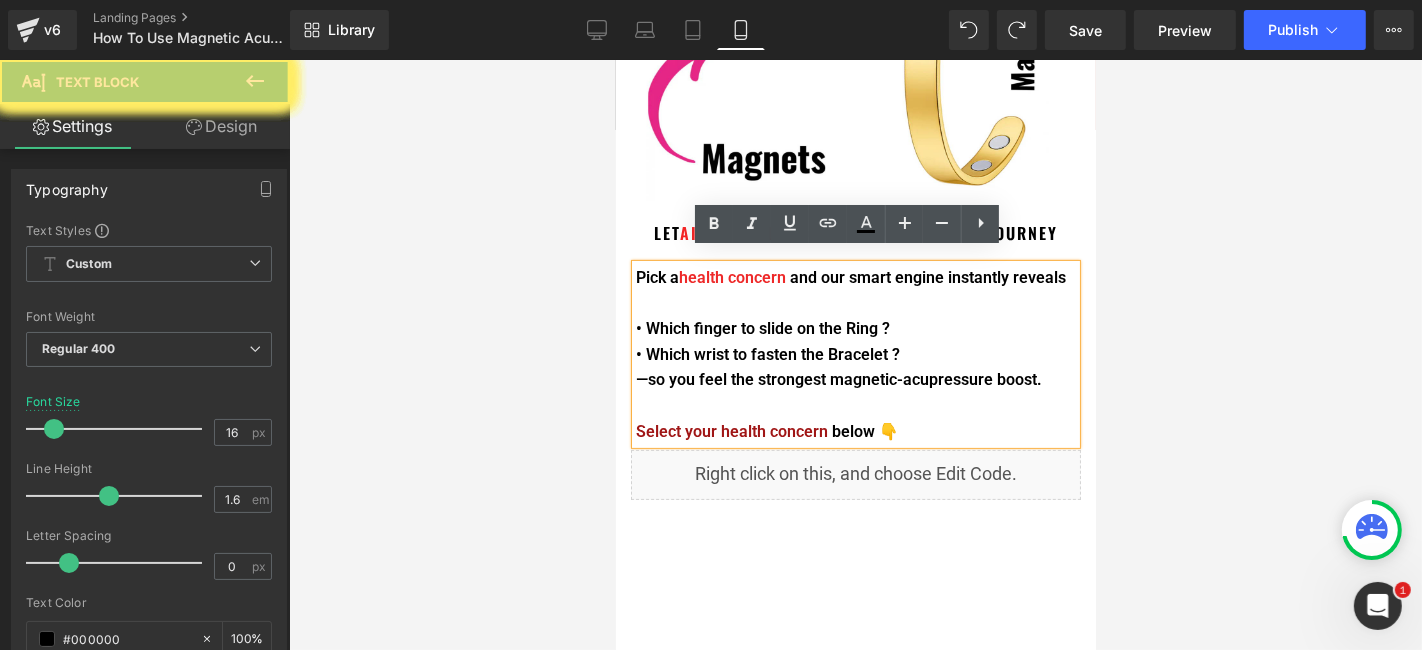 click on "• Which finger to slide on the Ring ?" at bounding box center [855, 328] 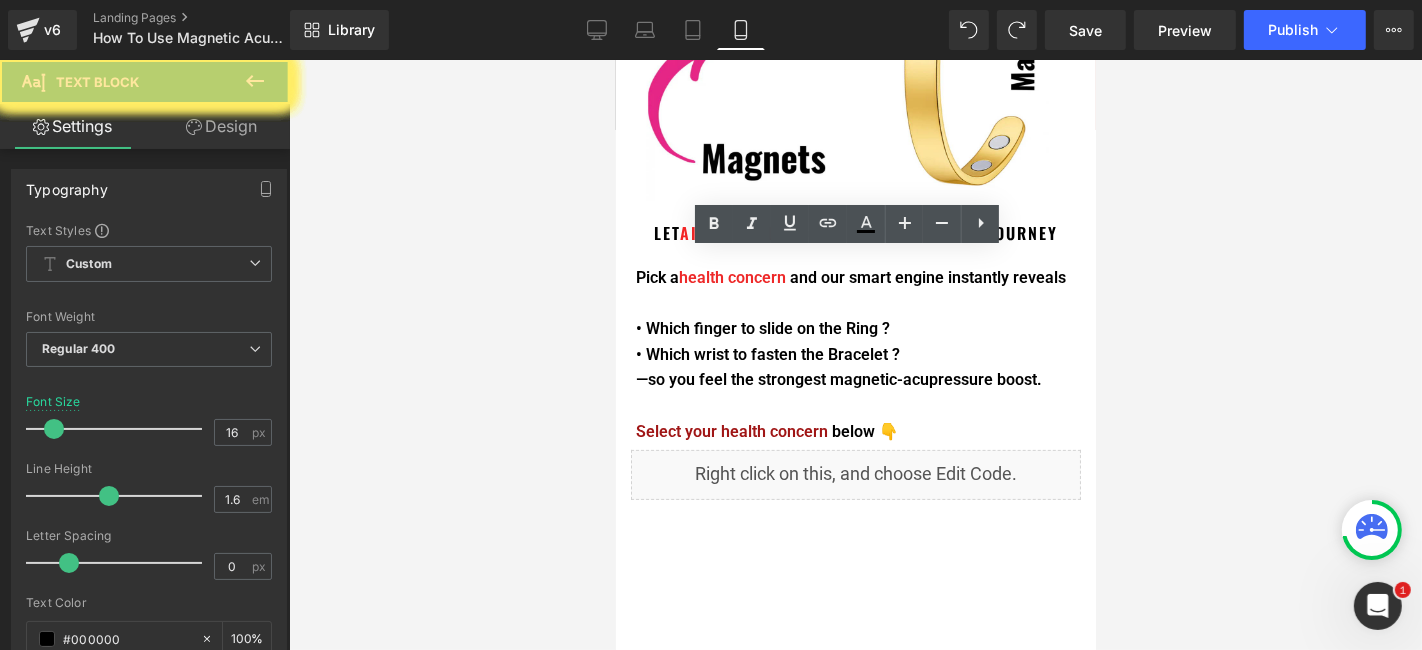 drag, startPoint x: 653, startPoint y: 318, endPoint x: 665, endPoint y: 317, distance: 12.0415945 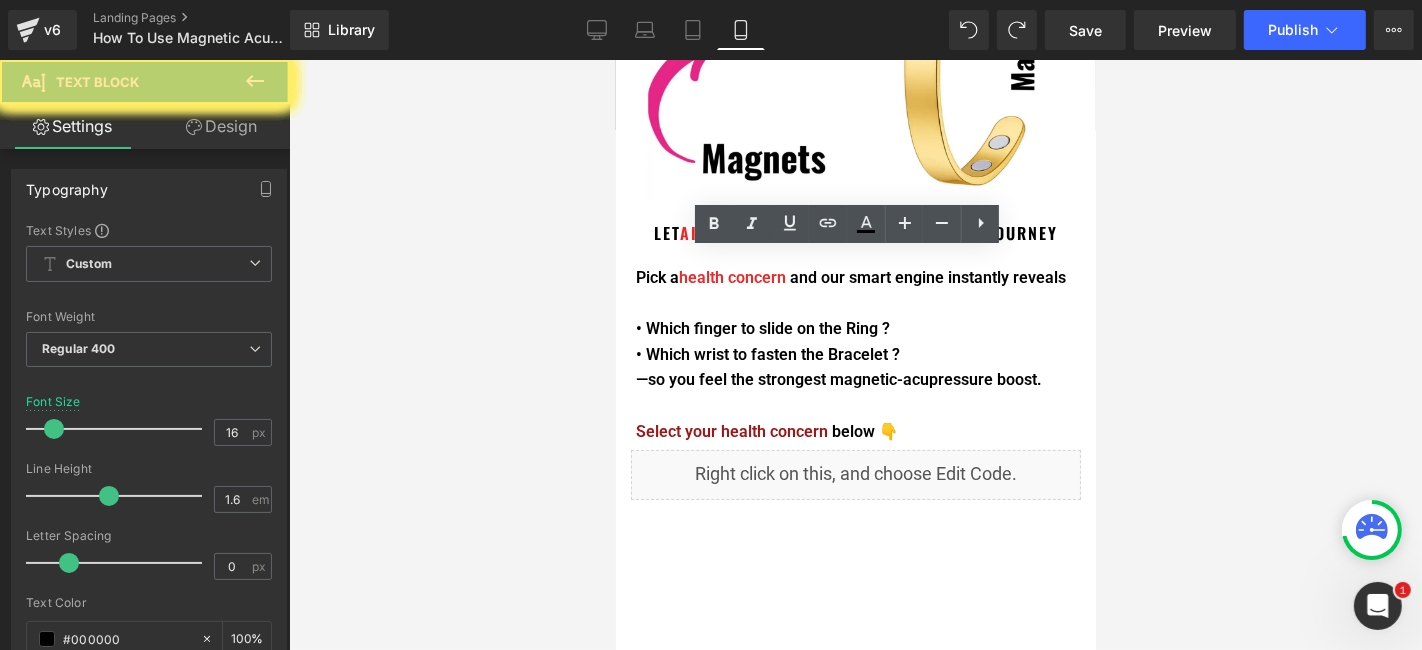 click at bounding box center [855, 303] 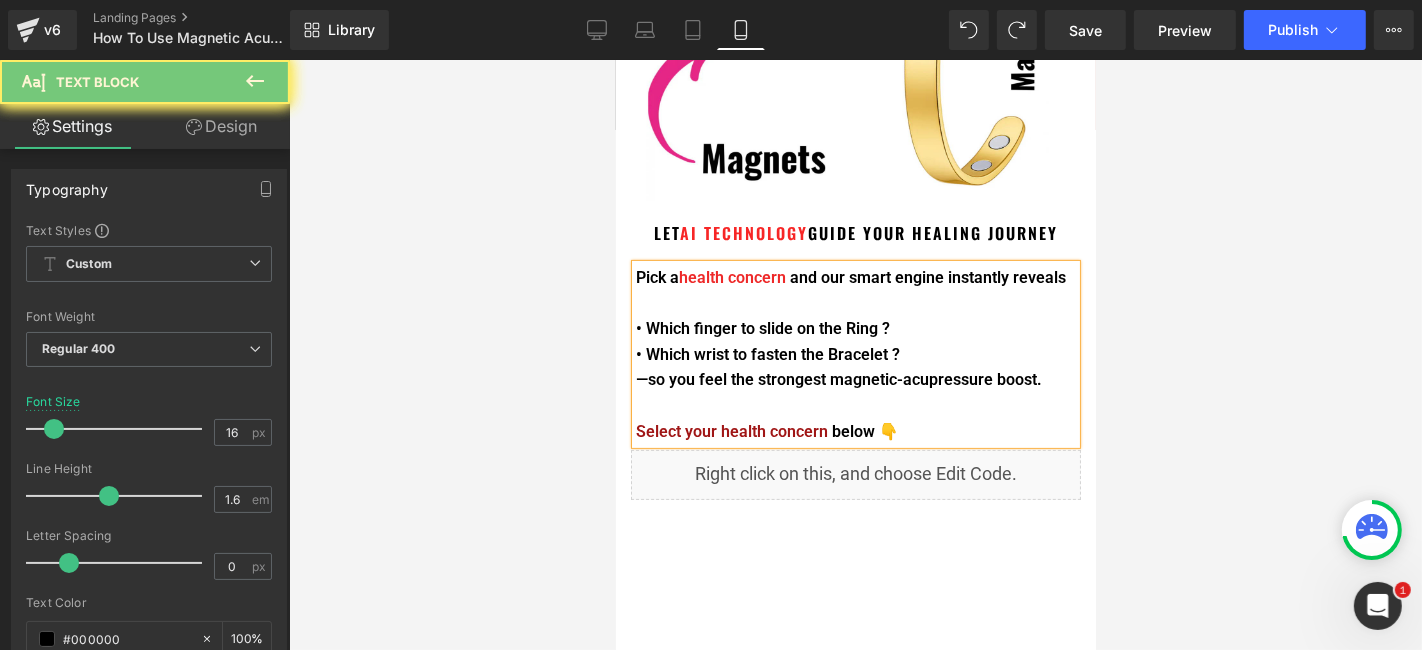 drag, startPoint x: 567, startPoint y: 351, endPoint x: 65, endPoint y: 259, distance: 510.36066 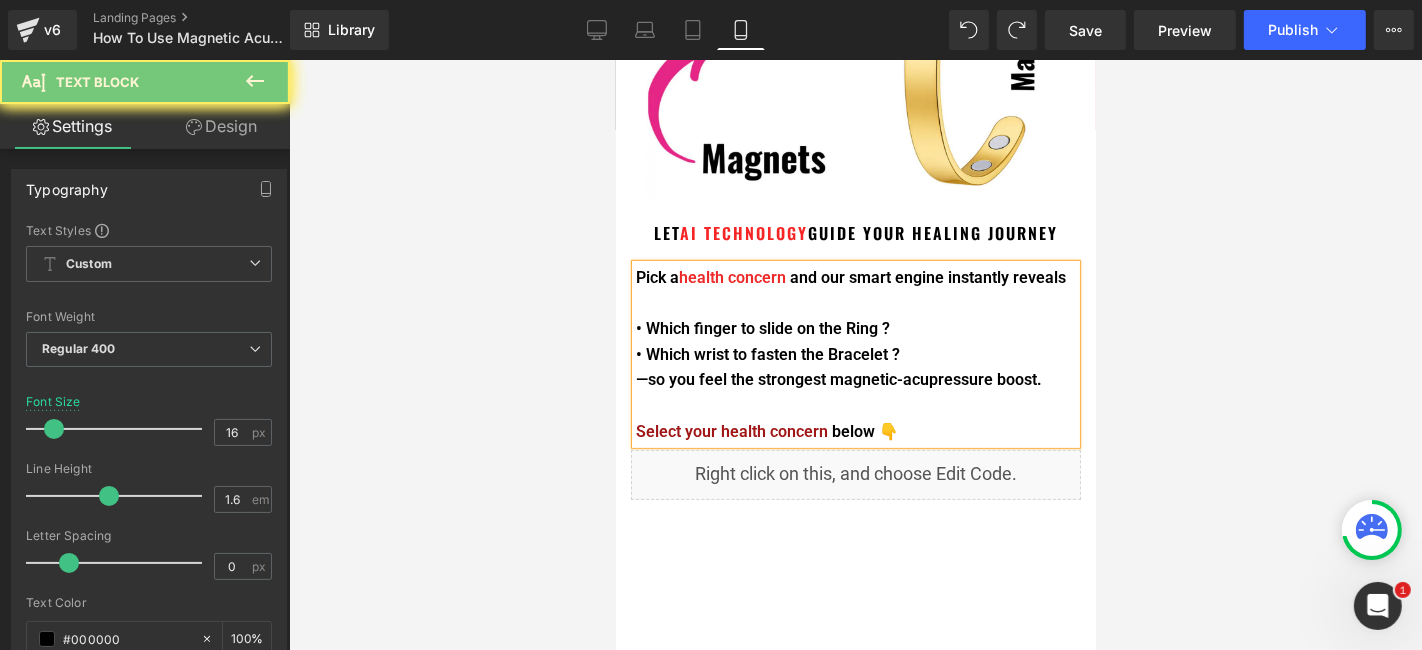 click at bounding box center (855, 355) 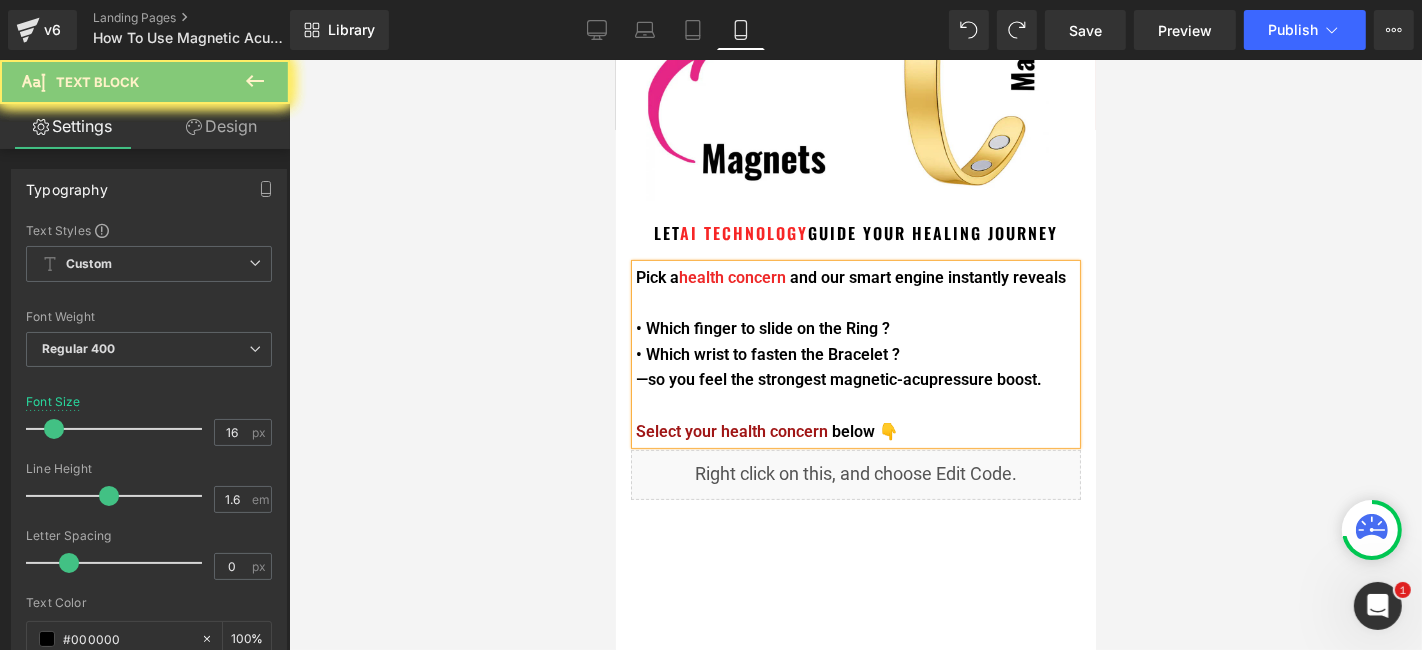 click at bounding box center [855, 303] 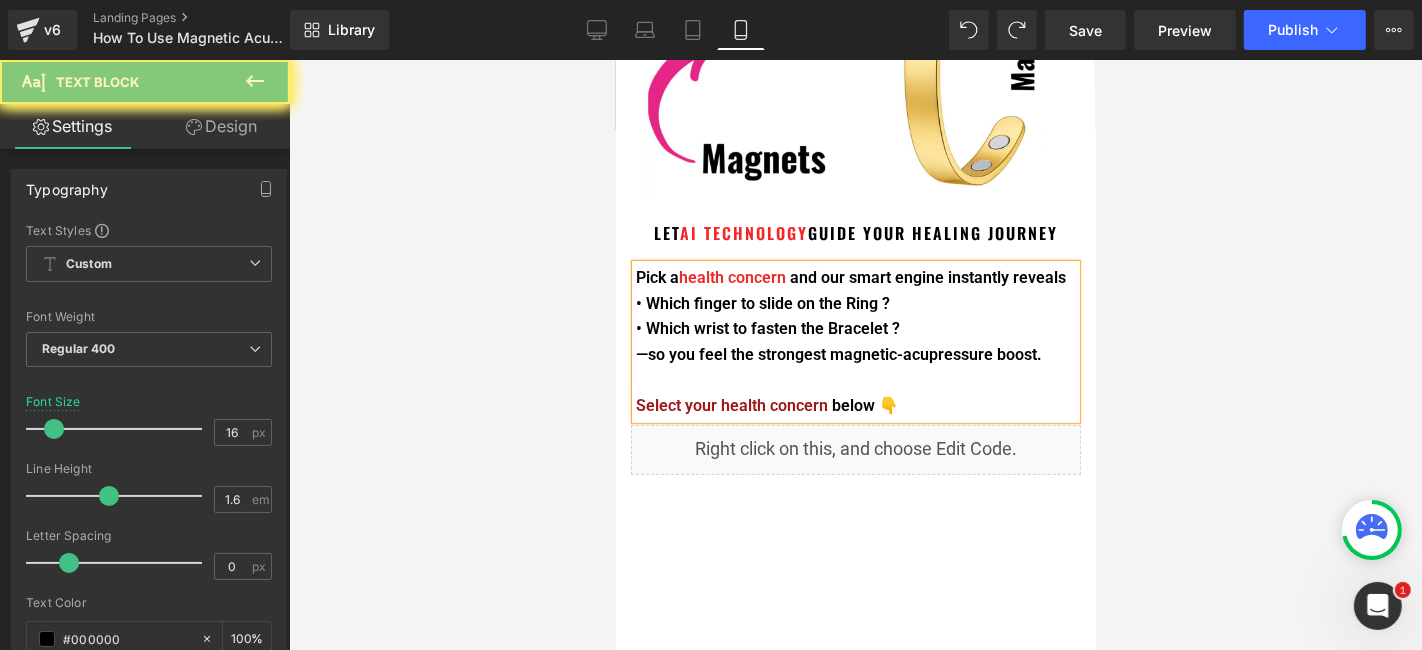 click at bounding box center (855, 355) 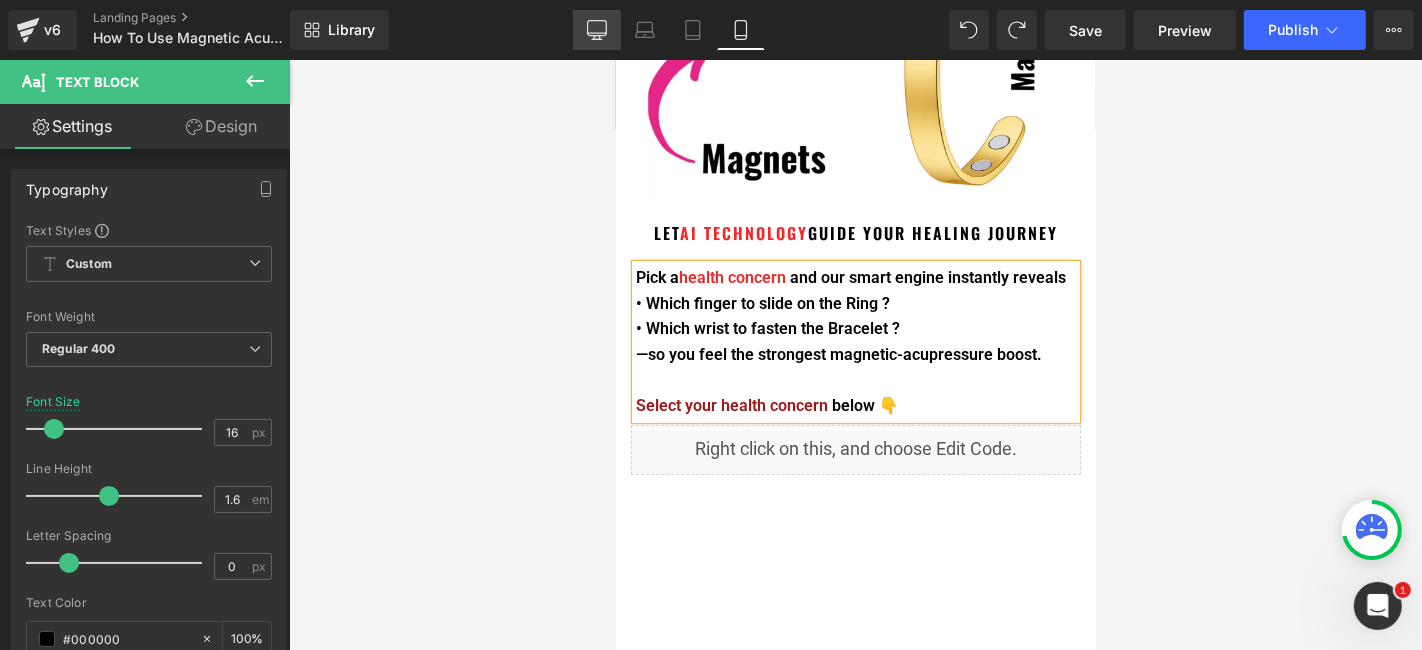 drag, startPoint x: 596, startPoint y: 33, endPoint x: 42, endPoint y: 170, distance: 570.6882 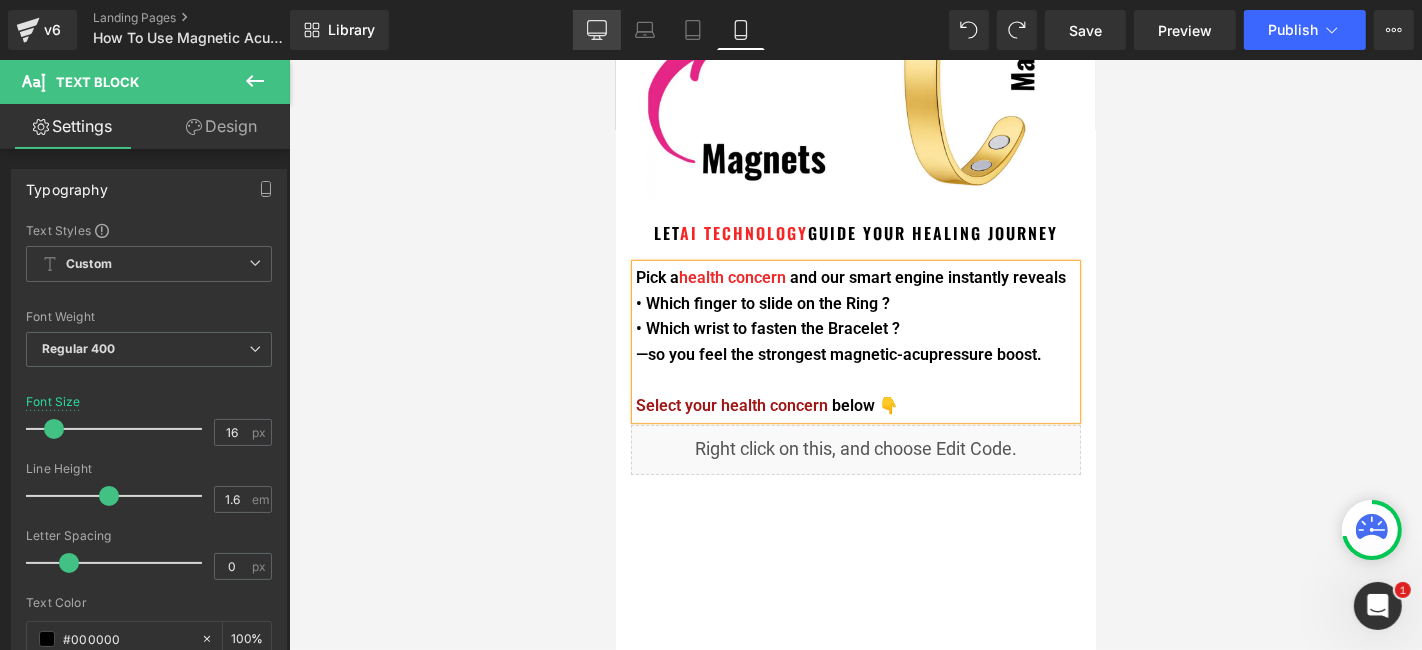 click 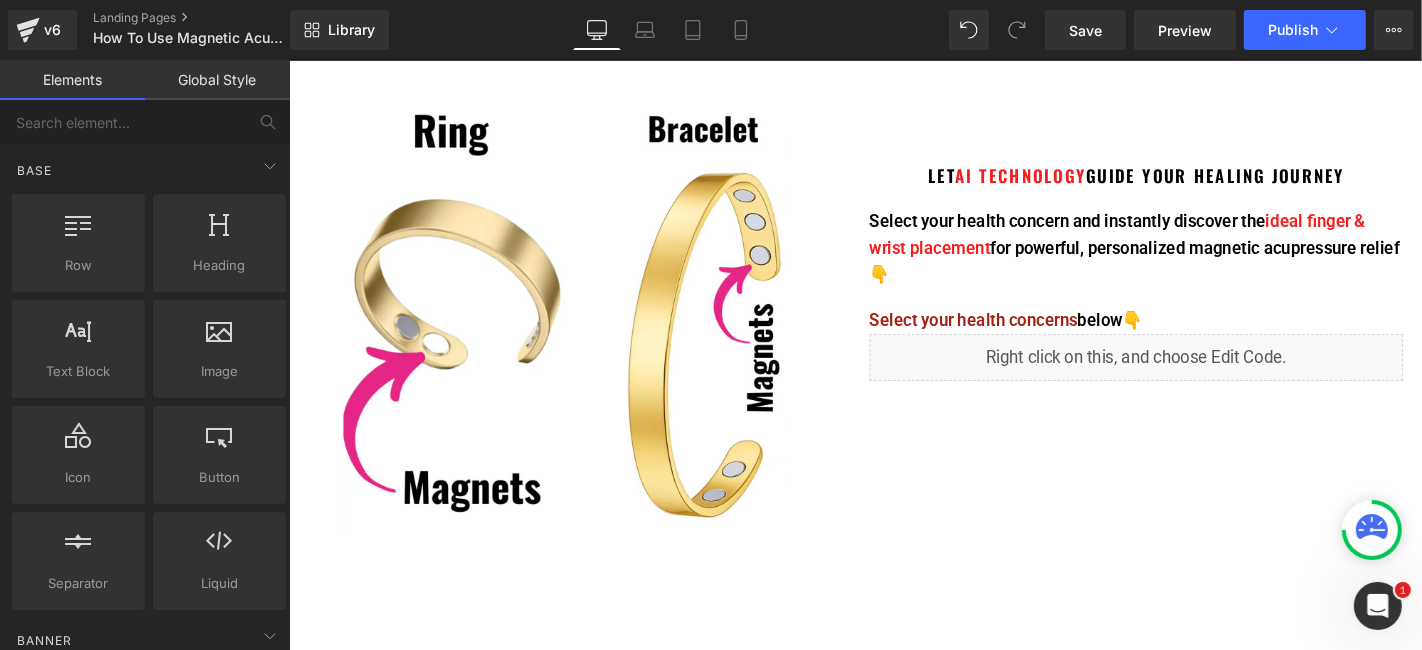 scroll, scrollTop: 0, scrollLeft: 0, axis: both 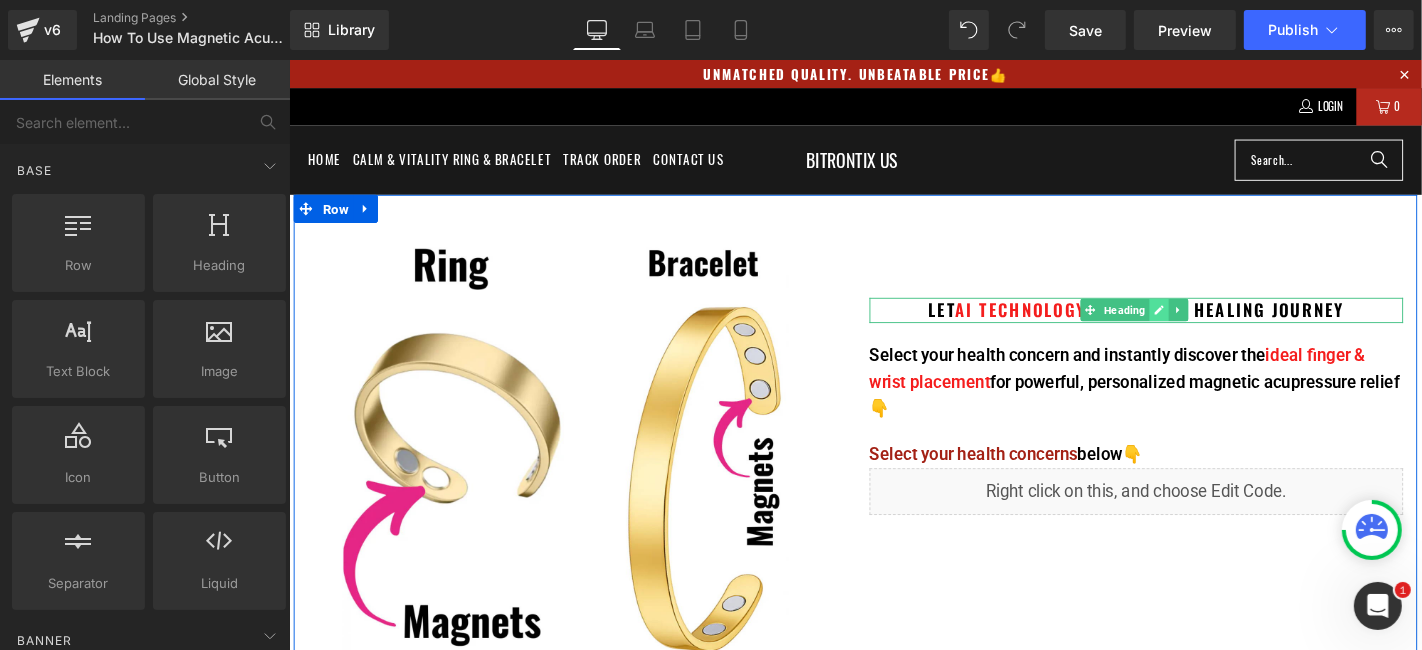click 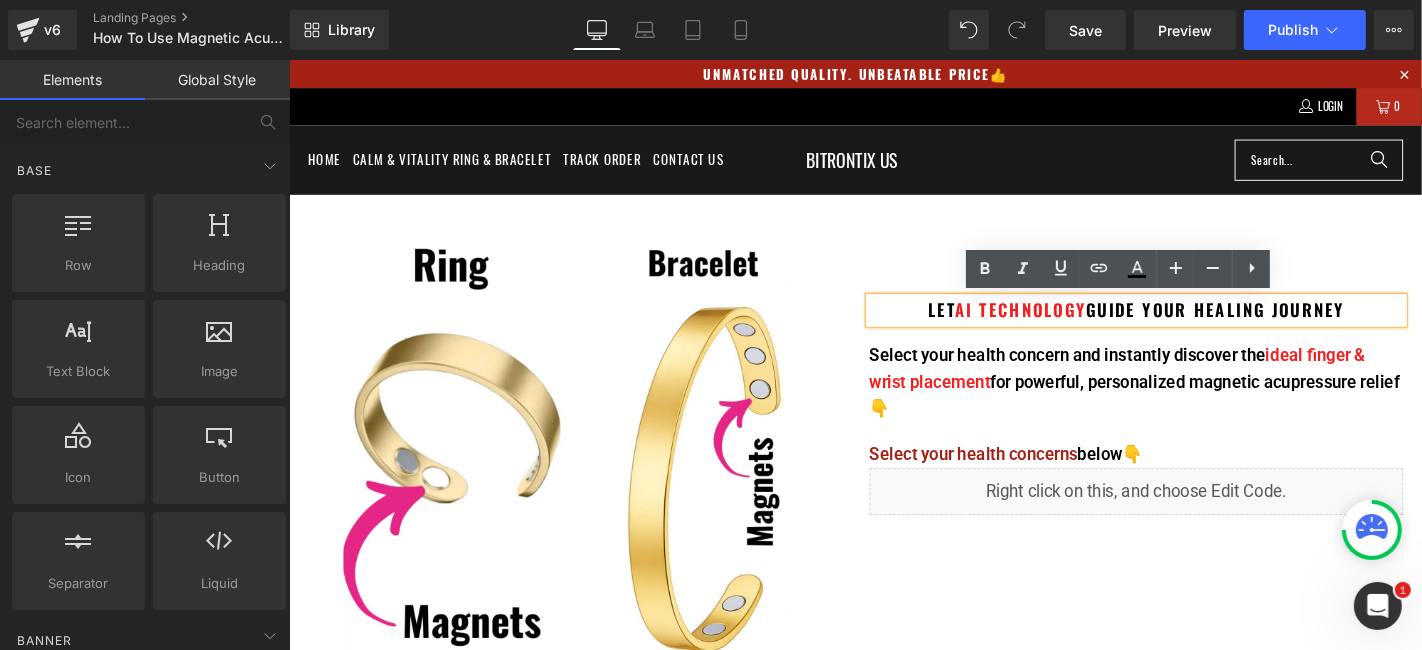 click on "Let AI technology Guide Your Healing Journey" at bounding box center (1193, 326) 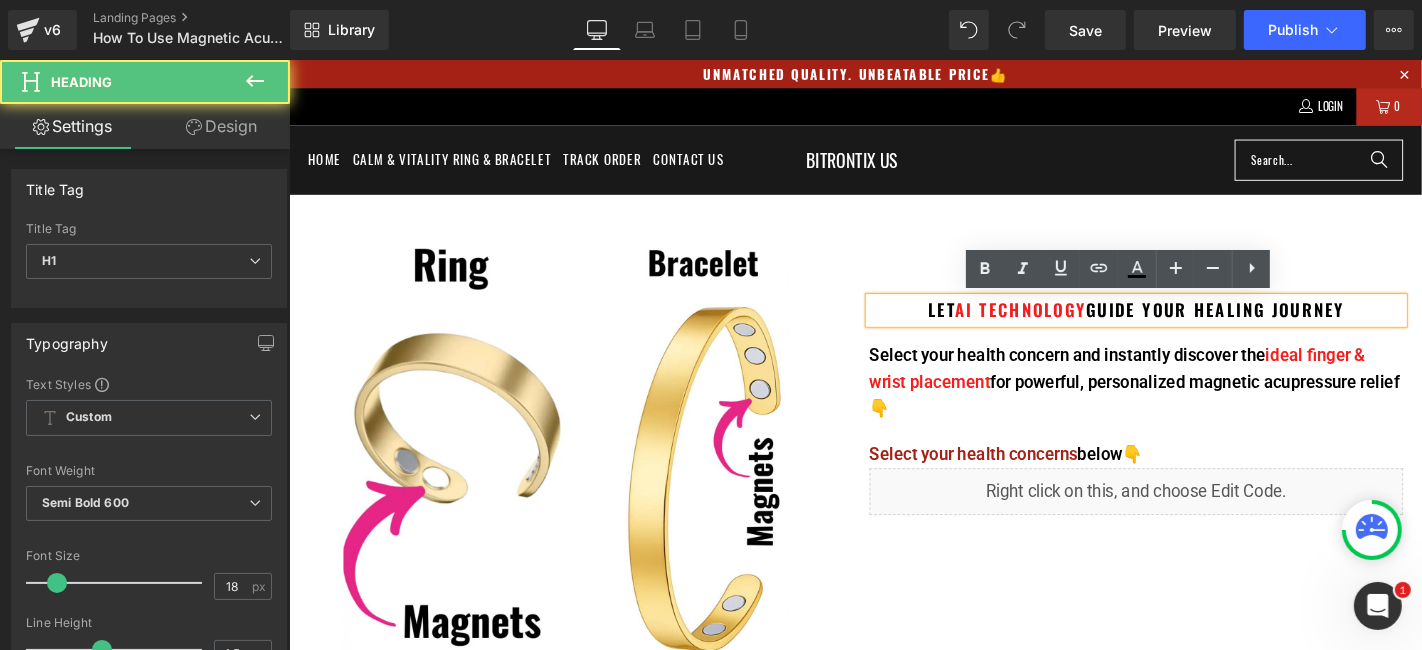 paste 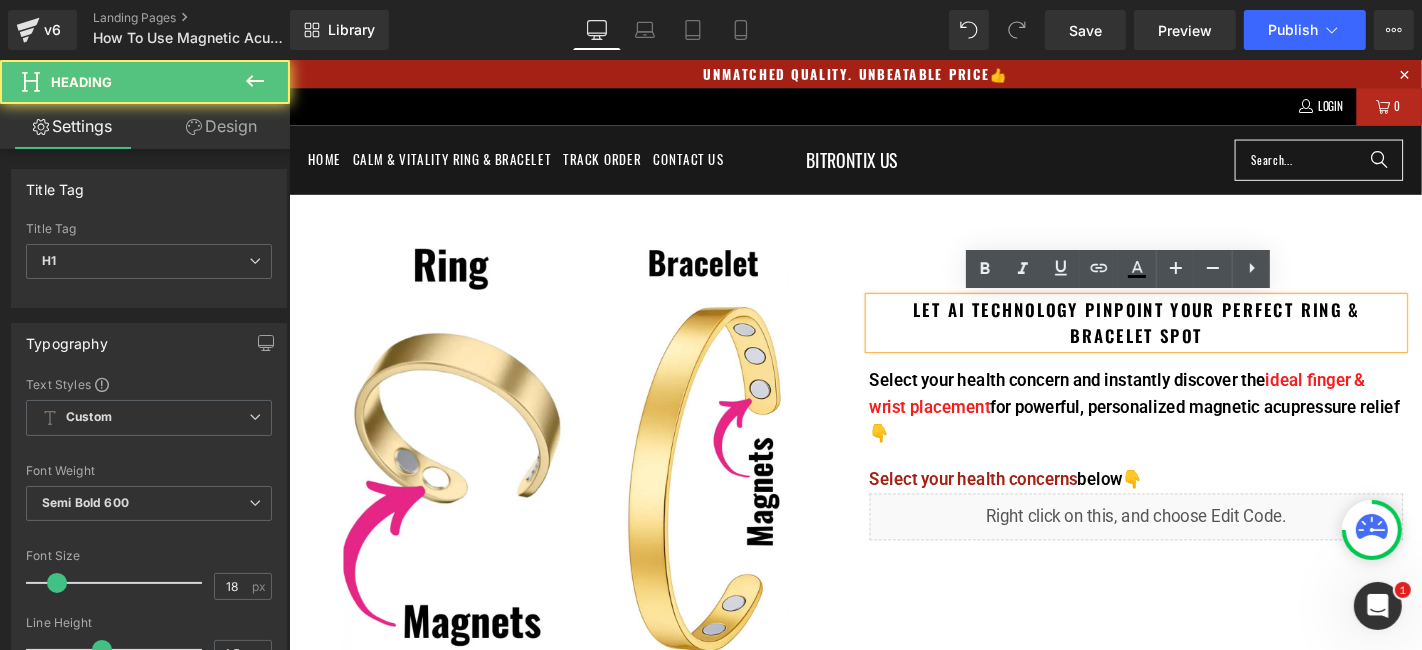 type 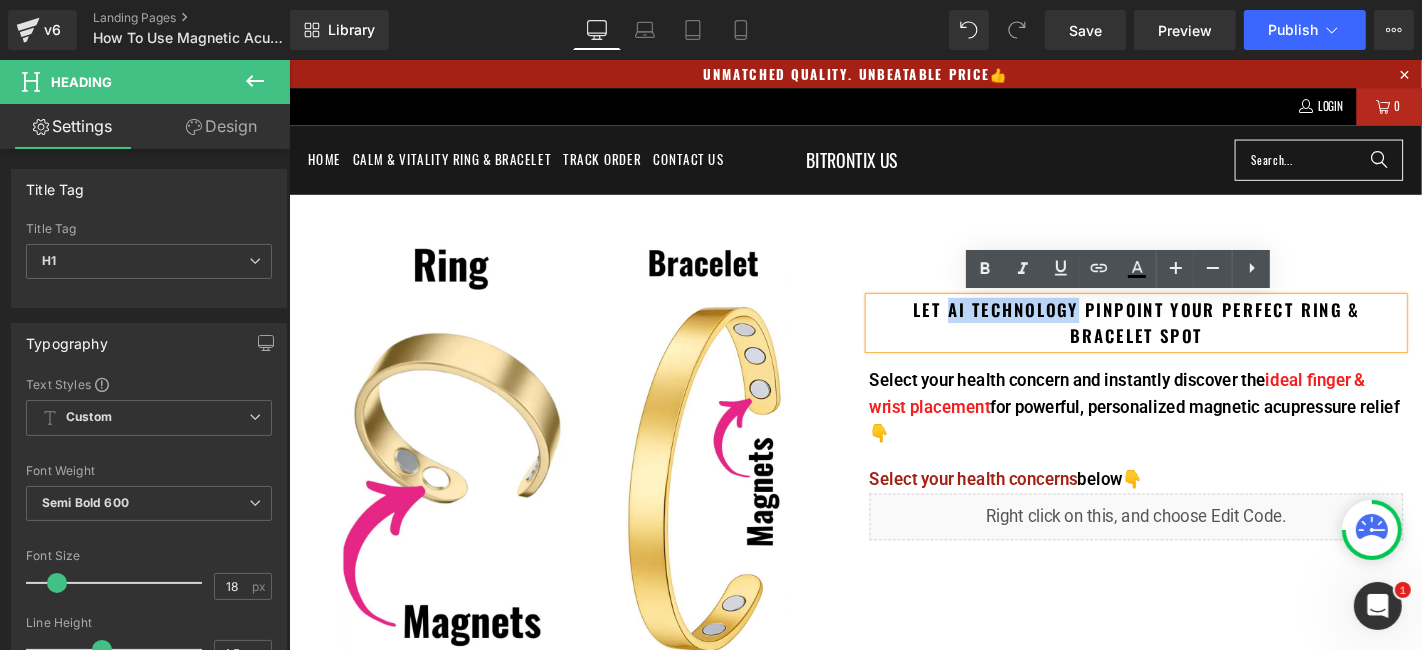 drag, startPoint x: 1076, startPoint y: 327, endPoint x: 933, endPoint y: 327, distance: 143 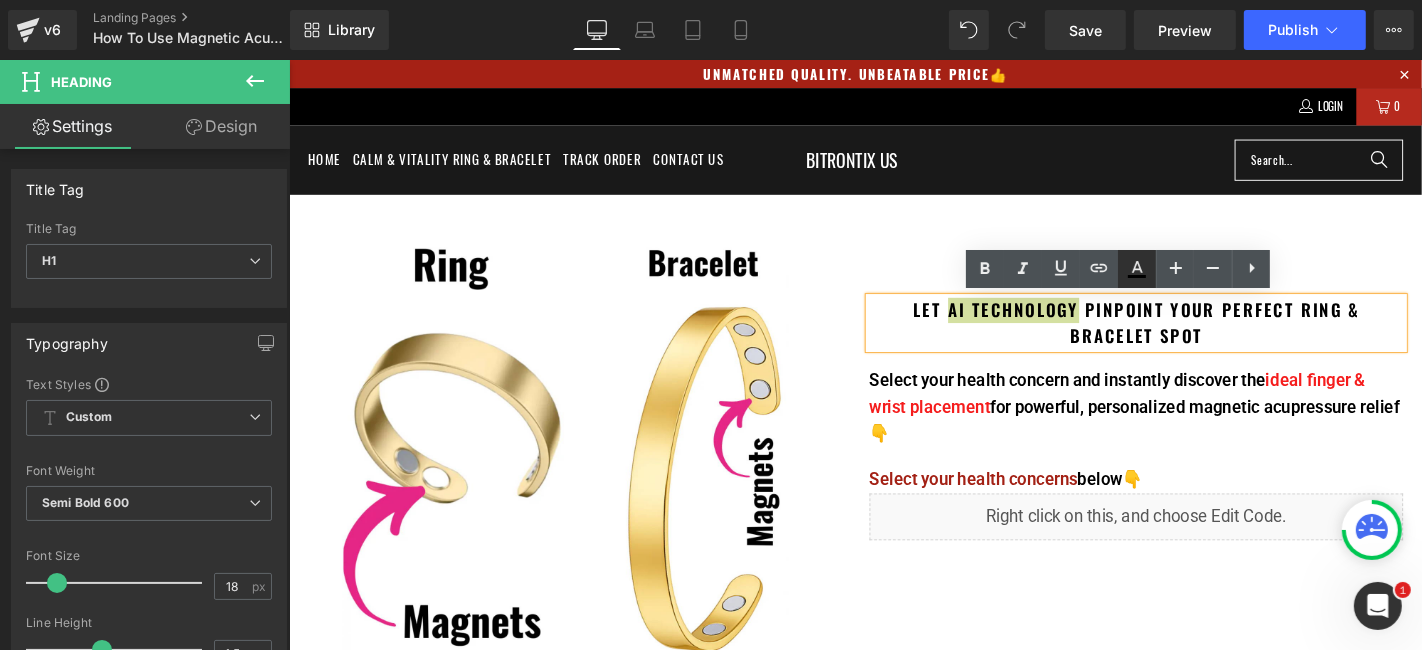 click 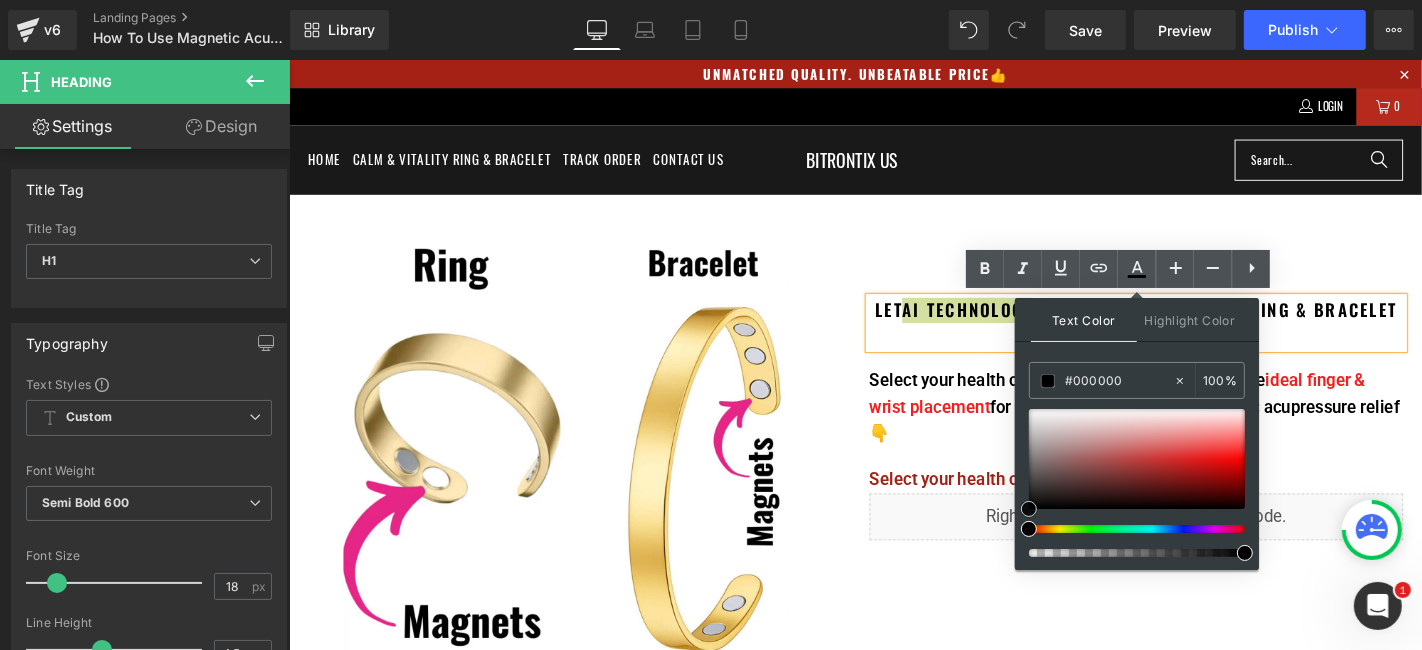 type on "#ea2e2e" 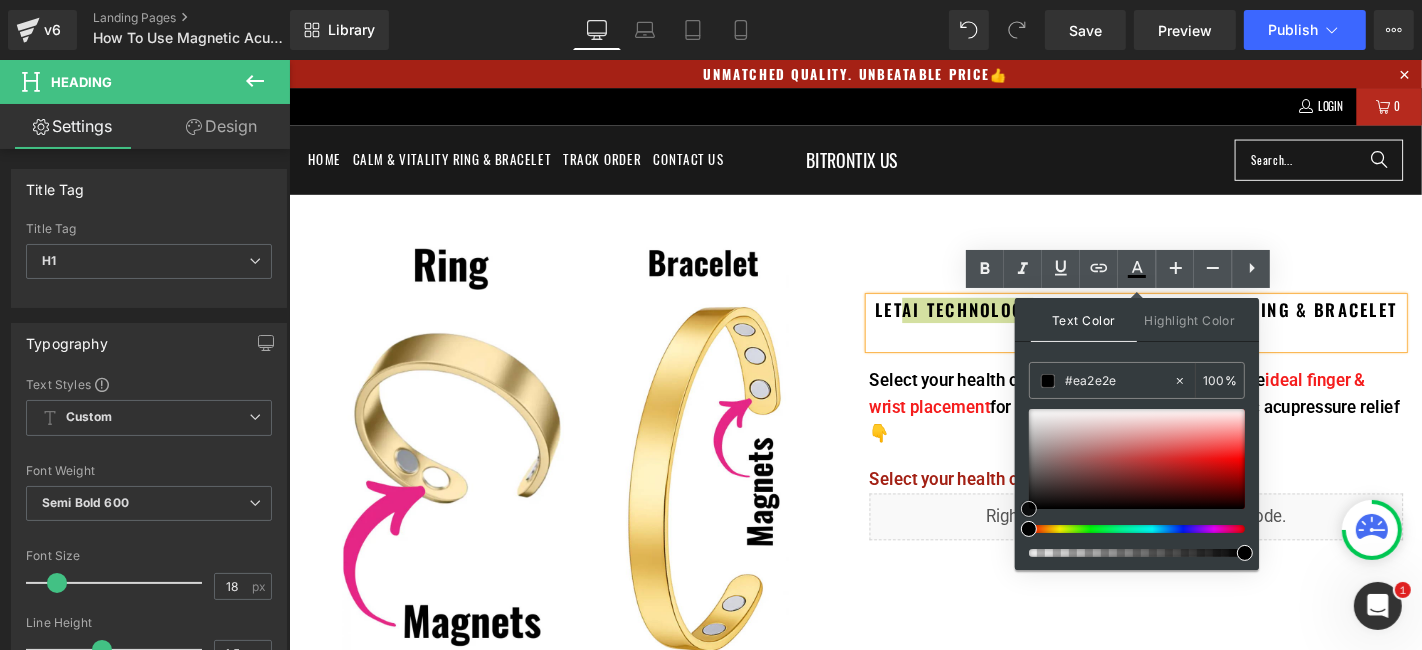 click at bounding box center (1137, 459) 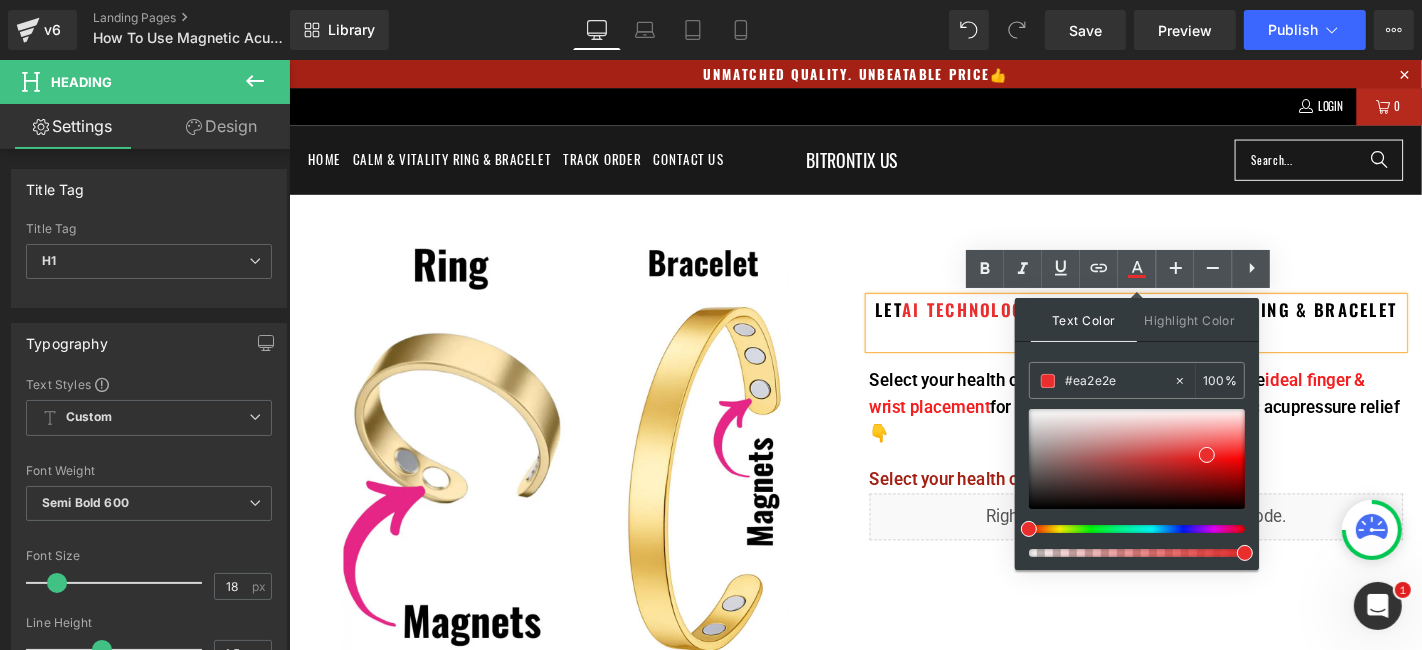 click on "LET  AI TECHNOLOGY  PINPOINT YOUR PERFECT RING & BRACELET SPOT" at bounding box center (1193, 340) 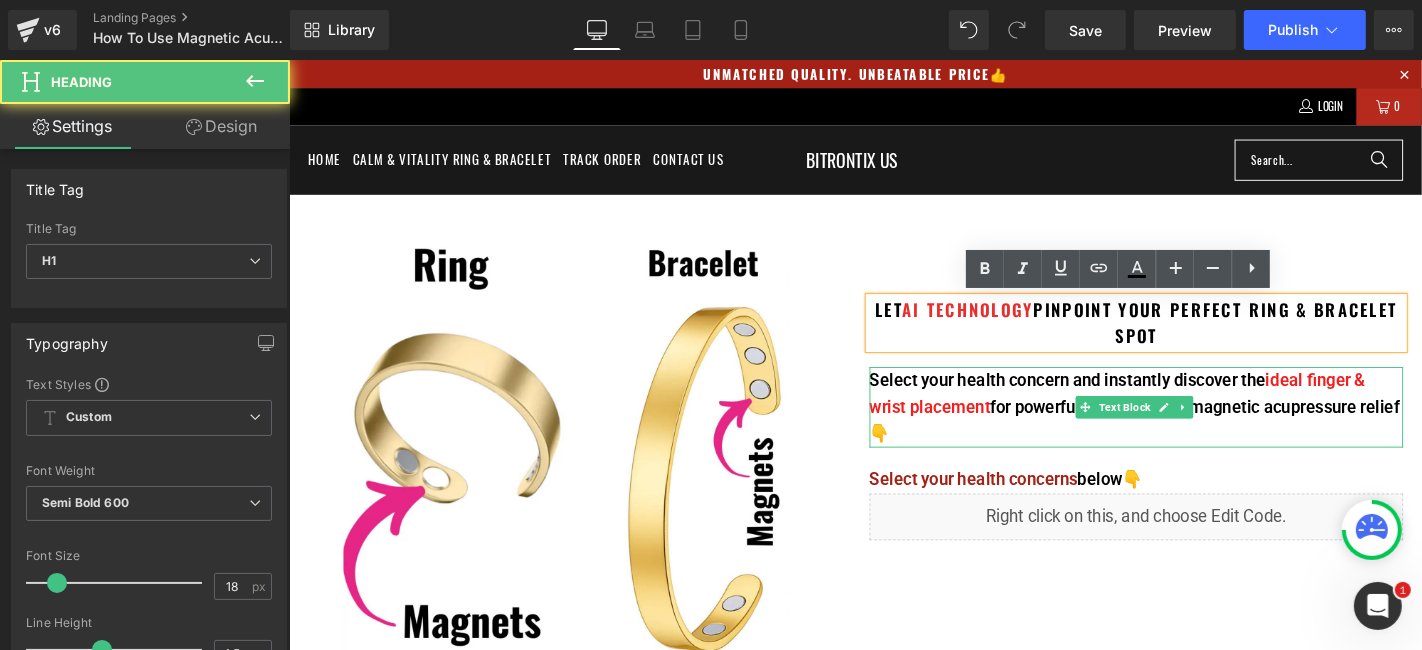 click on "Select your health concern and instantly discover the ideal finger & wrist placement for powerful, personalized magnetic acupressure relief 👇" at bounding box center [1193, 430] 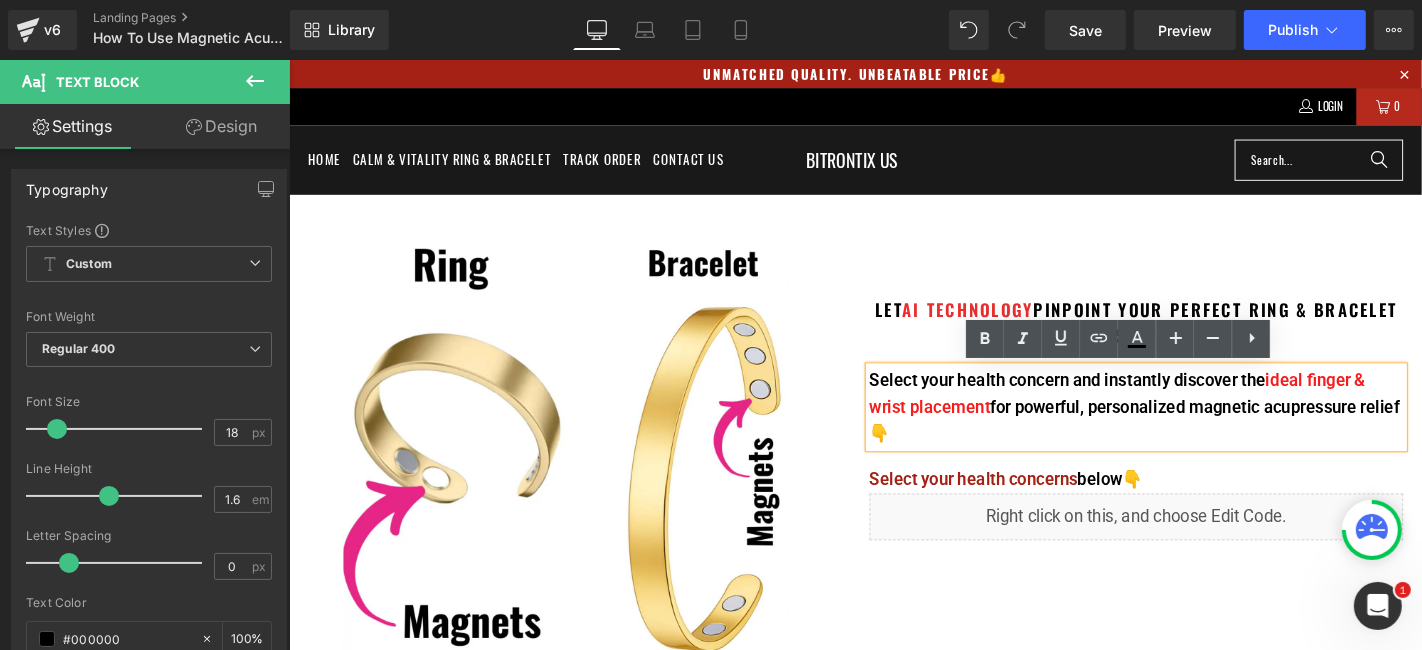 click on "LET AI TECHNOLOGY PINPOINT YOUR PERFECT RING & BRACELET SPOT Heading Select your health concern and instantly discover the ideal finger & wrist placement for powerful, personalized magnetic acupressure relief 👇 Text Block Select your health concerns below 👇 Text Block Liquid" at bounding box center [1193, 402] 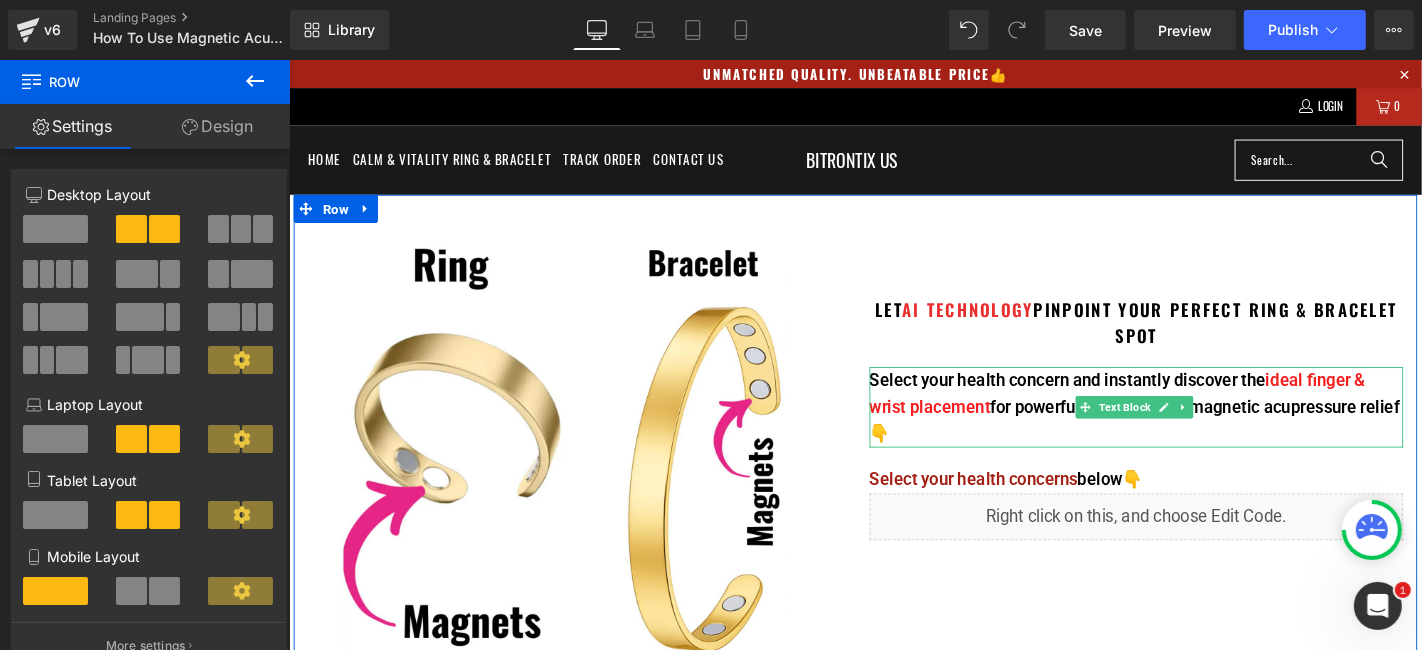 click at bounding box center [1193, 470] 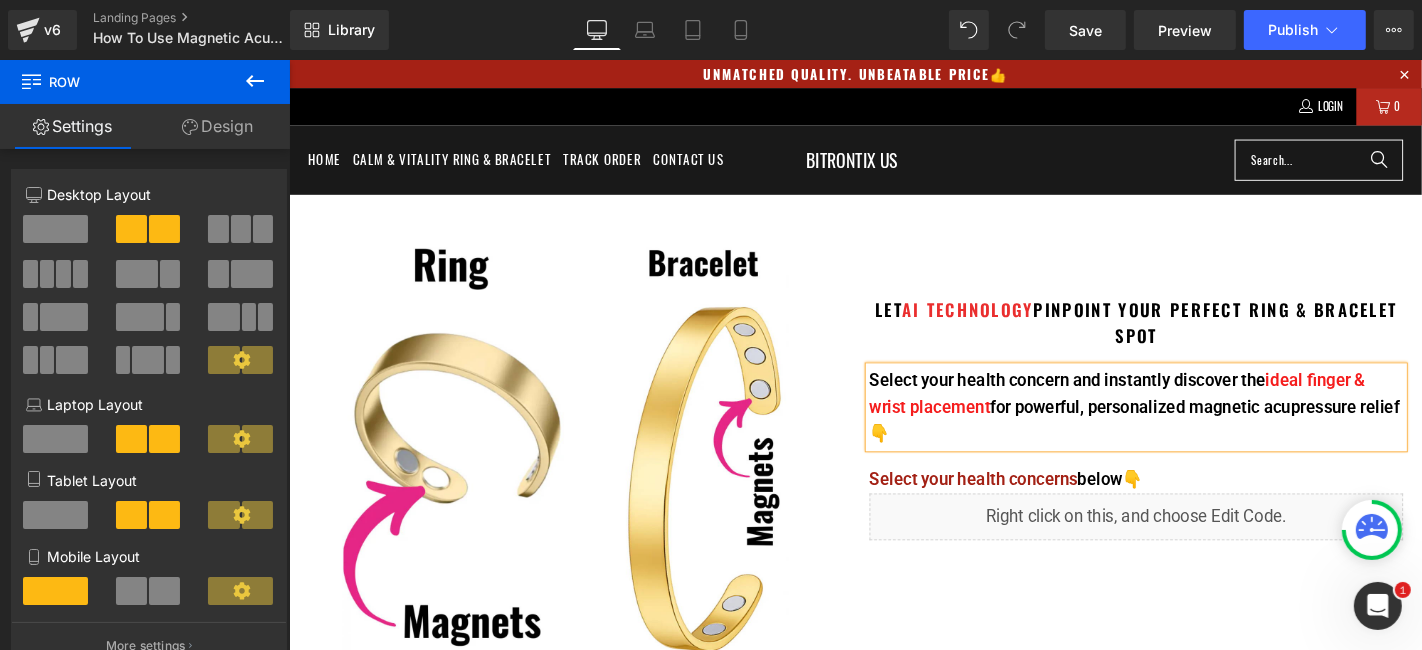 click on "Select your health concern and instantly discover the ideal finger & wrist placement for powerful, personalized magnetic acupressure relief 👇" at bounding box center (1193, 430) 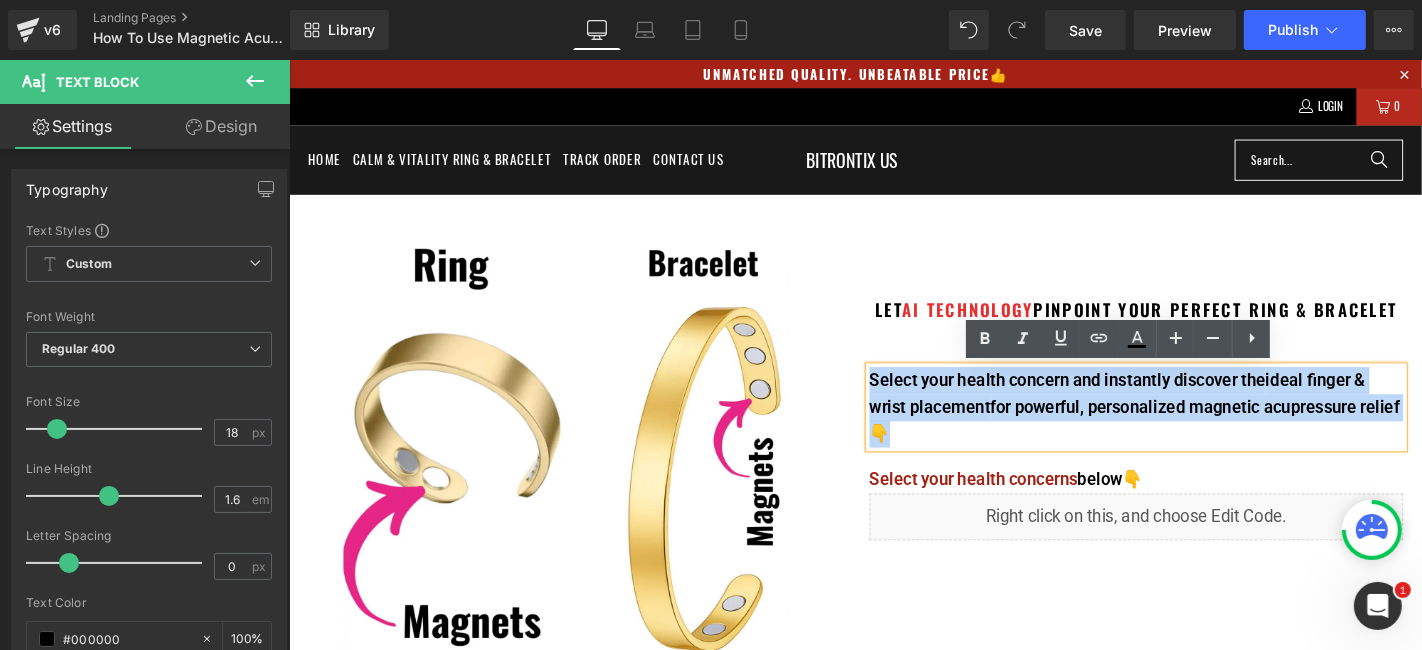 drag, startPoint x: 957, startPoint y: 446, endPoint x: 901, endPoint y: 401, distance: 71.8401 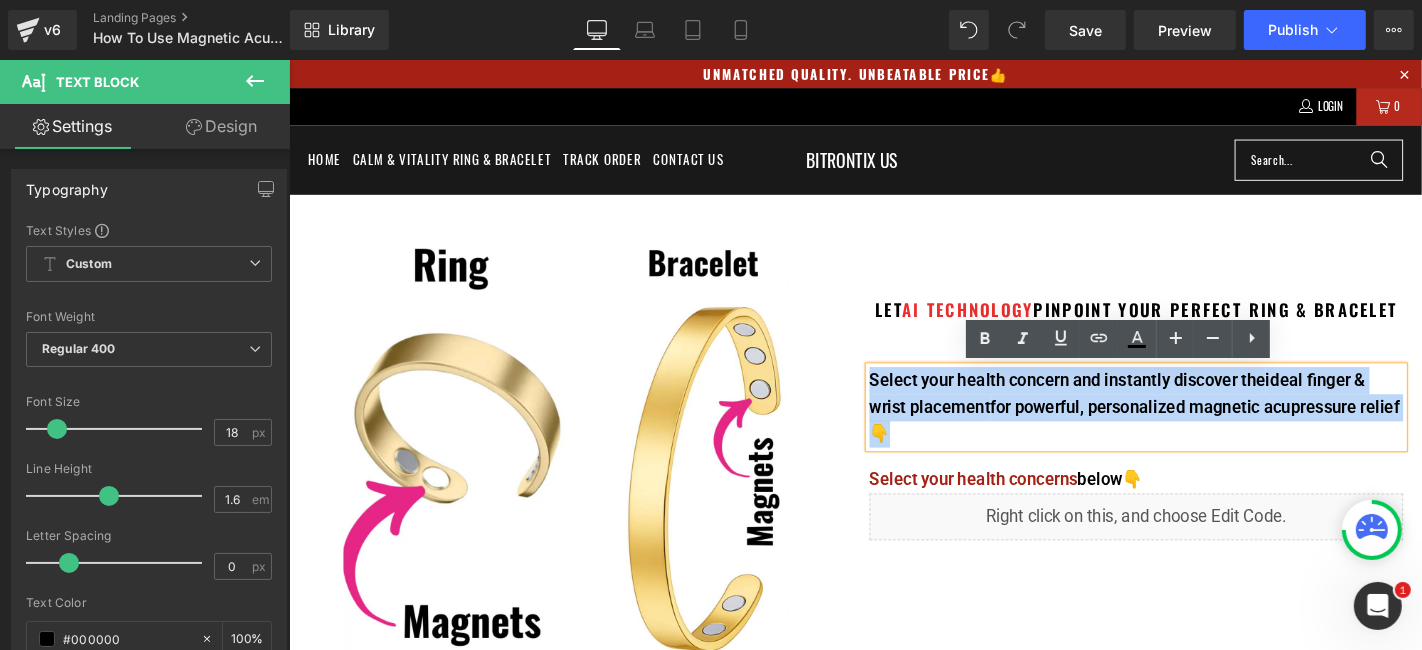 click on "Select your health concern and instantly discover the ideal finger & wrist placement for powerful, personalized magnetic acupressure relief 👇" at bounding box center [1193, 430] 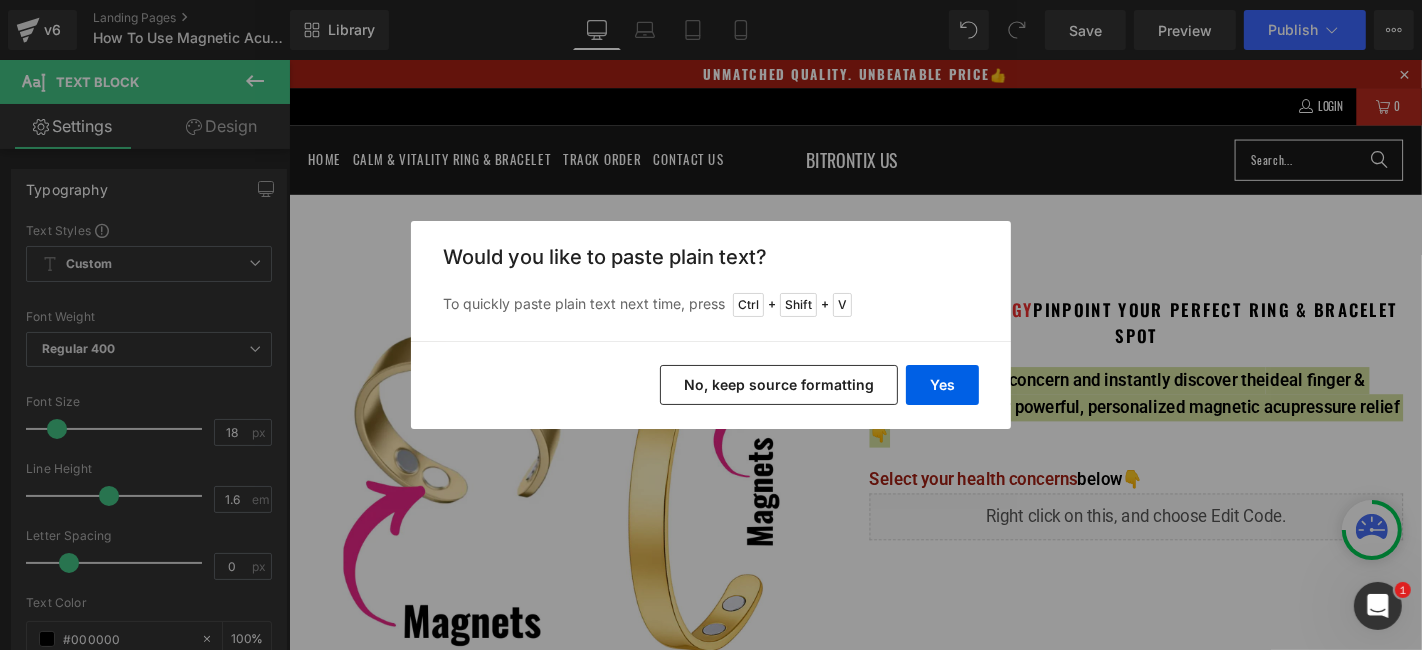 click on "No, keep source formatting" at bounding box center (779, 385) 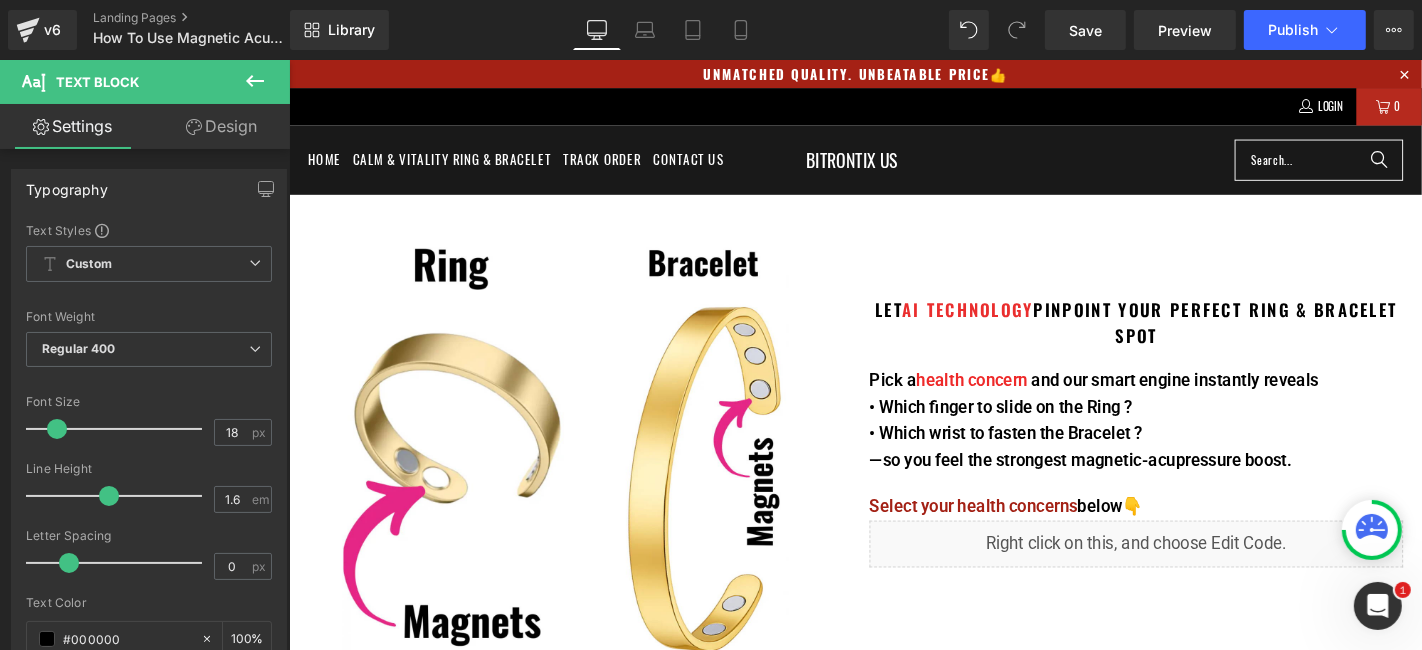 click on "Home
Calm & Vitality Ring & Bracelet
Track Order
Contact Us
BITRONTIX US" at bounding box center (893, 166) 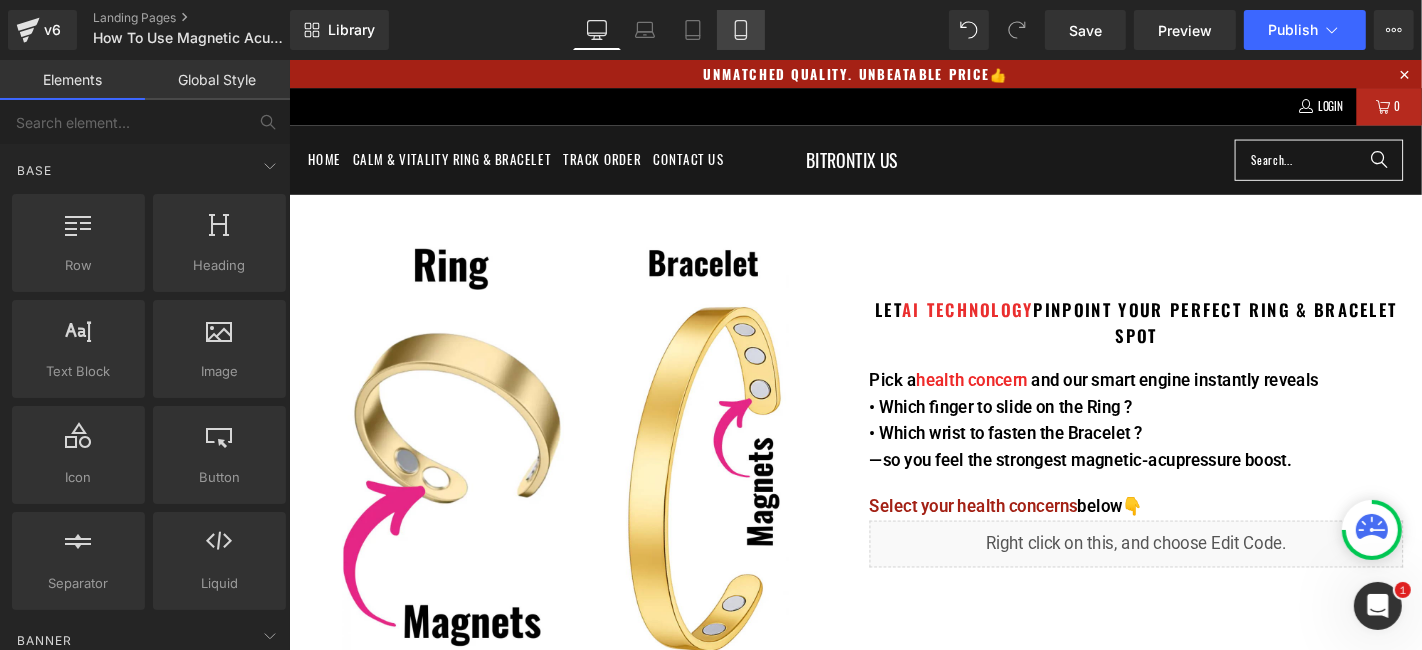 click 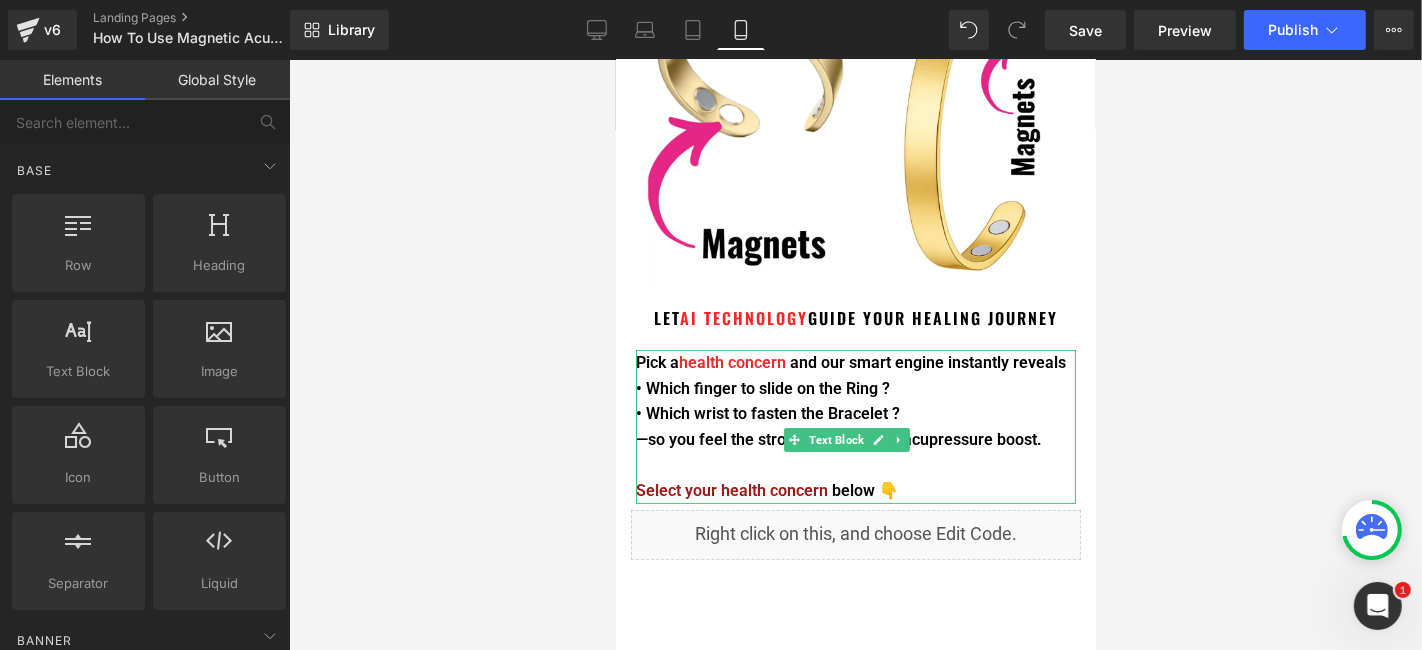 scroll, scrollTop: 180, scrollLeft: 0, axis: vertical 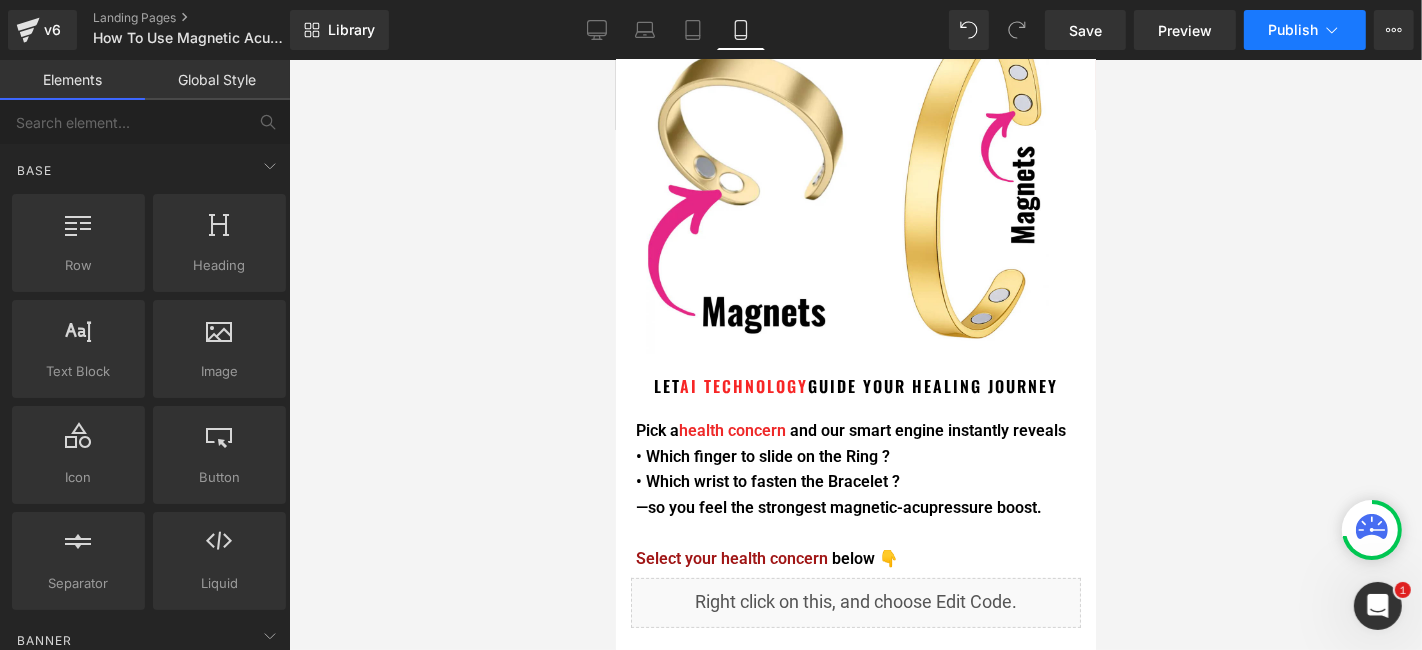 click on "Publish" at bounding box center (1305, 30) 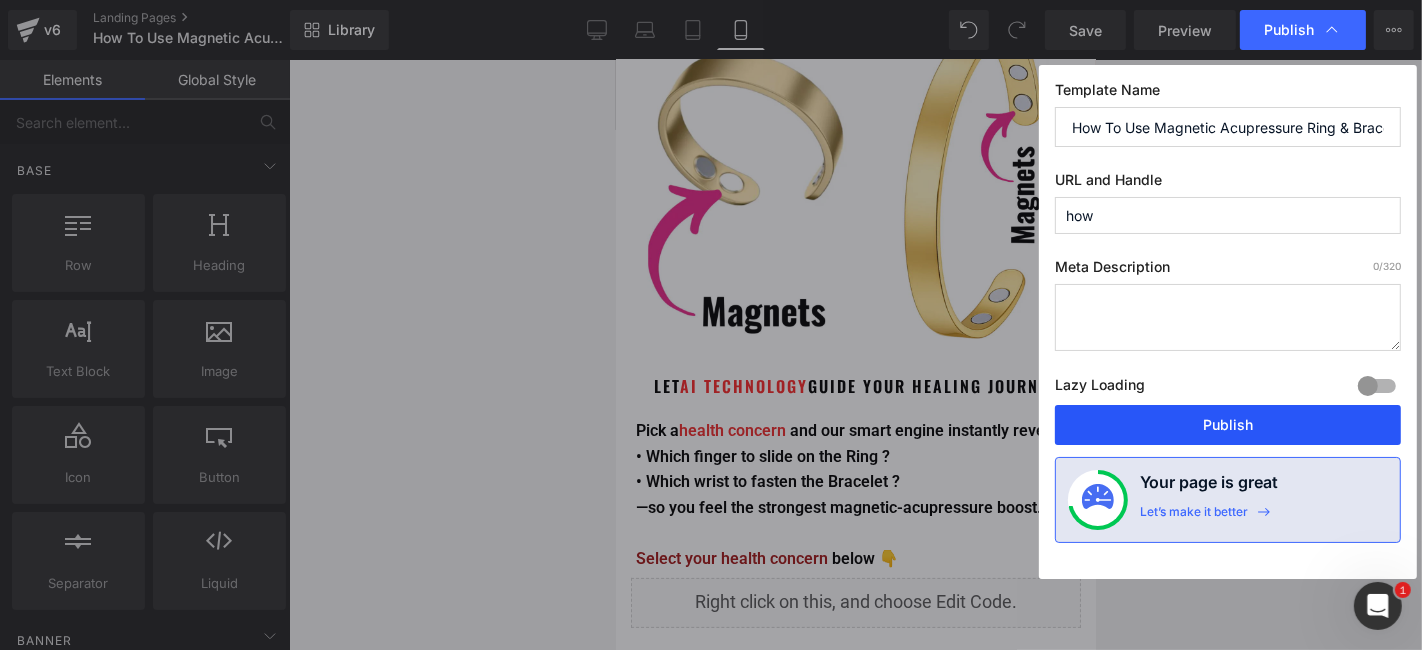 click on "Publish" at bounding box center (1228, 425) 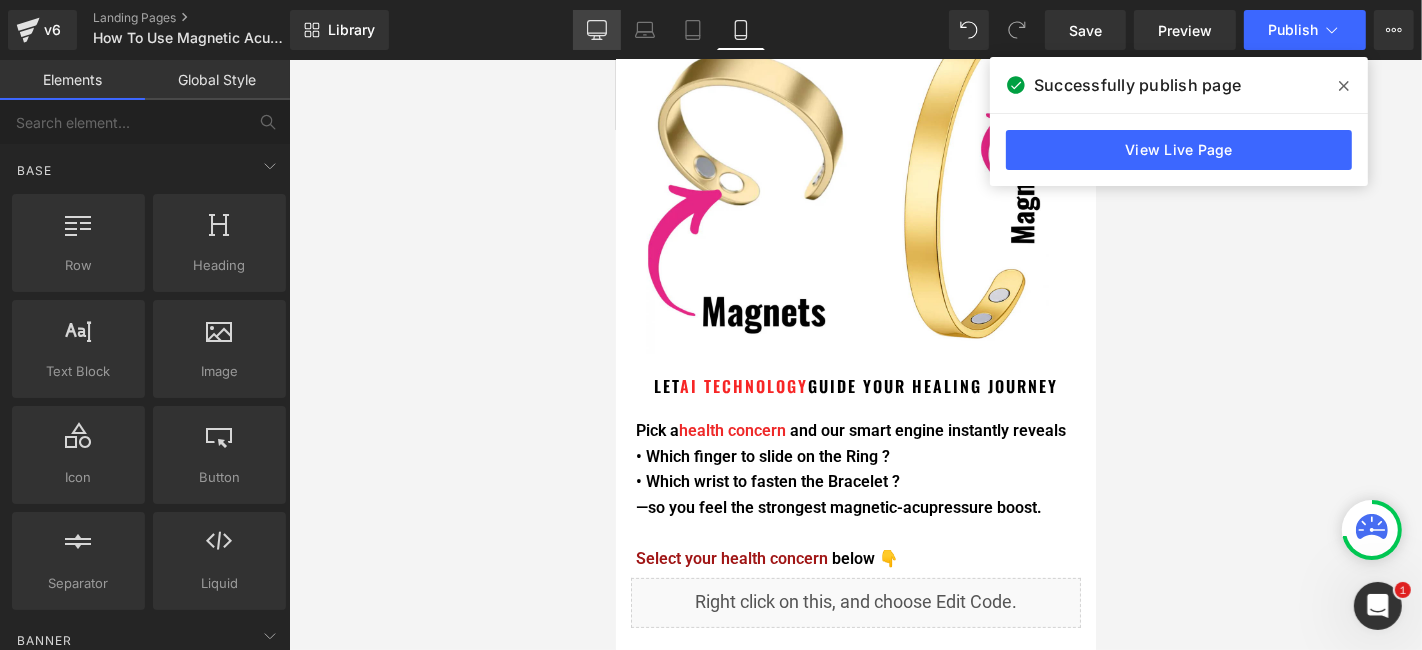 click on "Desktop" at bounding box center [597, 30] 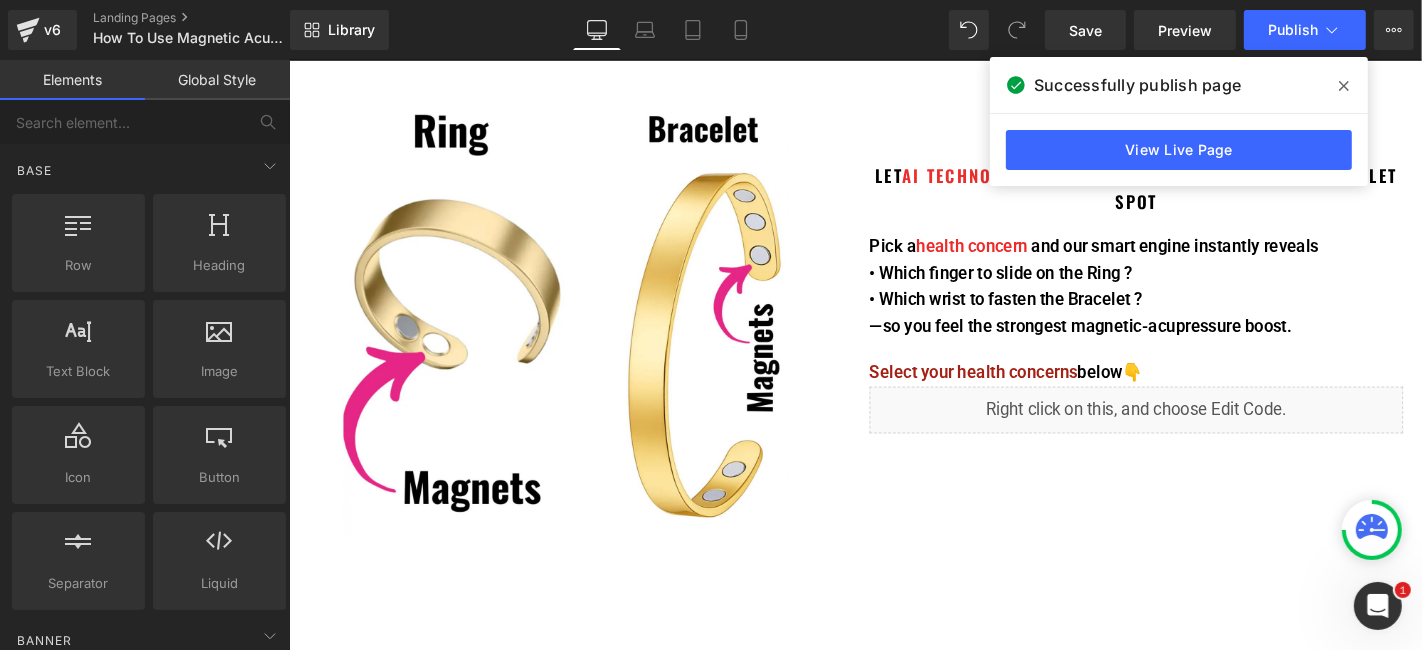 click at bounding box center (1344, 86) 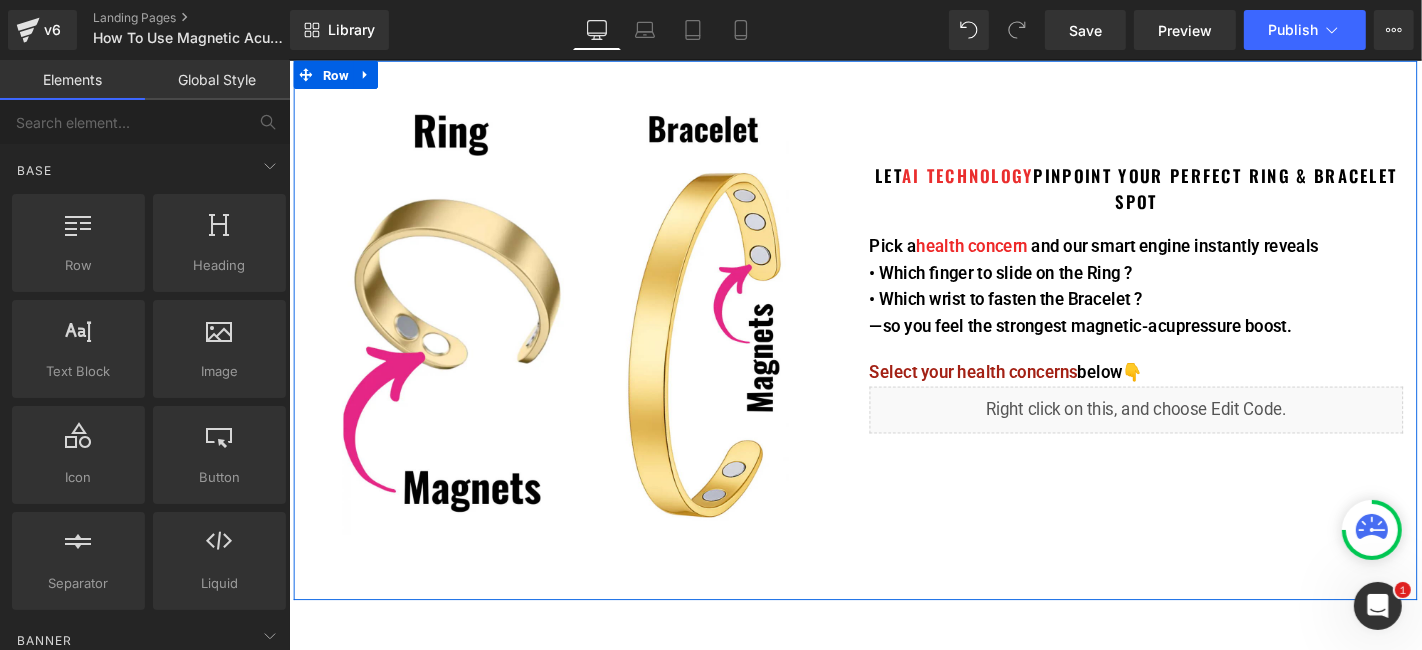 drag, startPoint x: 1292, startPoint y: 175, endPoint x: 1250, endPoint y: 208, distance: 53.413483 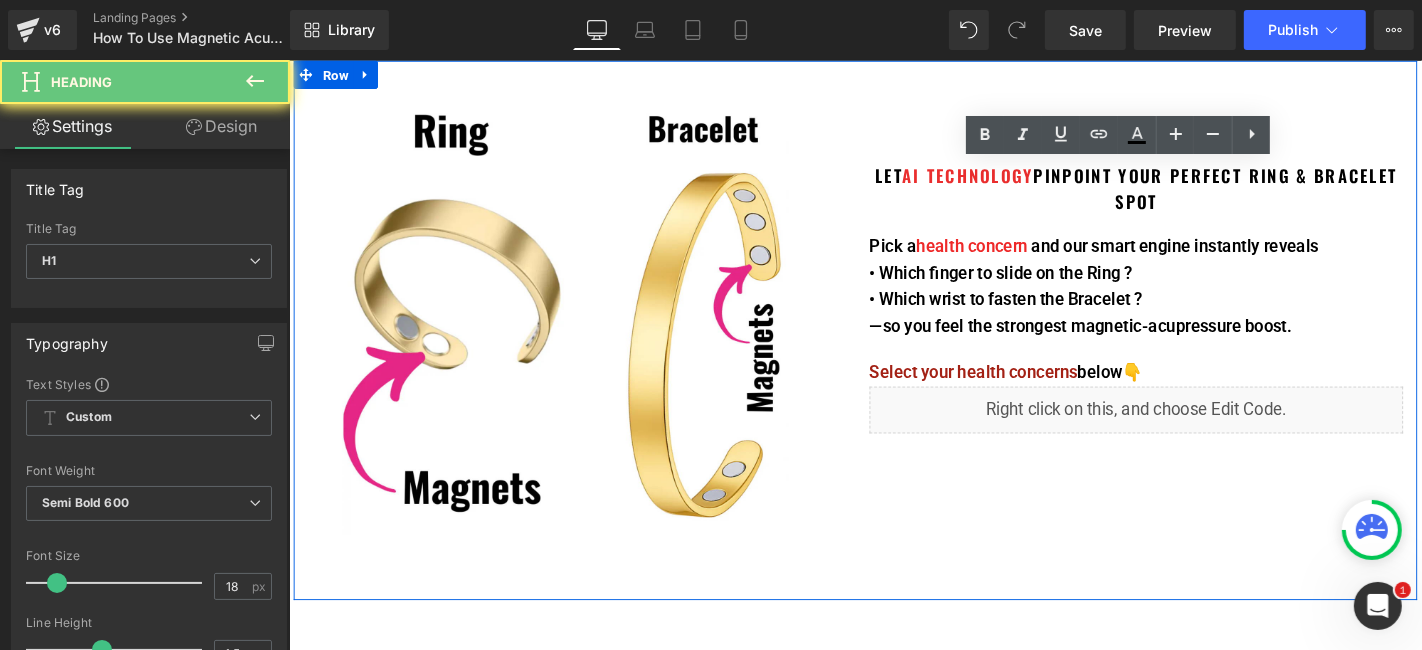 click on "LET  AI TECHNOLOGY  PINPOINT YOUR PERFECT RING & BRACELET SPOT" at bounding box center [1193, 197] 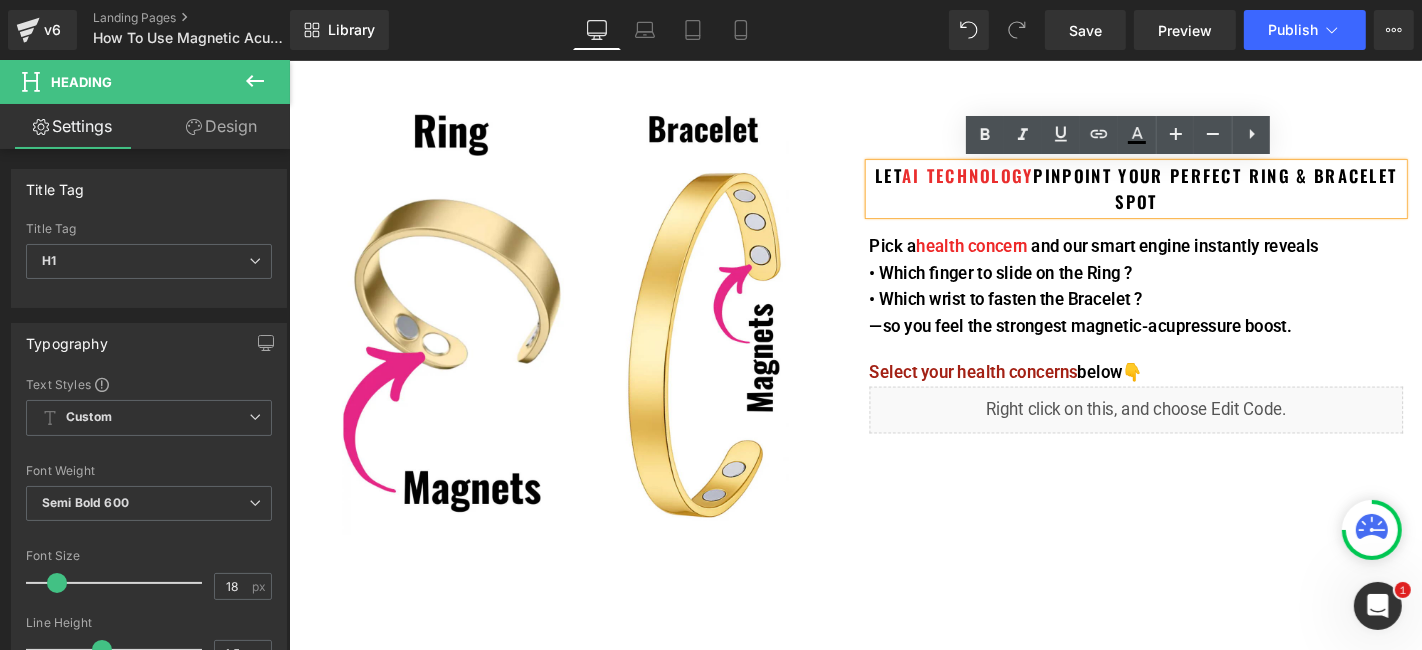 drag, startPoint x: 1237, startPoint y: 212, endPoint x: 899, endPoint y: 187, distance: 338.9233 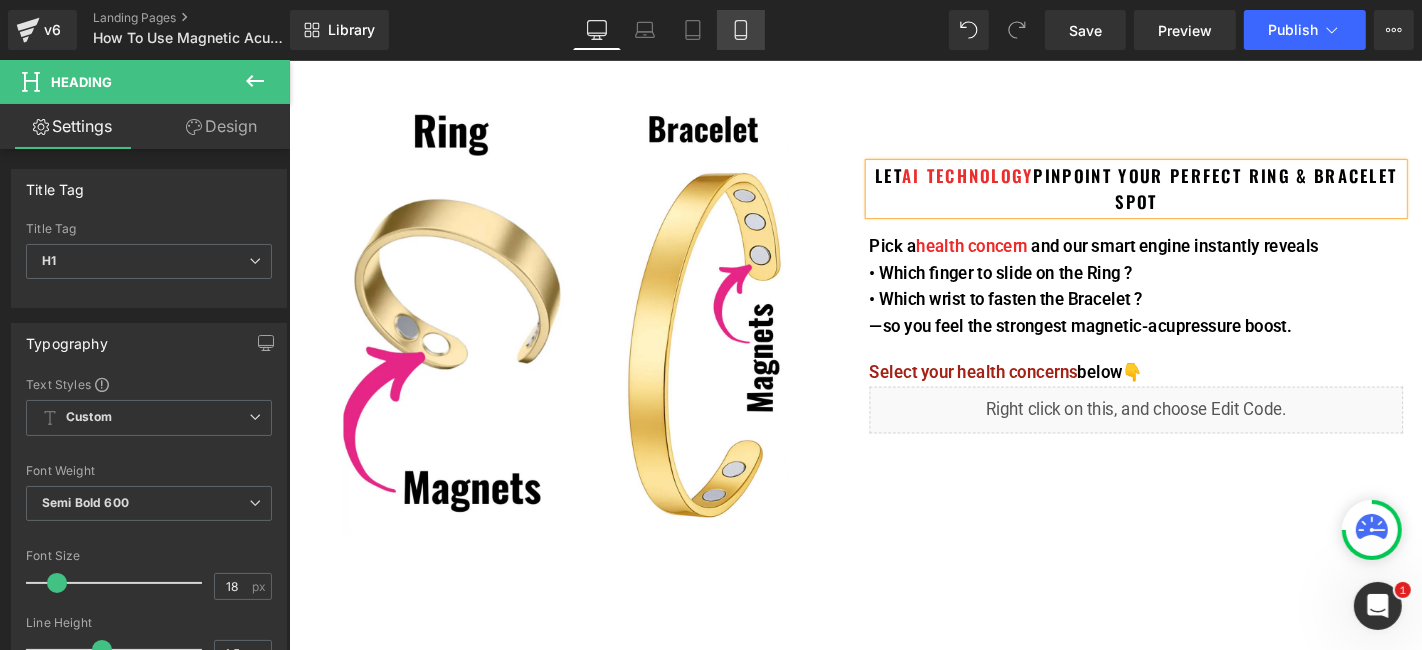 click 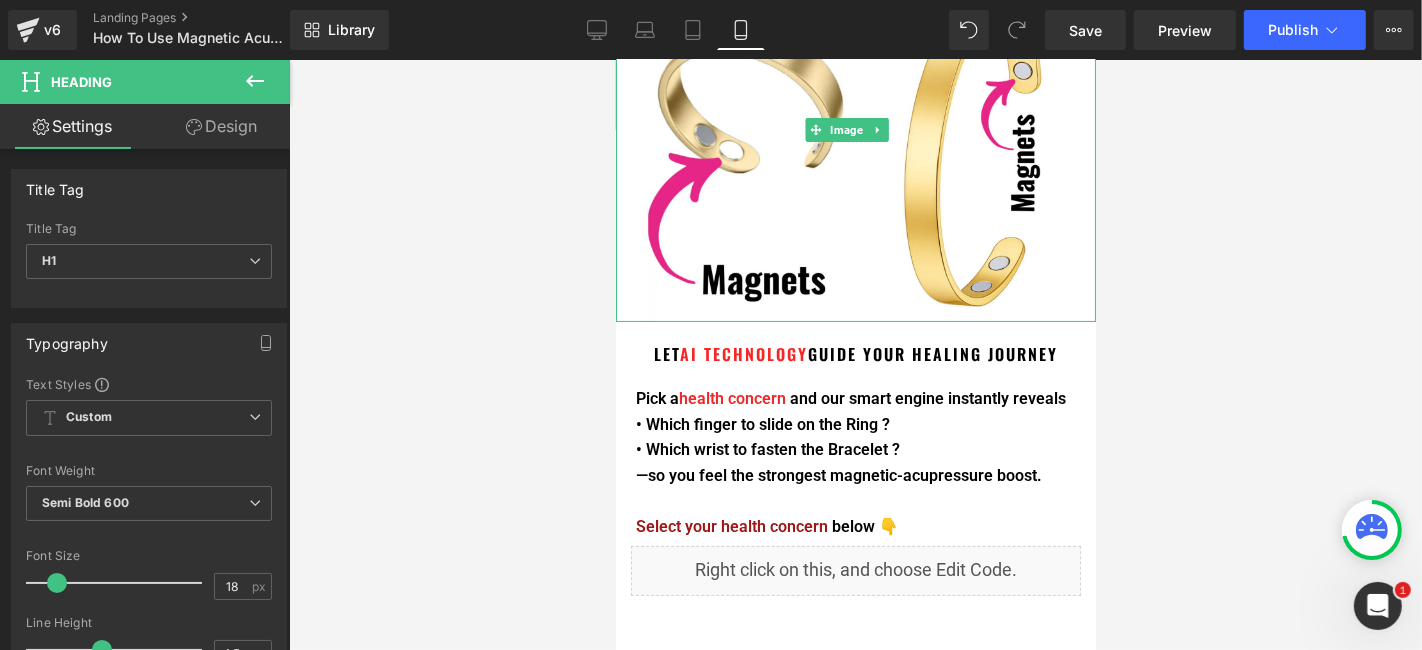 scroll, scrollTop: 222, scrollLeft: 0, axis: vertical 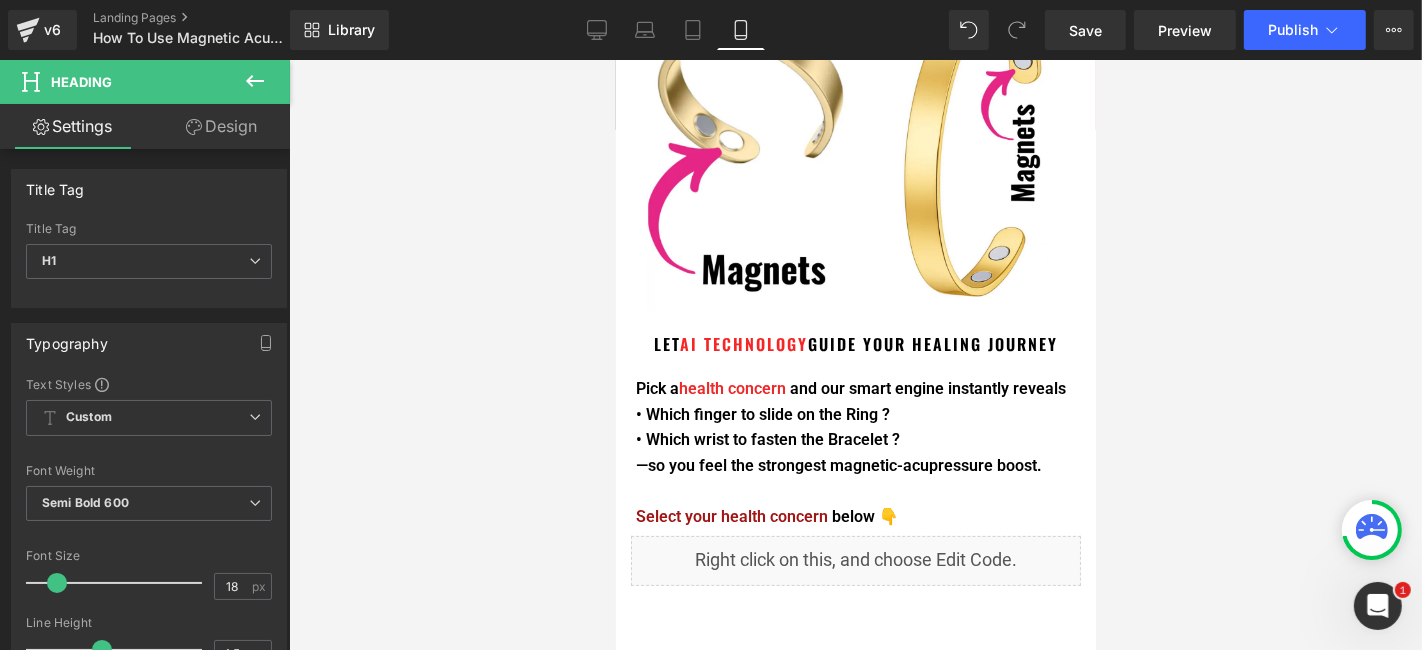 click on "Heading" at bounding box center (836, 343) 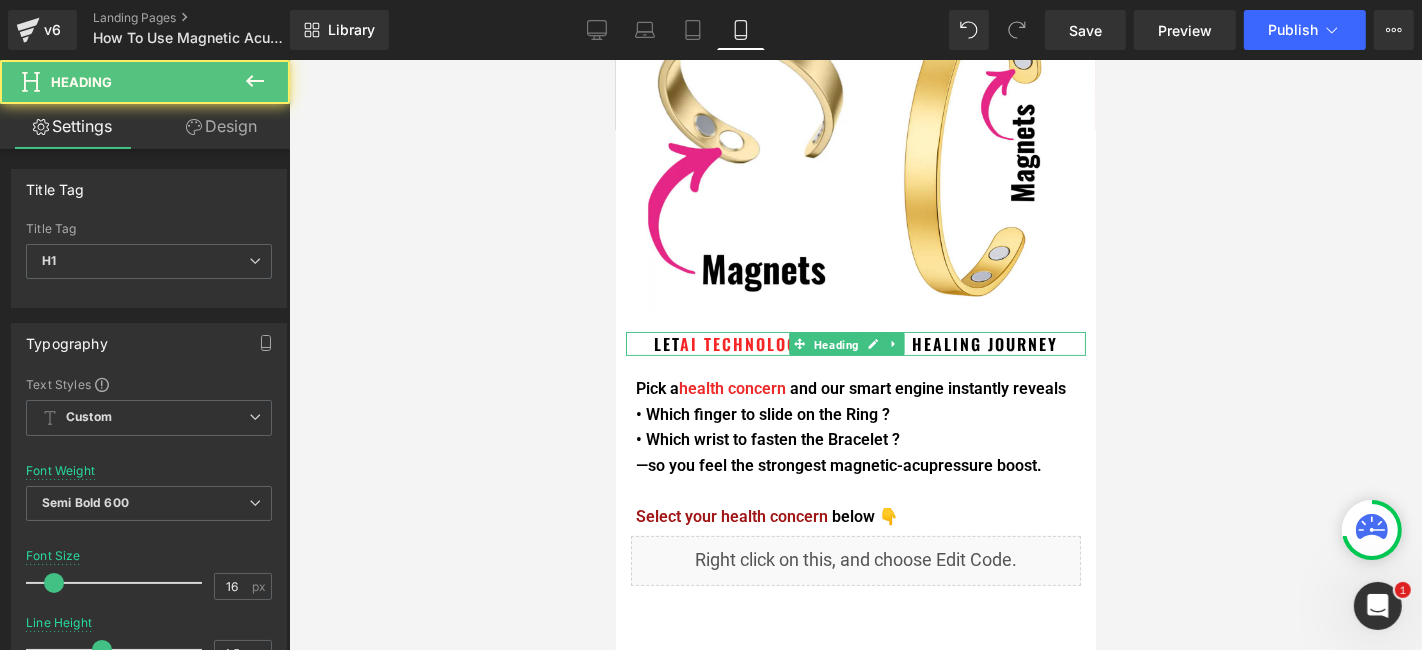 click at bounding box center [873, 343] 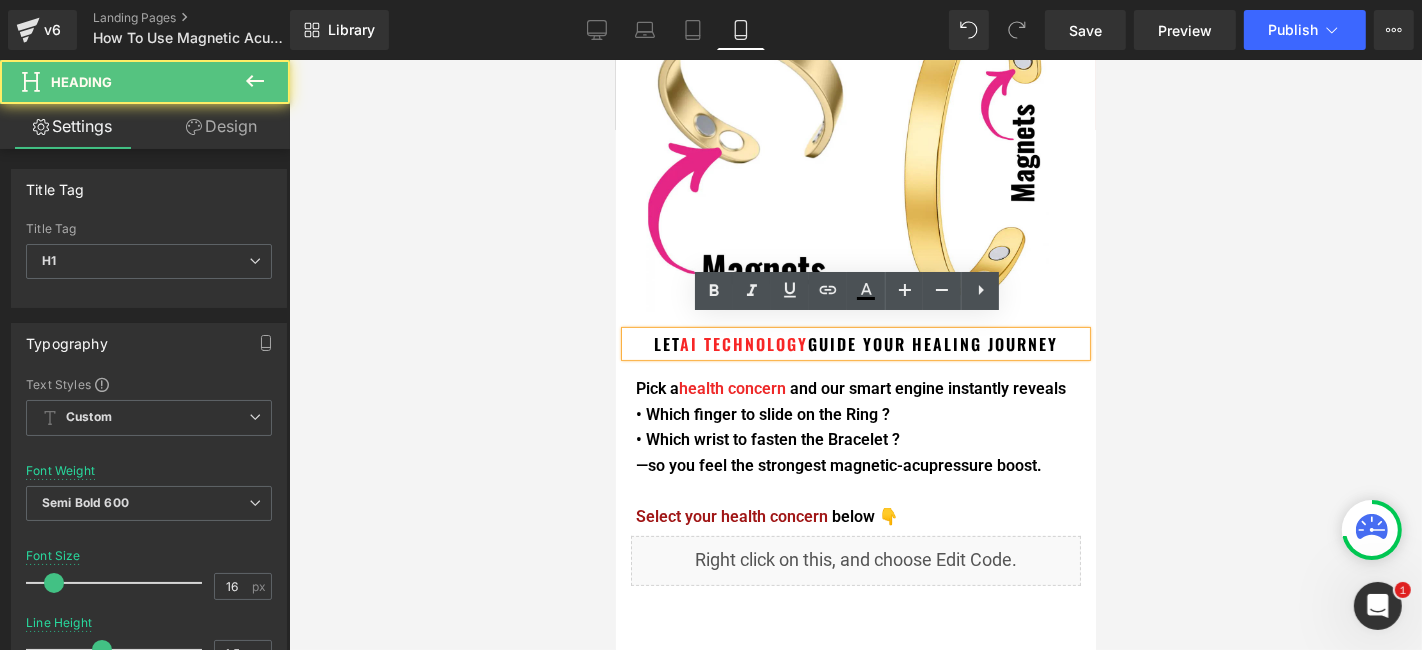 drag, startPoint x: 1056, startPoint y: 332, endPoint x: 635, endPoint y: 329, distance: 421.01068 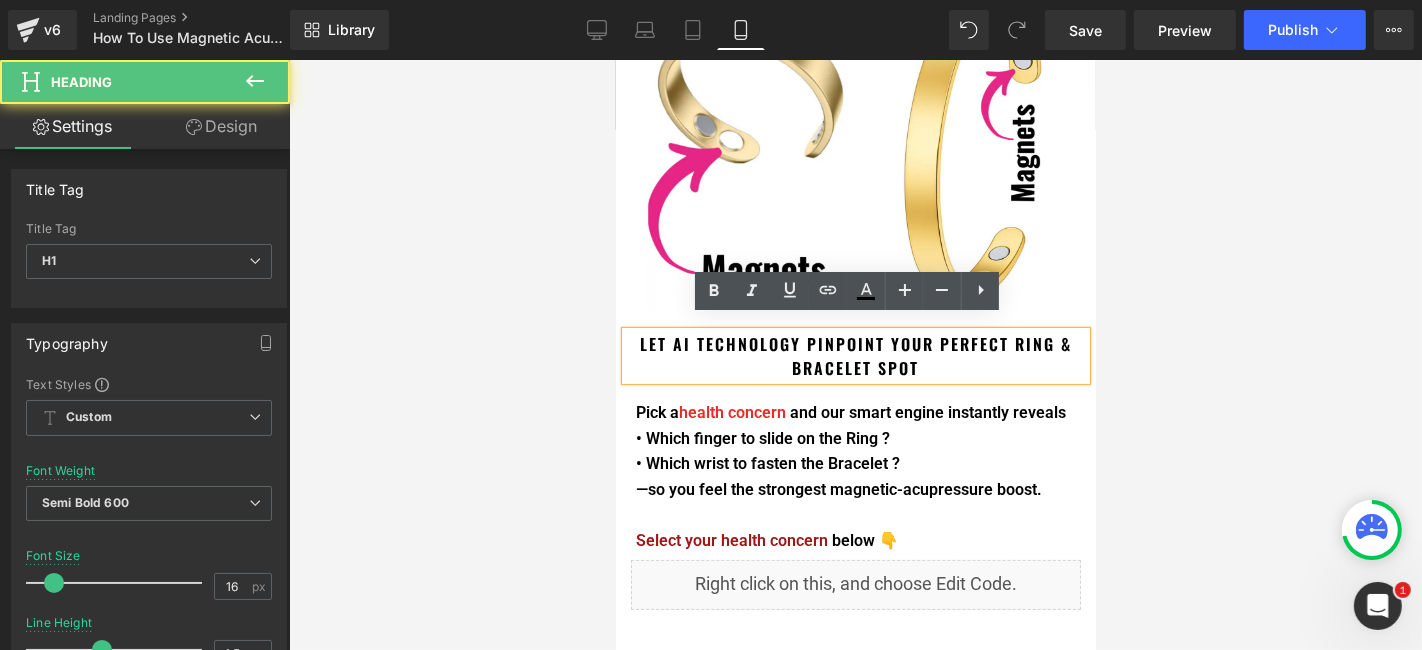 type 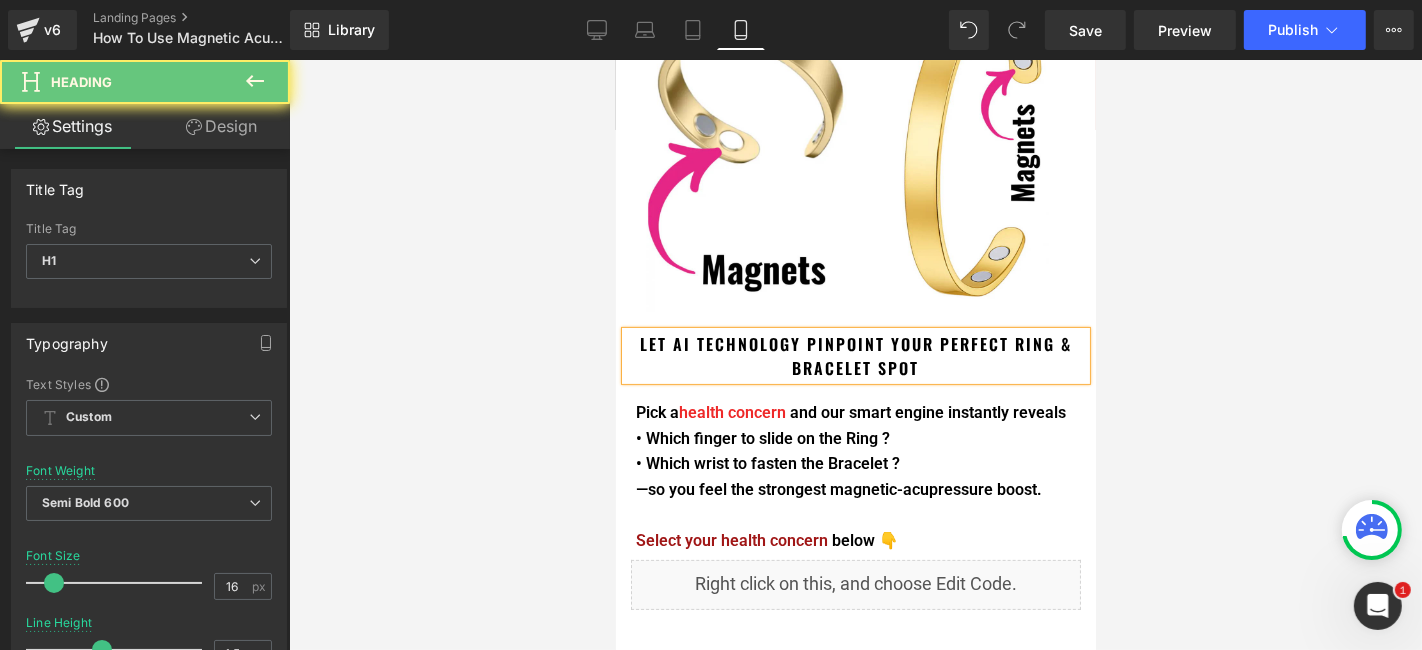 drag, startPoint x: 1219, startPoint y: 350, endPoint x: 476, endPoint y: 296, distance: 744.9597 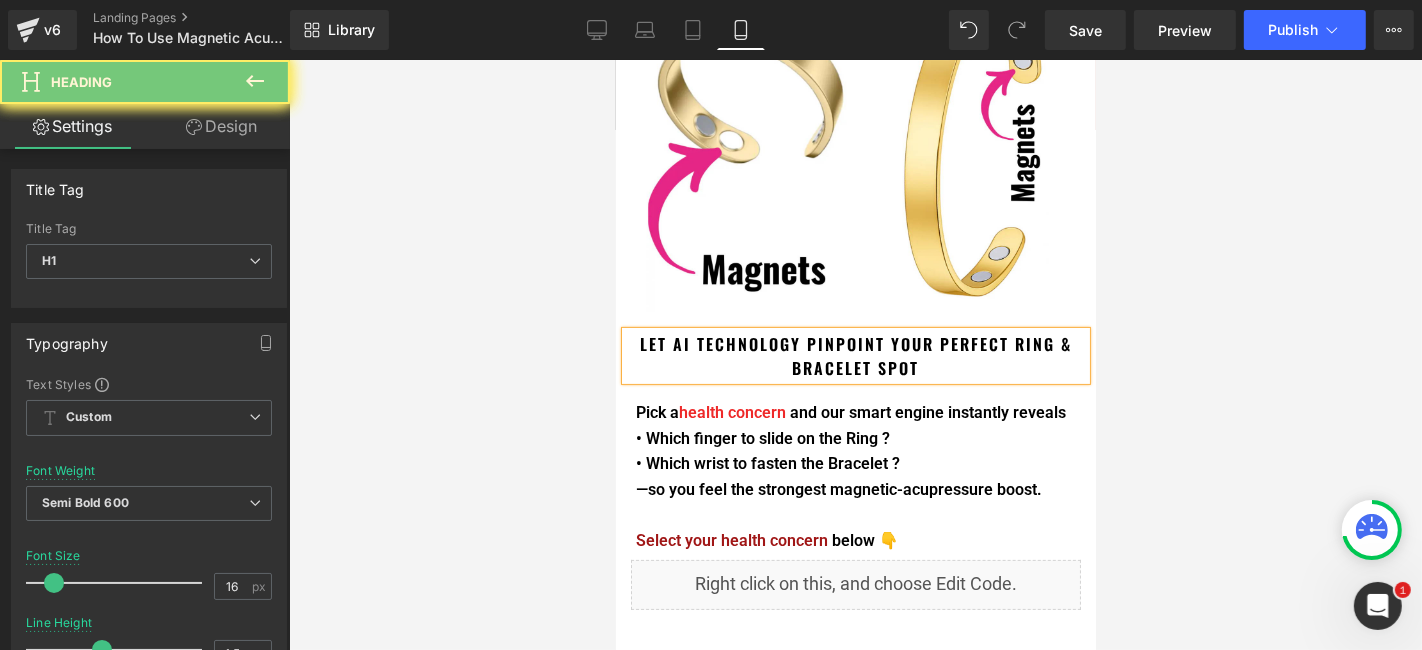 click on "LET AI TECHNOLOGY PINPOINT YOUR PERFECT RING & BRACELET SPOT" at bounding box center (855, 355) 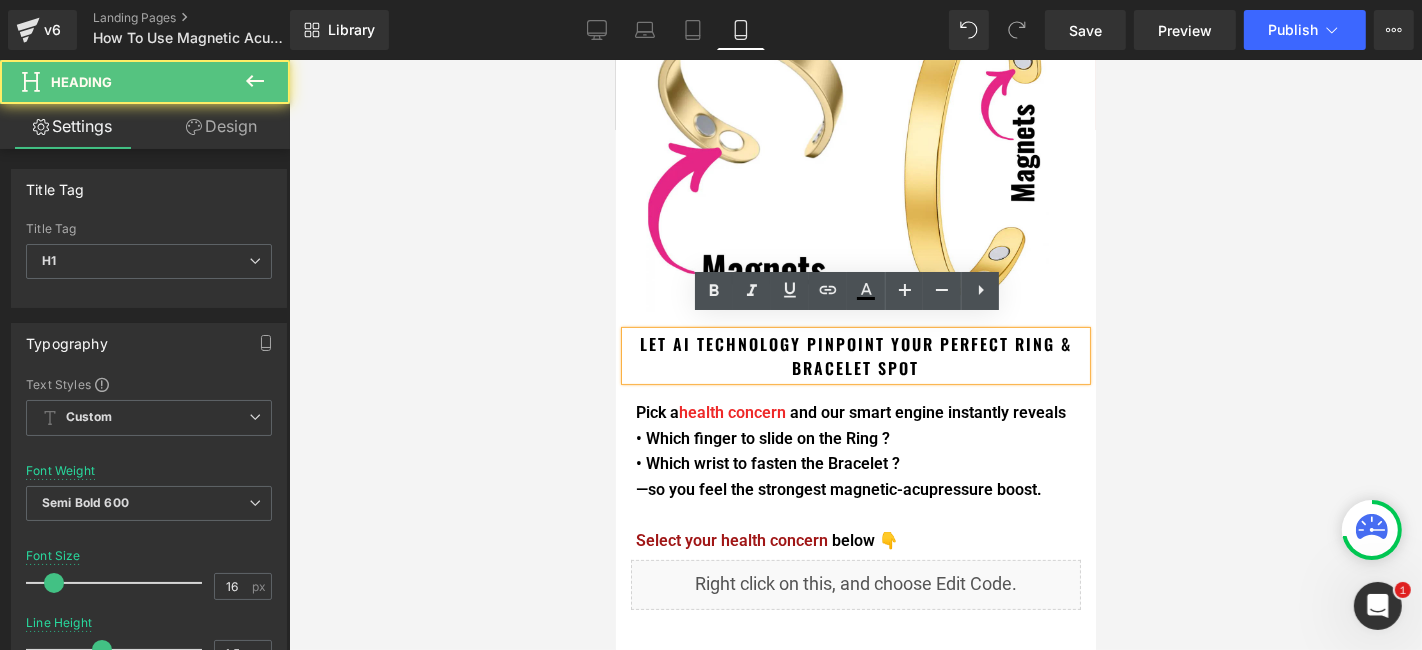 drag, startPoint x: 788, startPoint y: 330, endPoint x: 1484, endPoint y: 363, distance: 696.78186 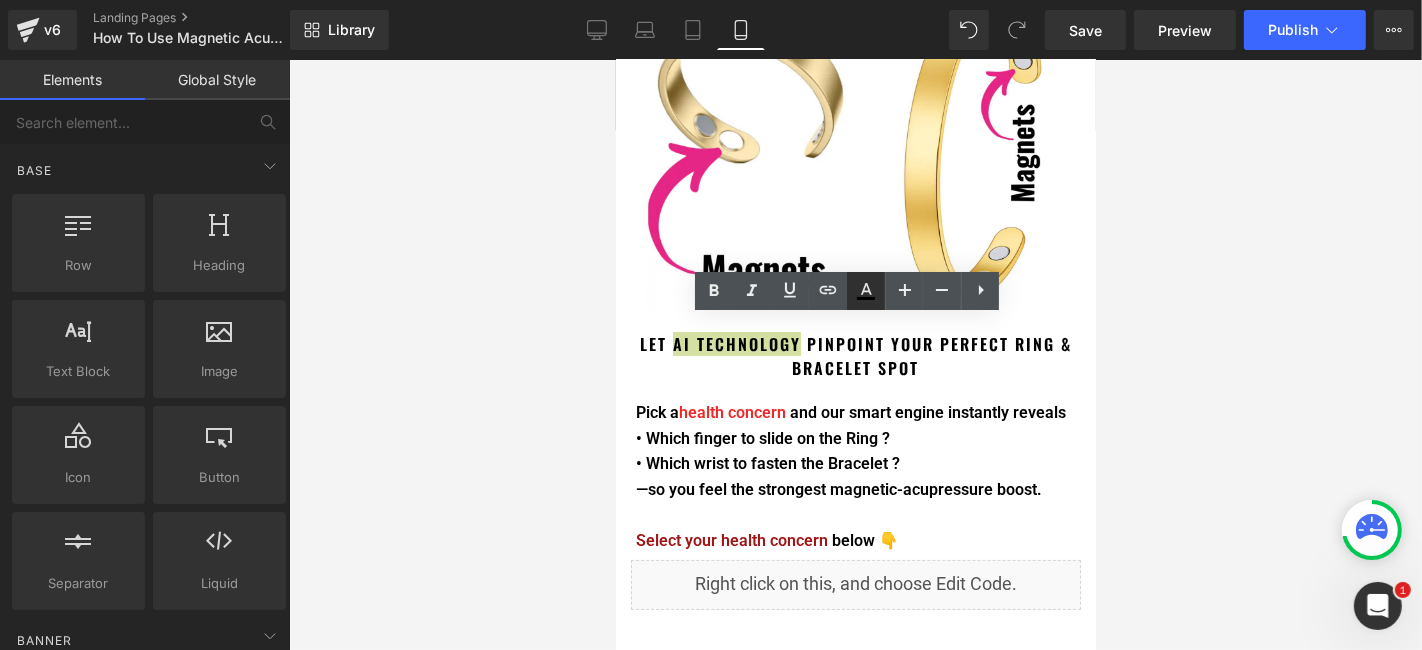 click 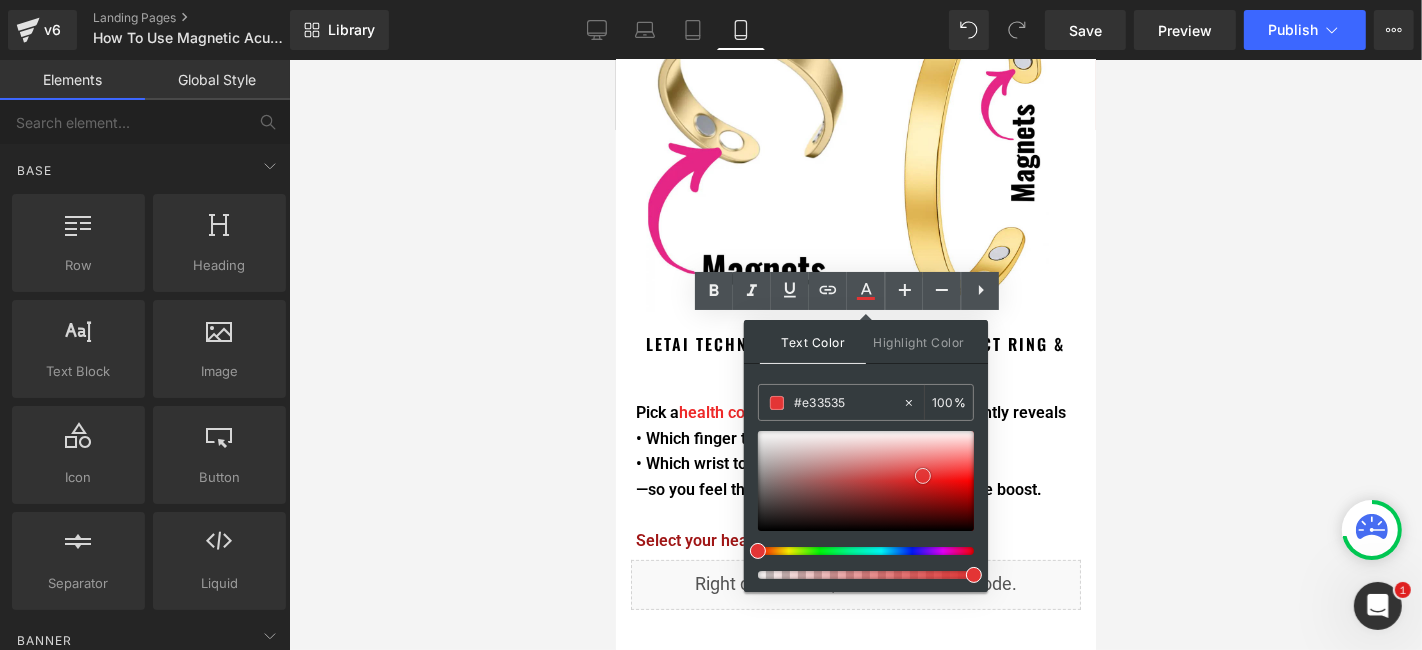 click at bounding box center (866, 481) 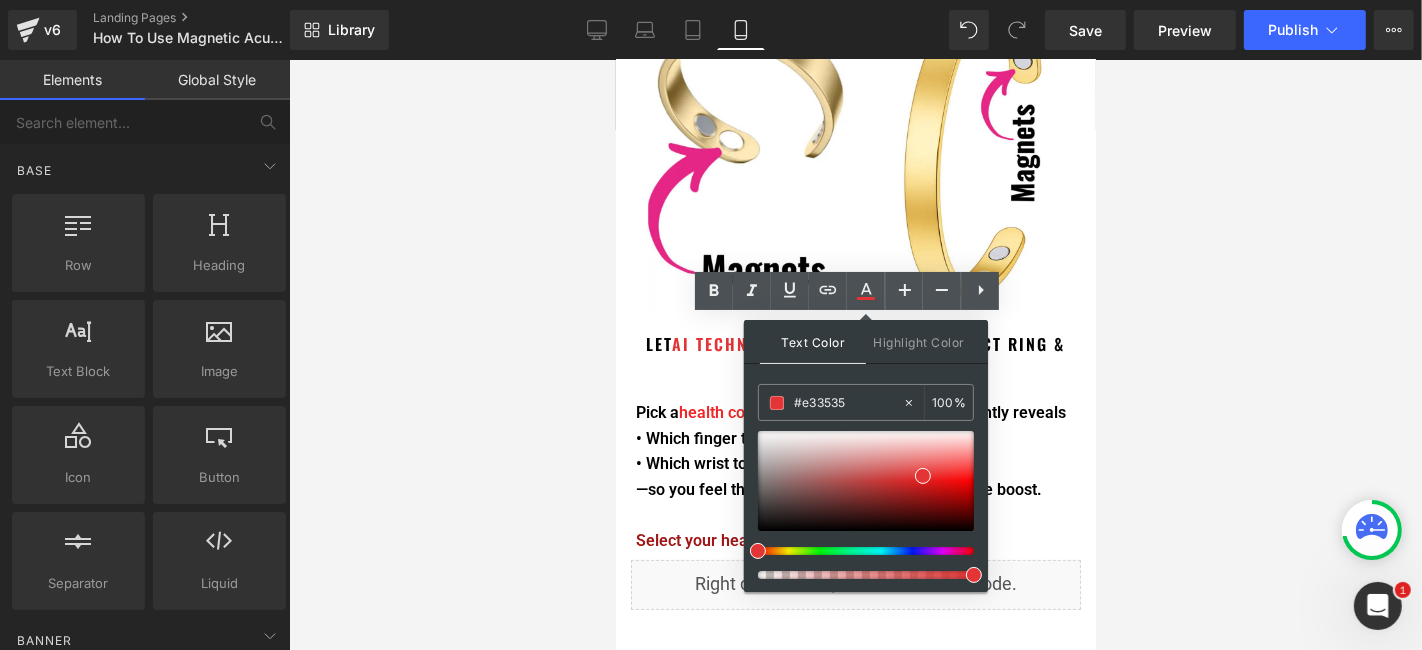 click on "Image LET AI TECHNOLOGY PINPOINT YOUR PERFECT RING & BRACELET SPOT Heading Pick a health concern and our smart engine instantly reveals • Which finger to slide on the Ring ? • Which wrist to fasten the Bracelet ? —so you feel the strongest magnetic-acupressure boost. Select your health concern below 👇 Text Block Image LET AI TECHNOLOGY PINPOINT YOUR PERFECT RING & BRACELET SPOT Heading Pick a health concern and our smart engine instantly reveals • Which finger to slide on the Ring ? • Which wrist to fasten the Bracelet ? Text Block Select your health concerns below 👇 Text Block Liquid Row
Select your layout" at bounding box center (855, 463) 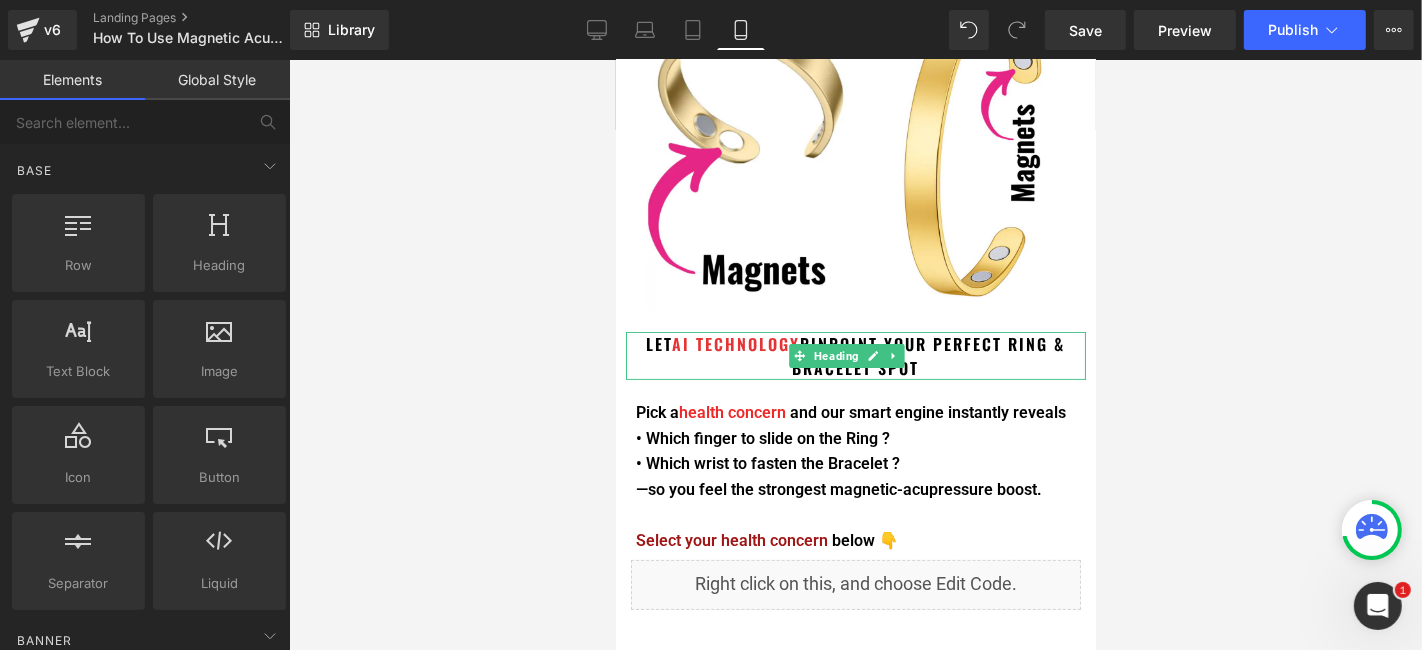 click on "AI TECHNOLOGY" at bounding box center [736, 343] 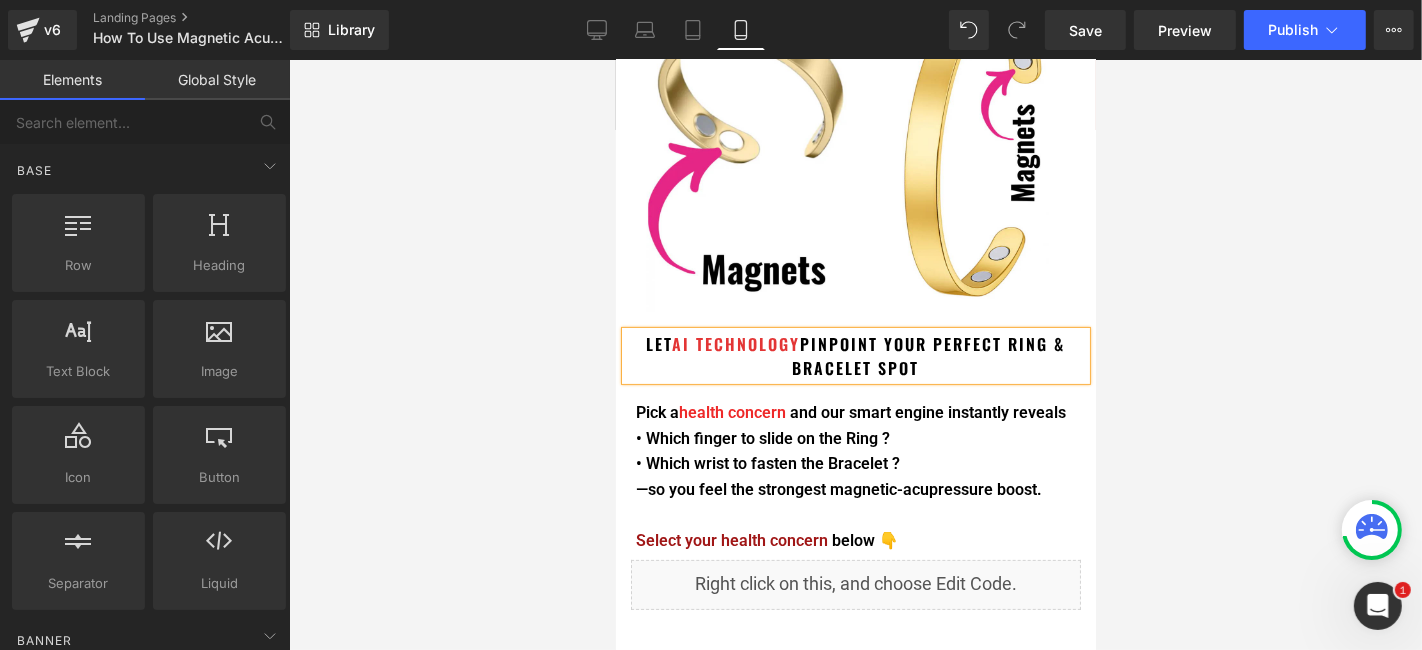 click on "AI TECHNOLOGY" at bounding box center [736, 343] 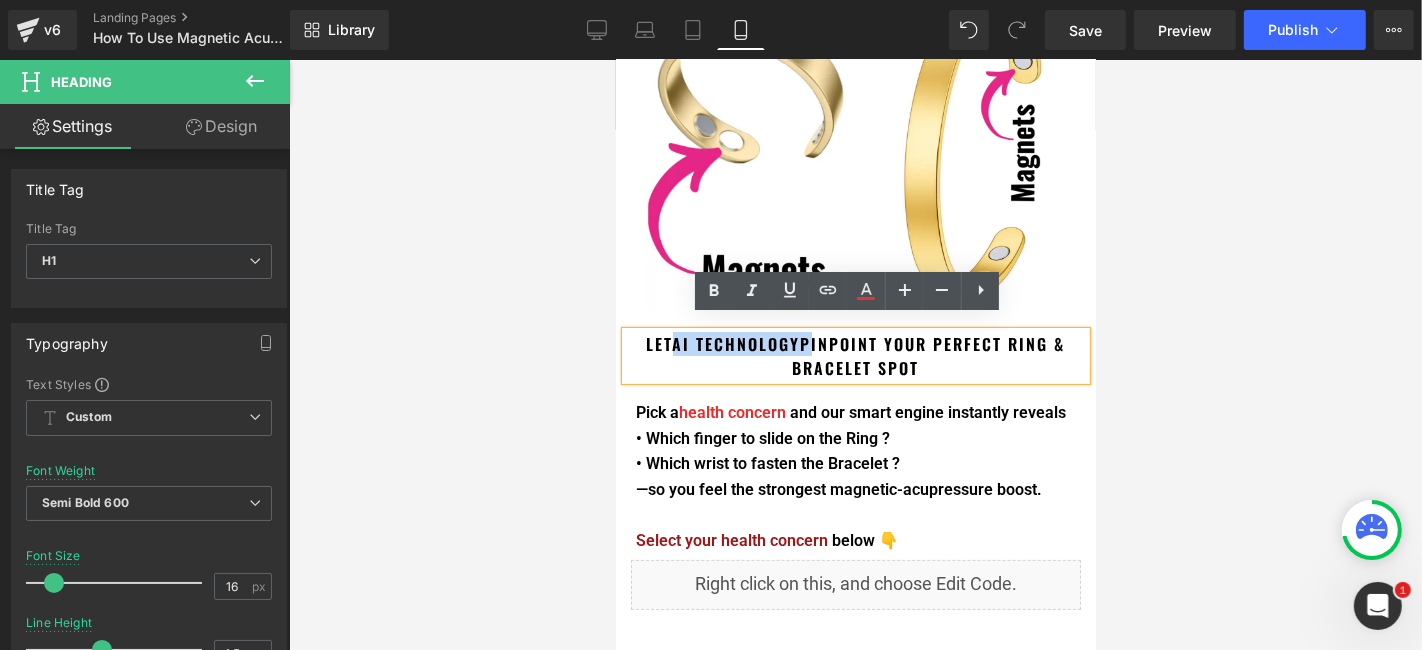 drag, startPoint x: 790, startPoint y: 329, endPoint x: 670, endPoint y: 331, distance: 120.01666 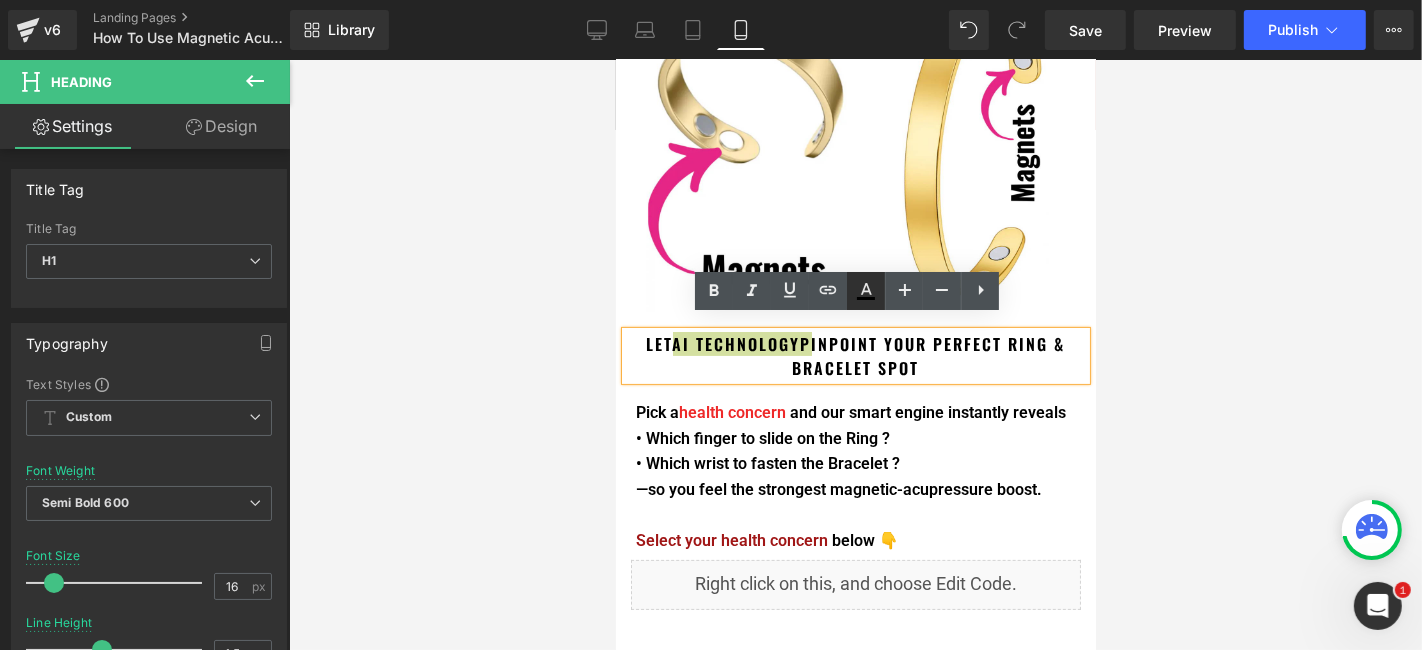click 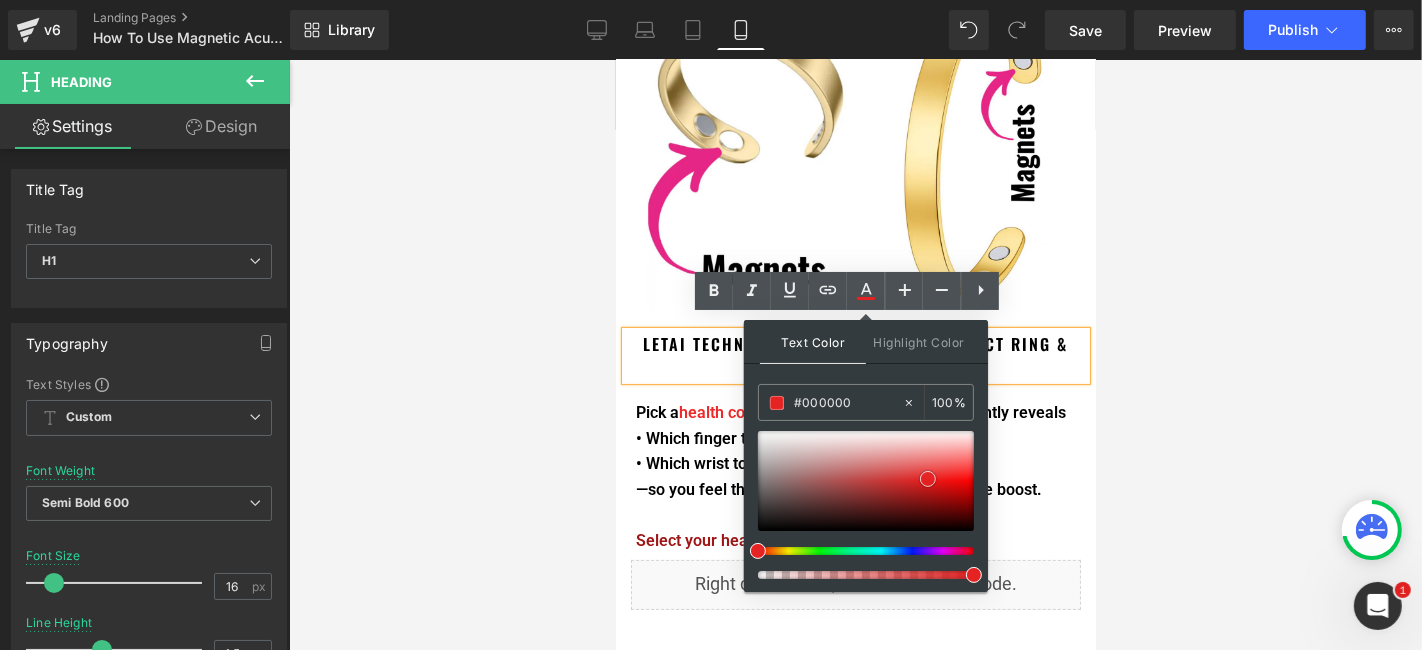 type on "#e52323" 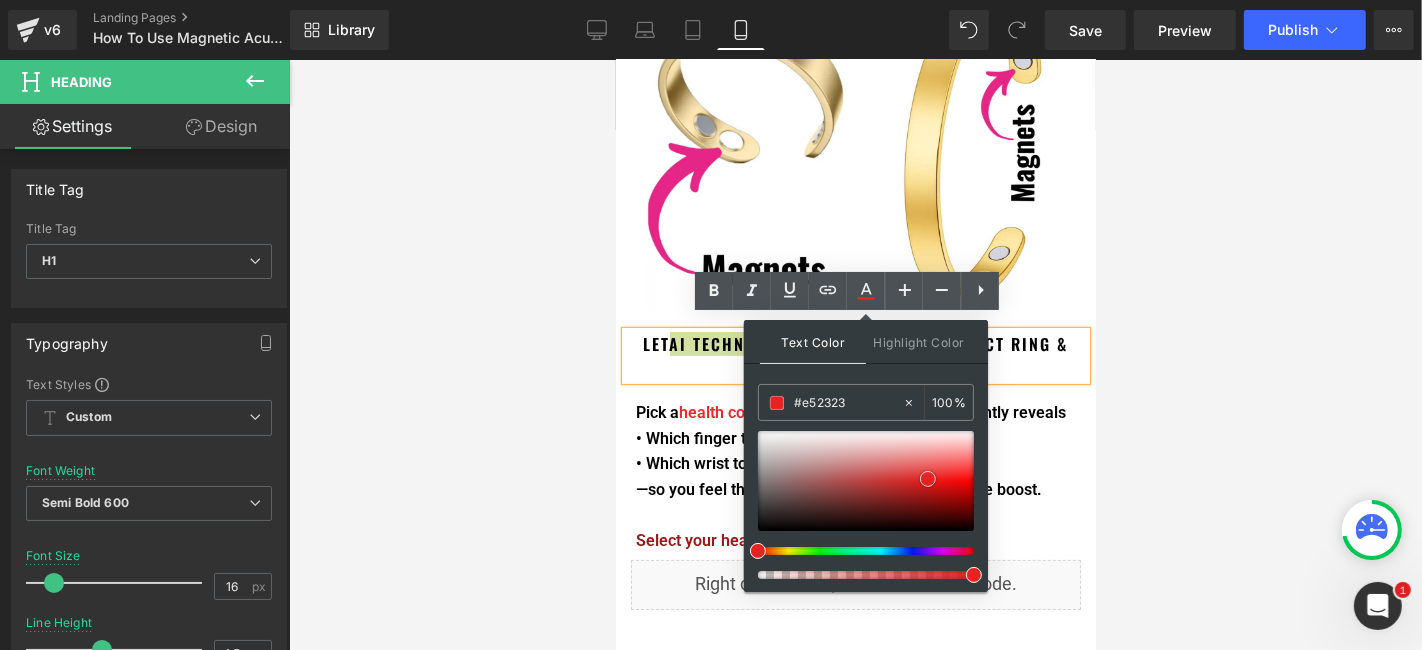 click at bounding box center (866, 481) 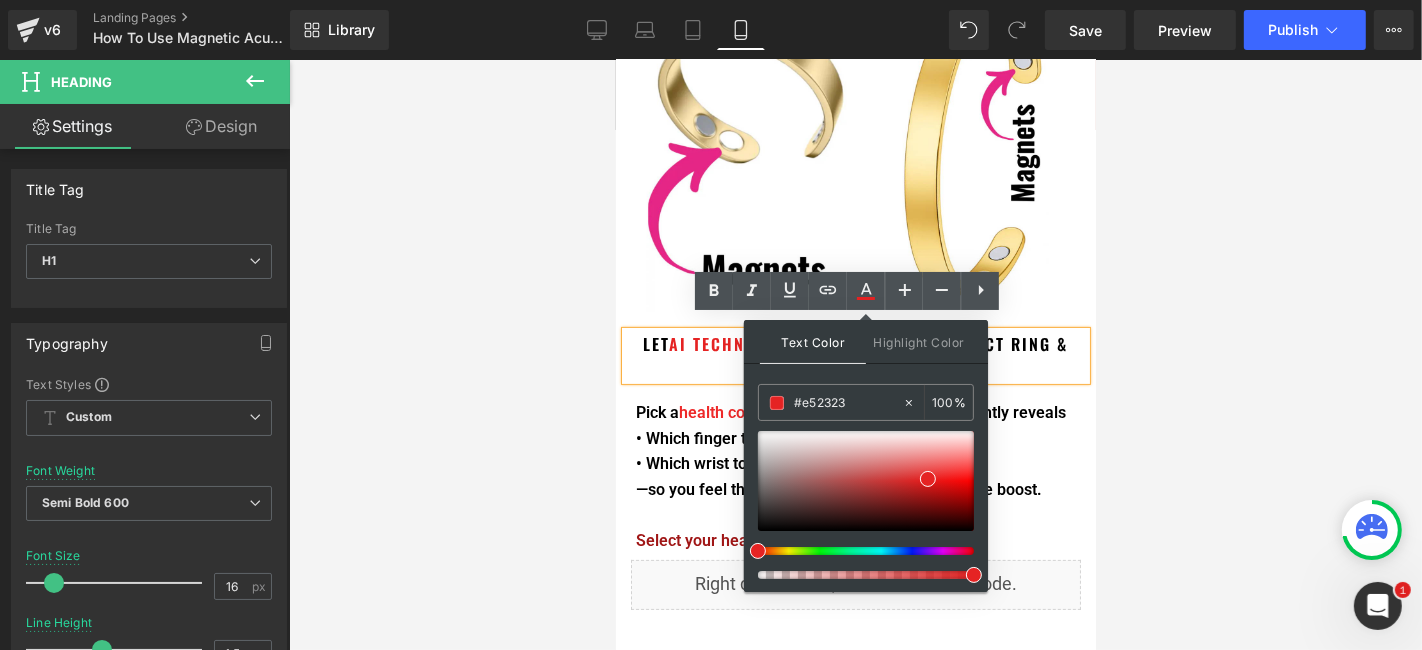 click on "LET AI TECHNOLOGY PINPOINT YOUR PERFECT RING & BRACELET SPOT" at bounding box center [855, 355] 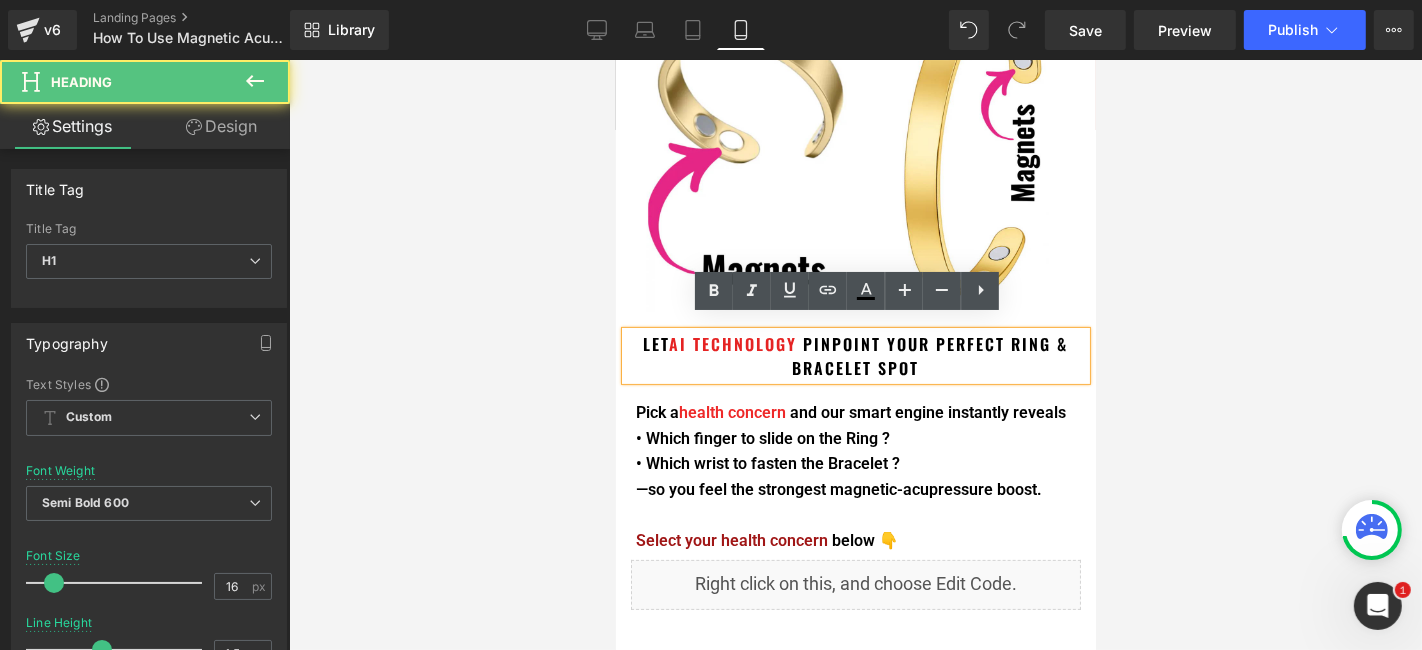 click on "LET AI TECHNOLOGY PINPOINT YOUR PERFECT RING & BRACELET SPOT" at bounding box center [855, 355] 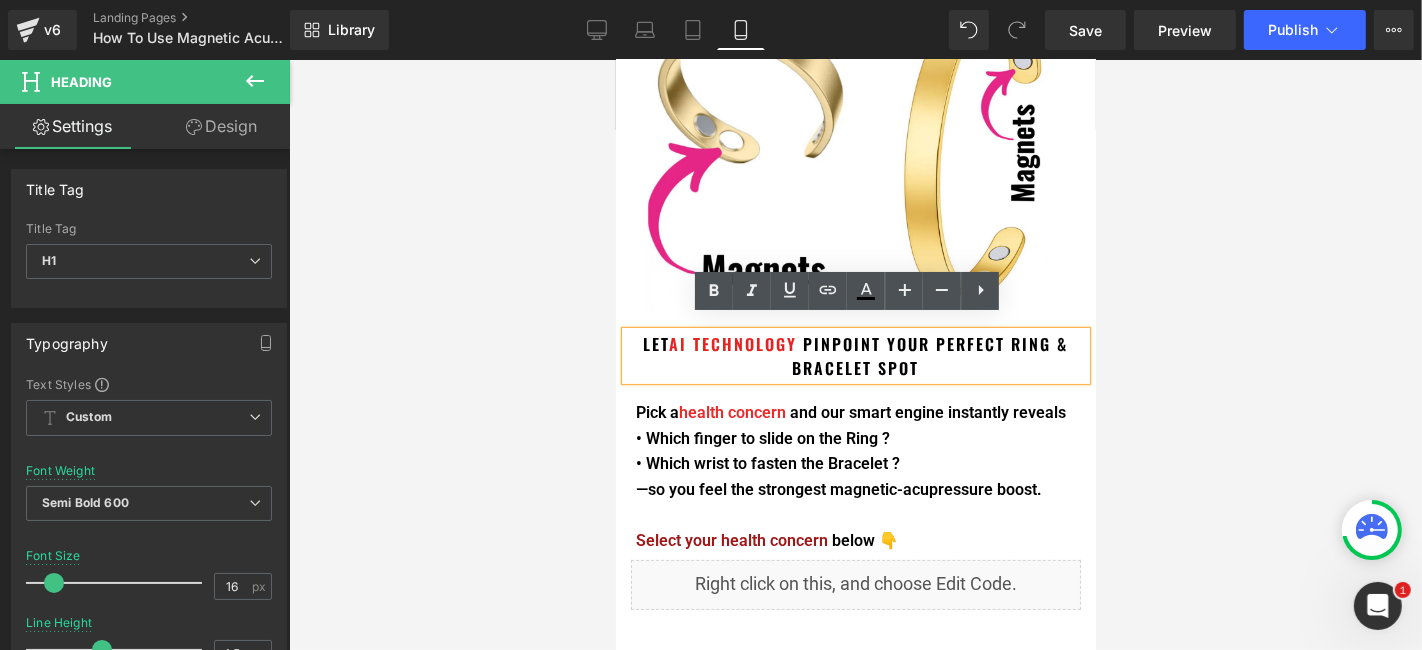 click at bounding box center [855, 355] 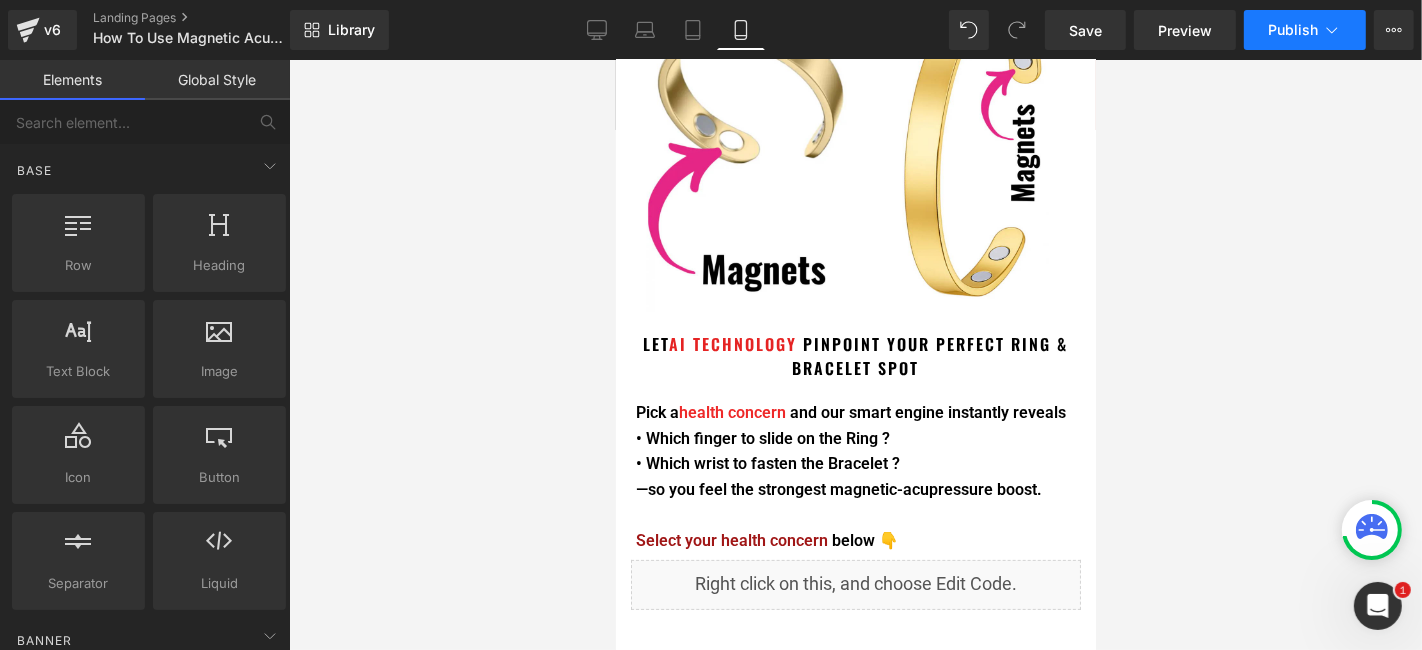 click on "Publish" at bounding box center (1293, 30) 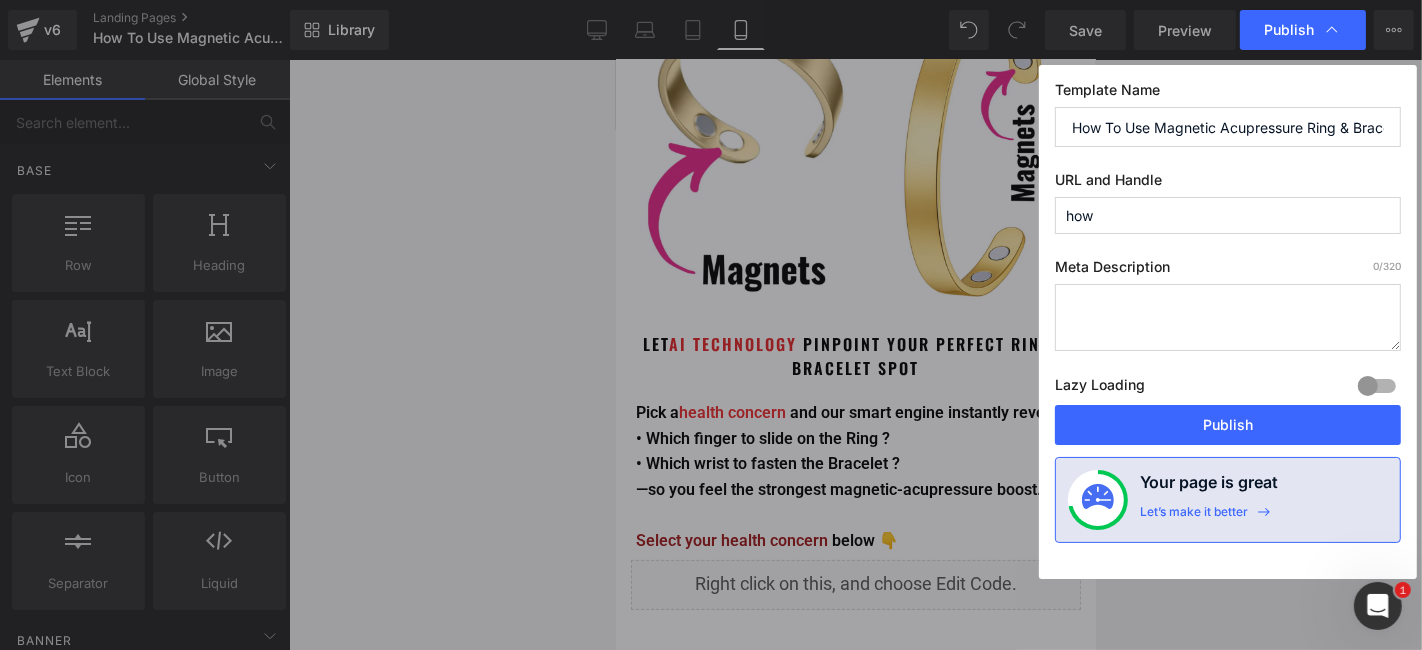 click on "Publish" at bounding box center (1228, 425) 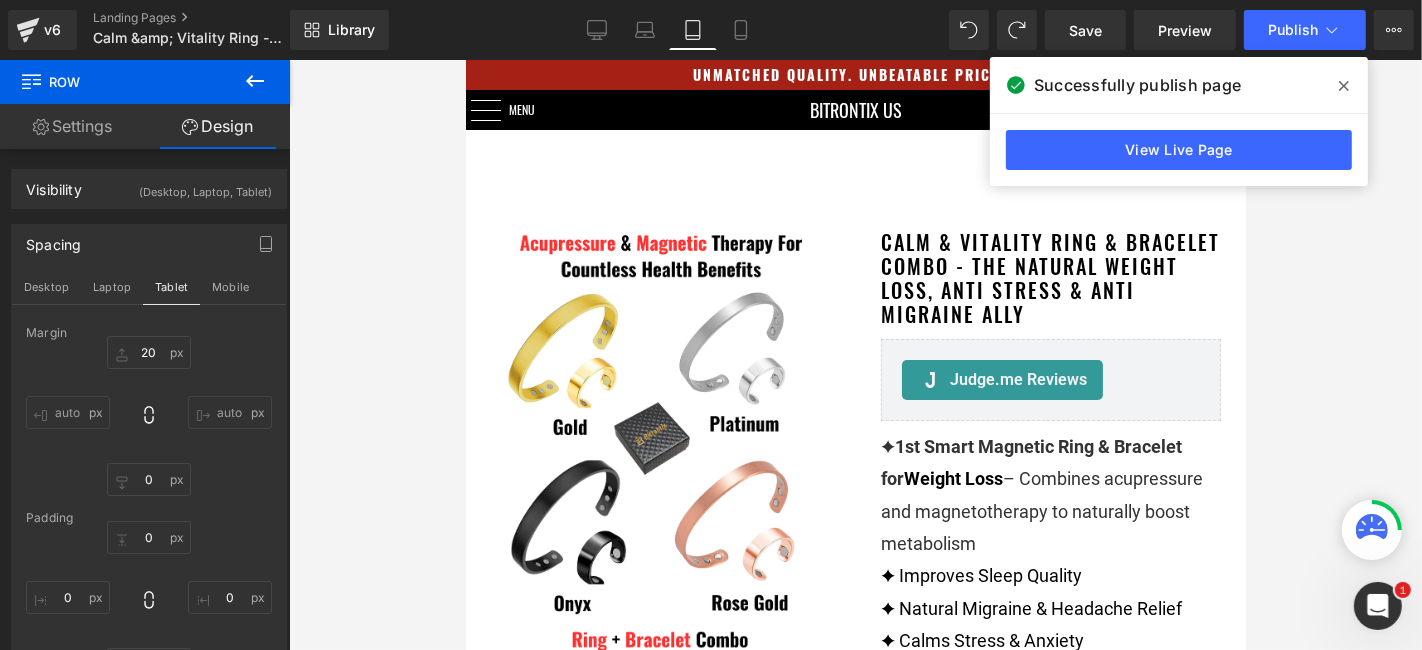 scroll, scrollTop: 0, scrollLeft: 0, axis: both 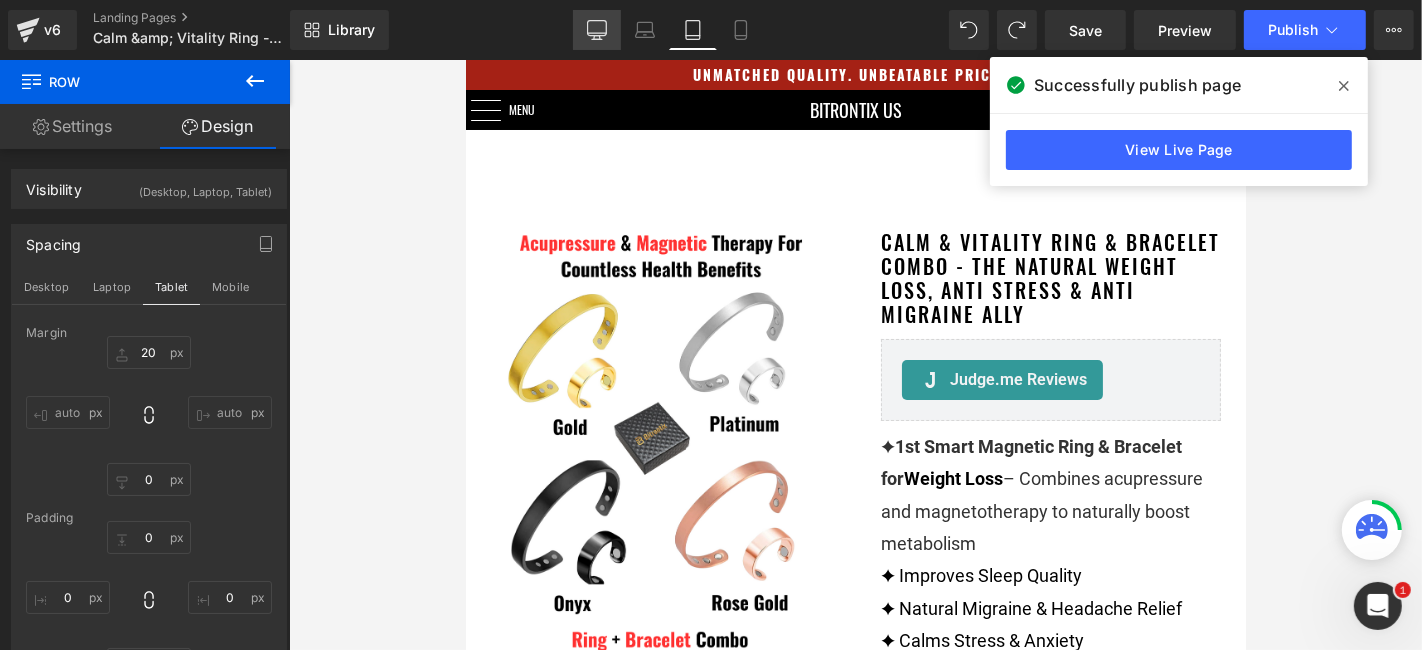 click 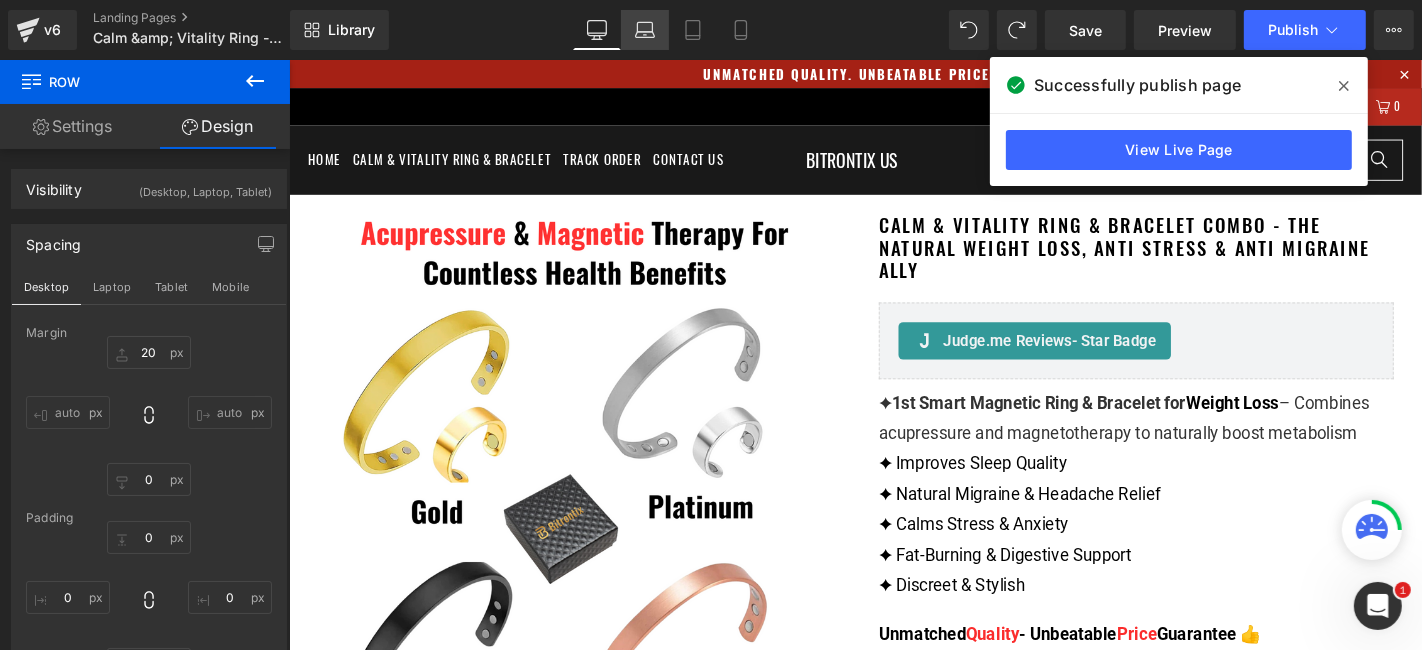 type on "10" 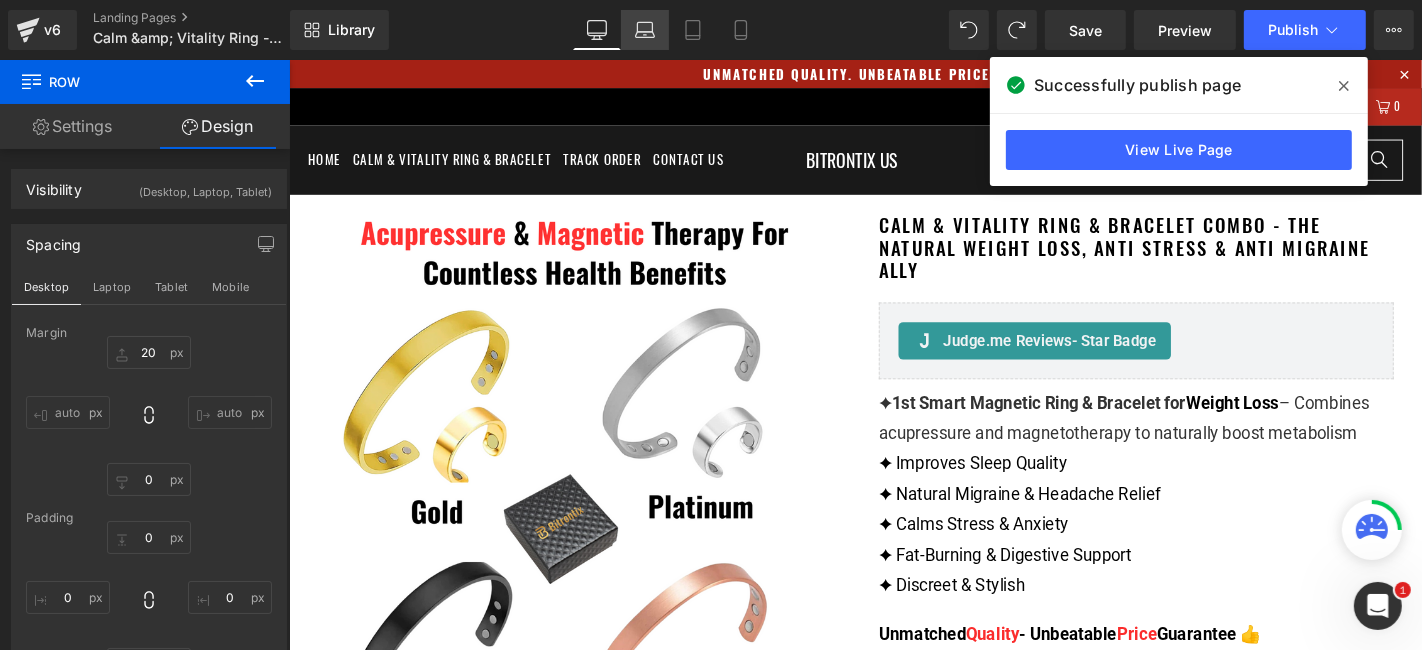 type on "0" 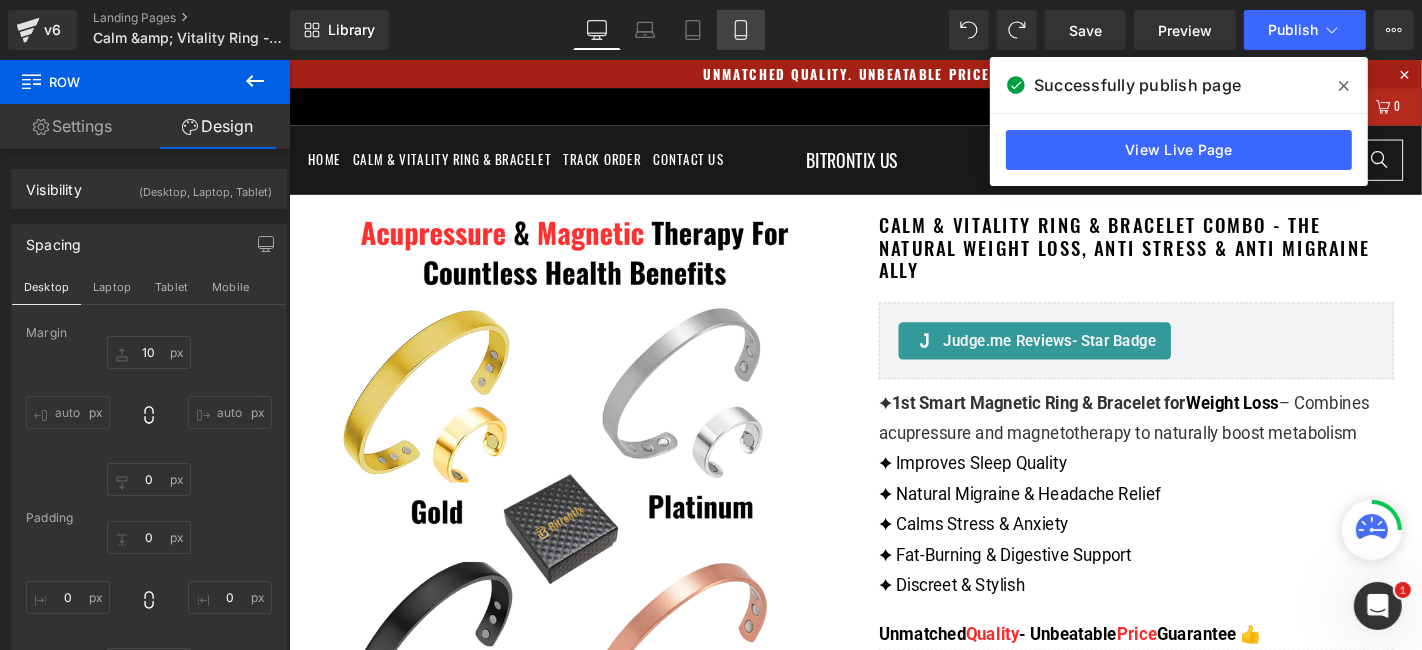 click 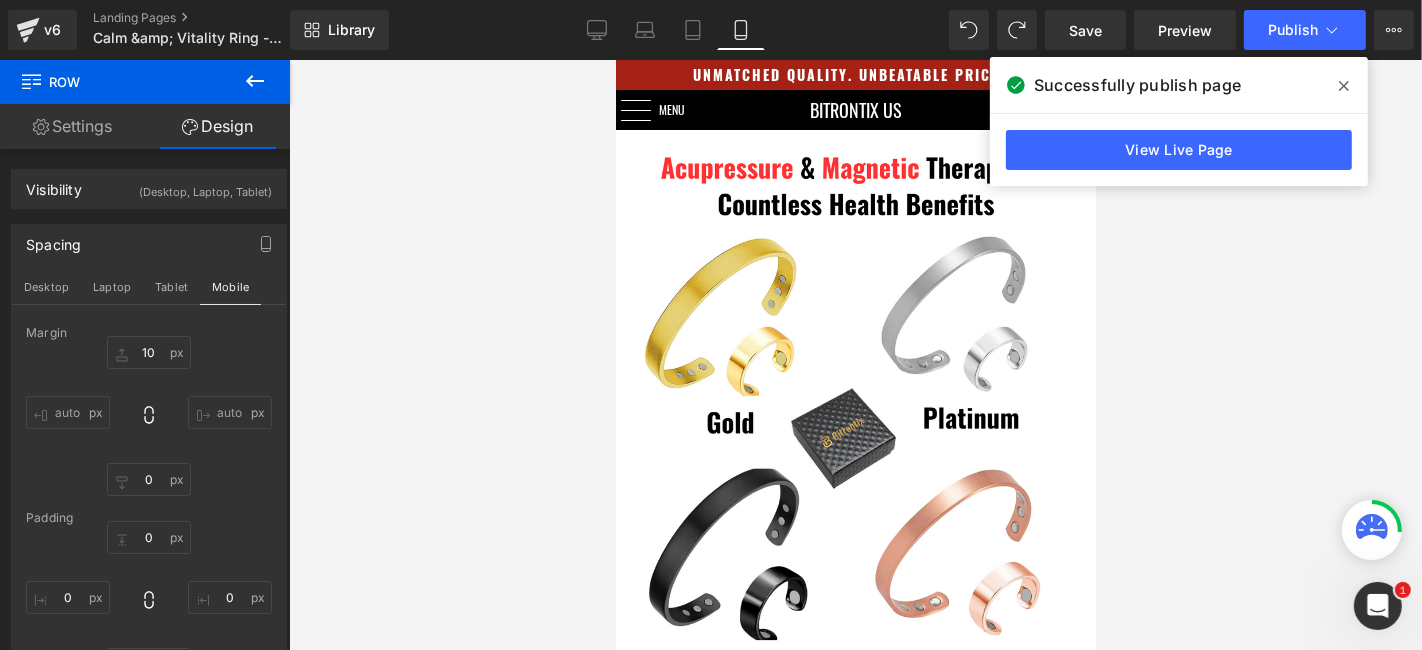 type on "-10" 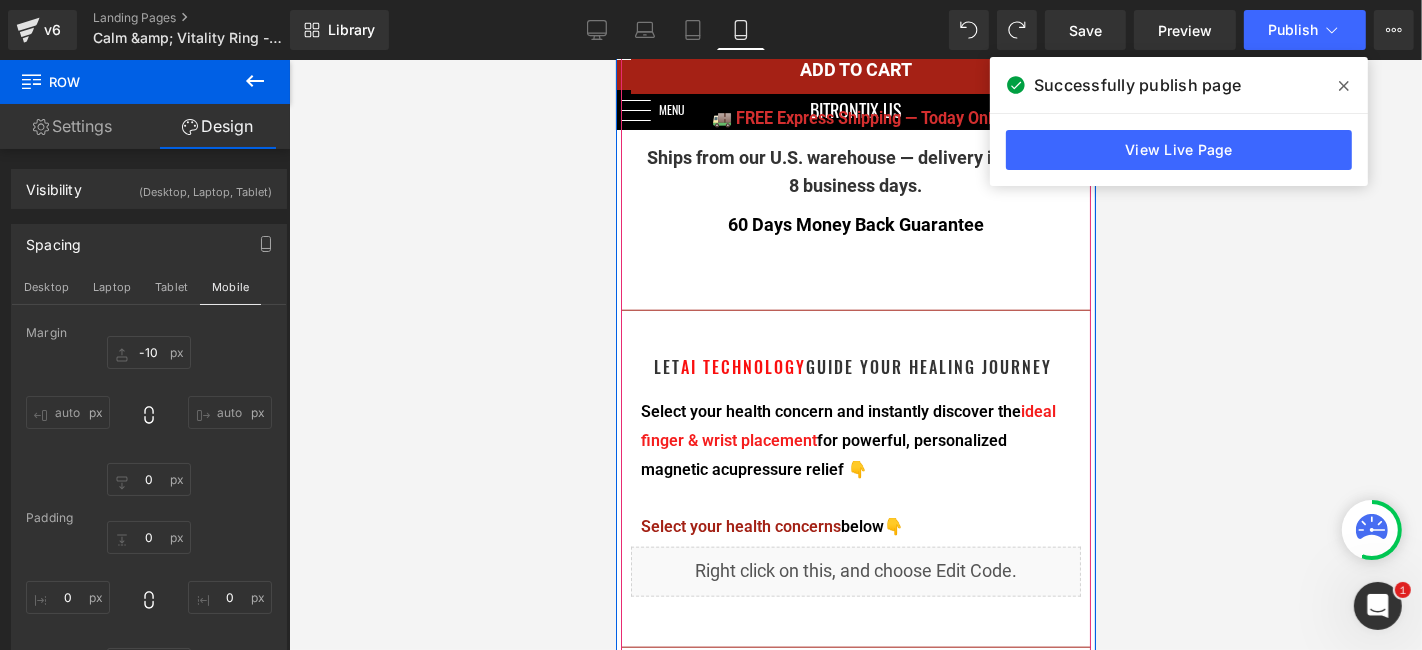 scroll, scrollTop: 1444, scrollLeft: 0, axis: vertical 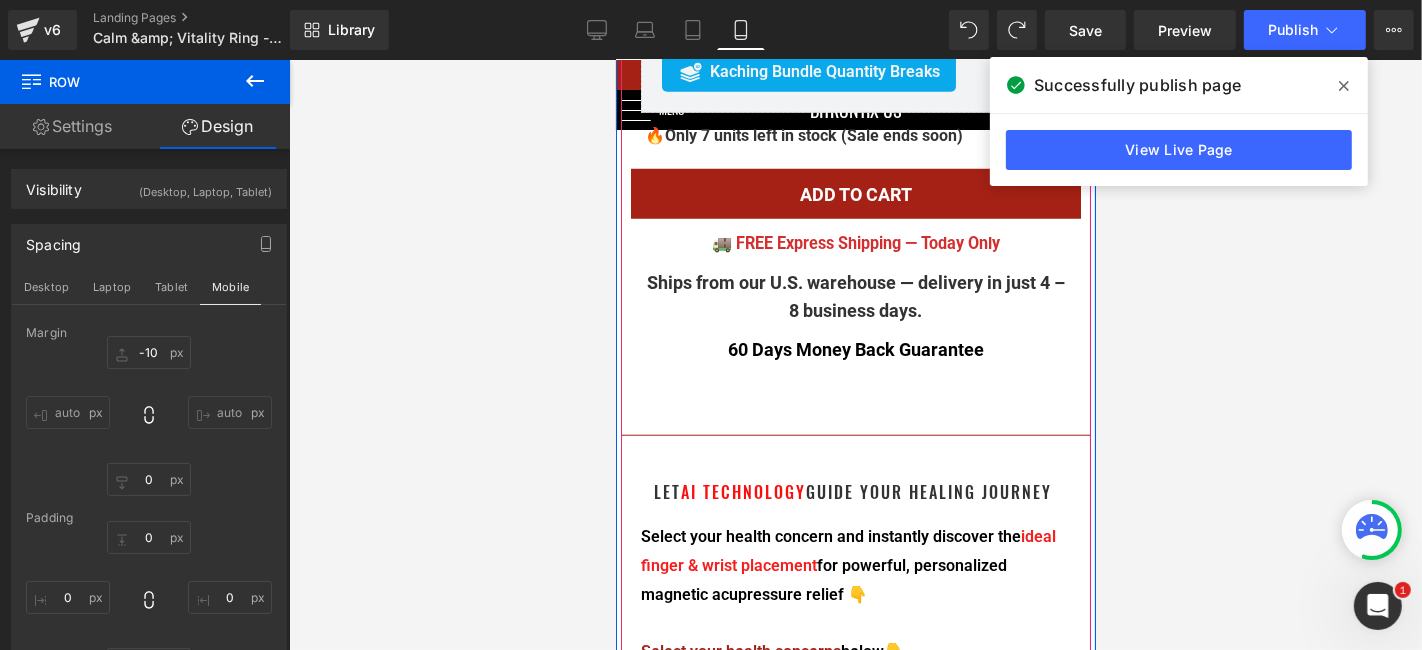 click on "Let AI technology Guide Your Healing Journey" at bounding box center [855, 491] 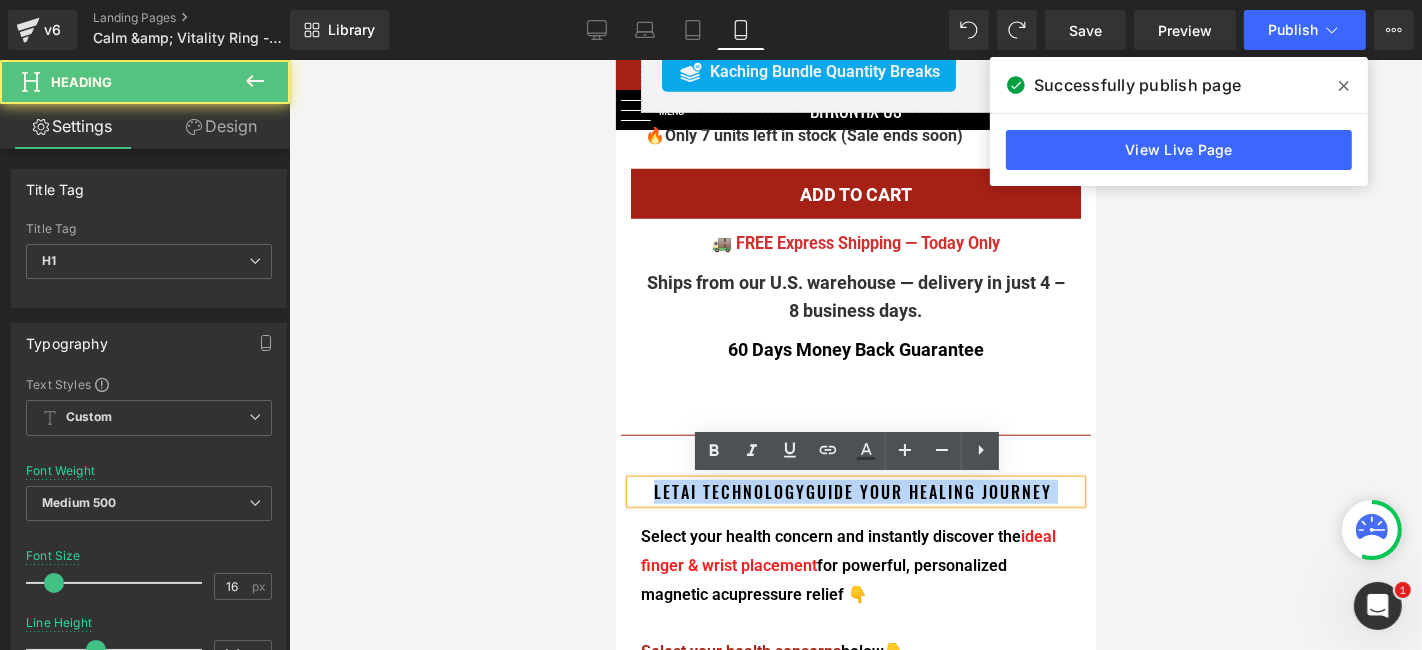 drag, startPoint x: 1057, startPoint y: 486, endPoint x: 635, endPoint y: 491, distance: 422.02963 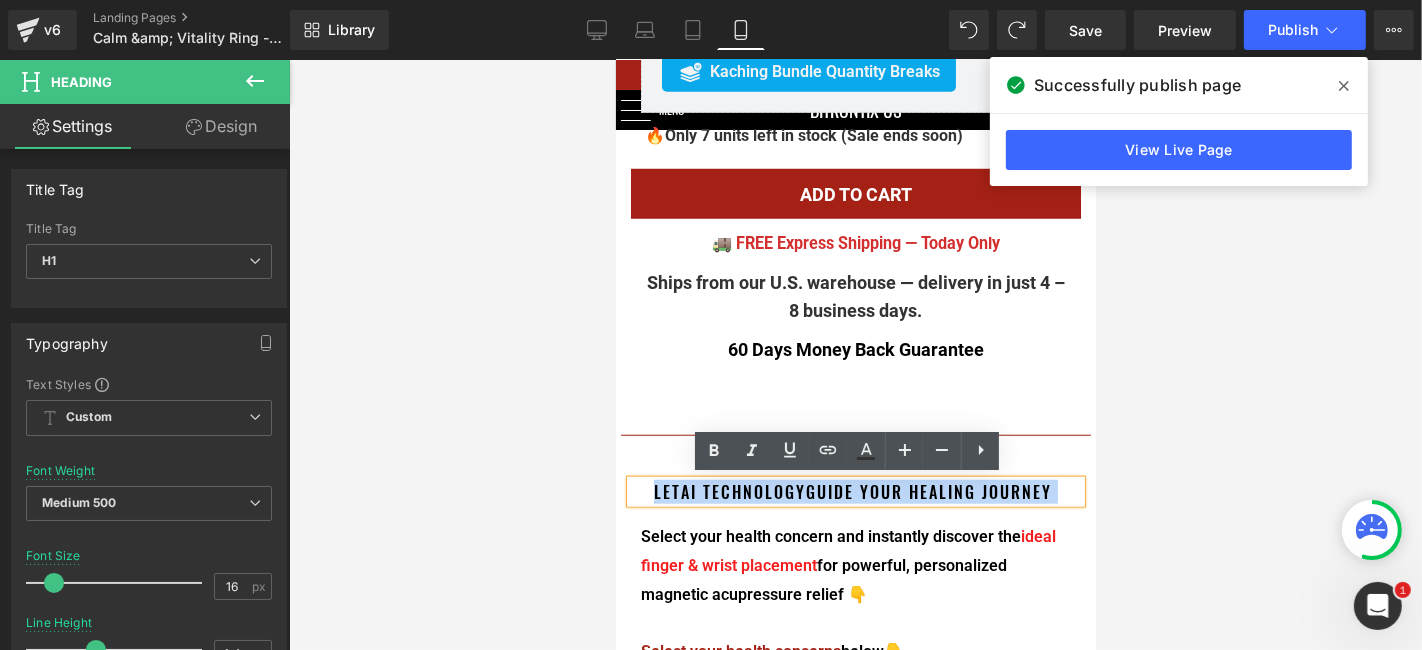 paste 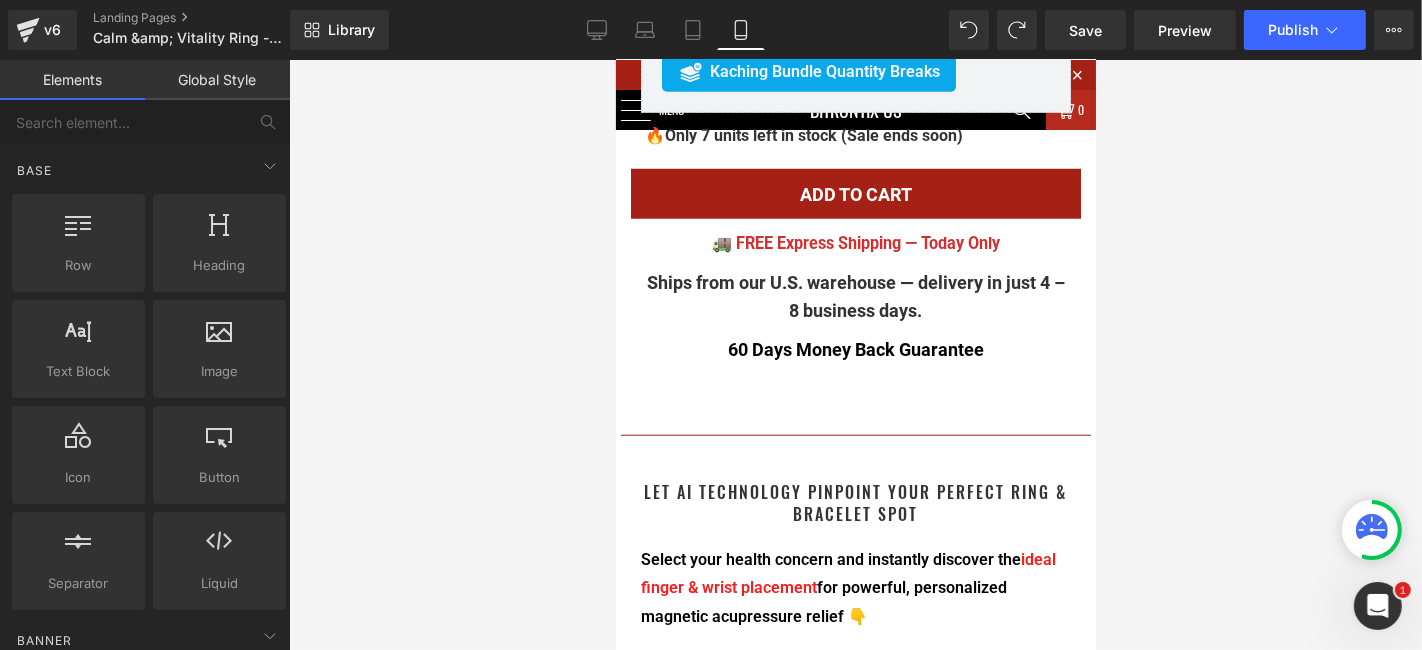 drag, startPoint x: 1175, startPoint y: 410, endPoint x: 257, endPoint y: 375, distance: 918.667 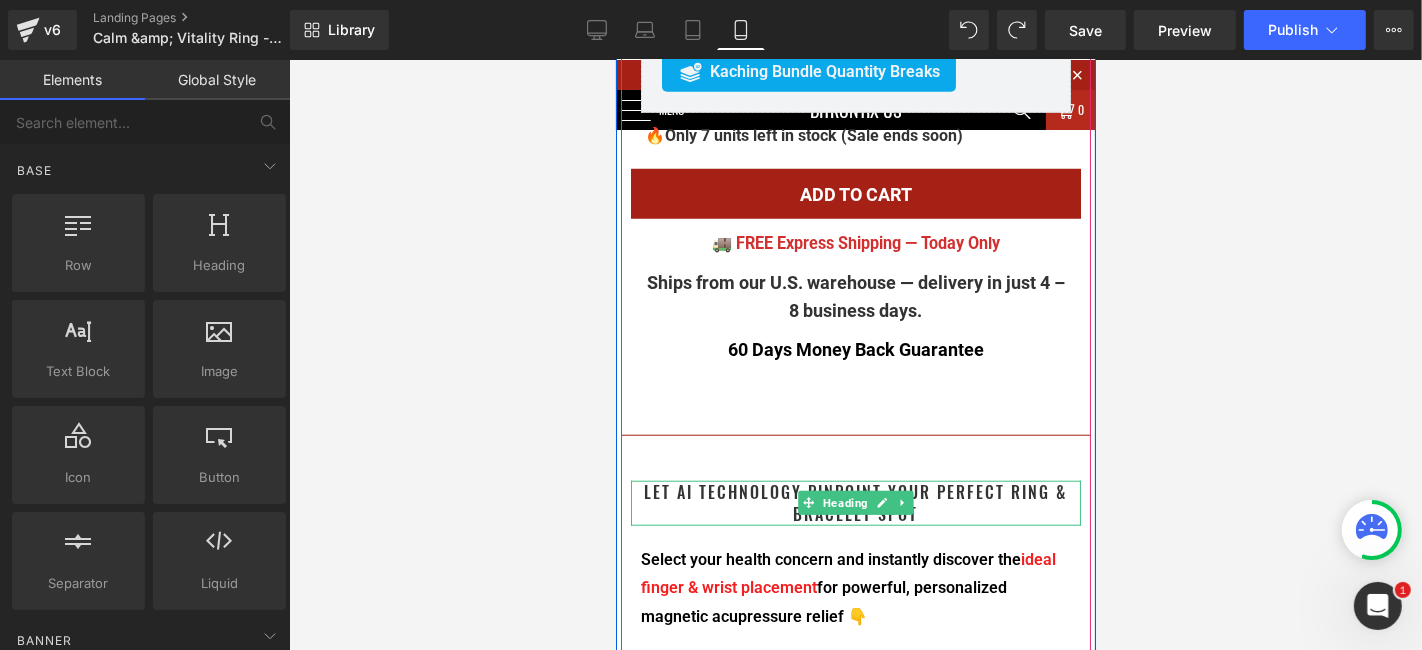 click on "LET AI TECHNOLOGY PINPOINT YOUR PERFECT RING & BRACELET SPOT" at bounding box center [855, 502] 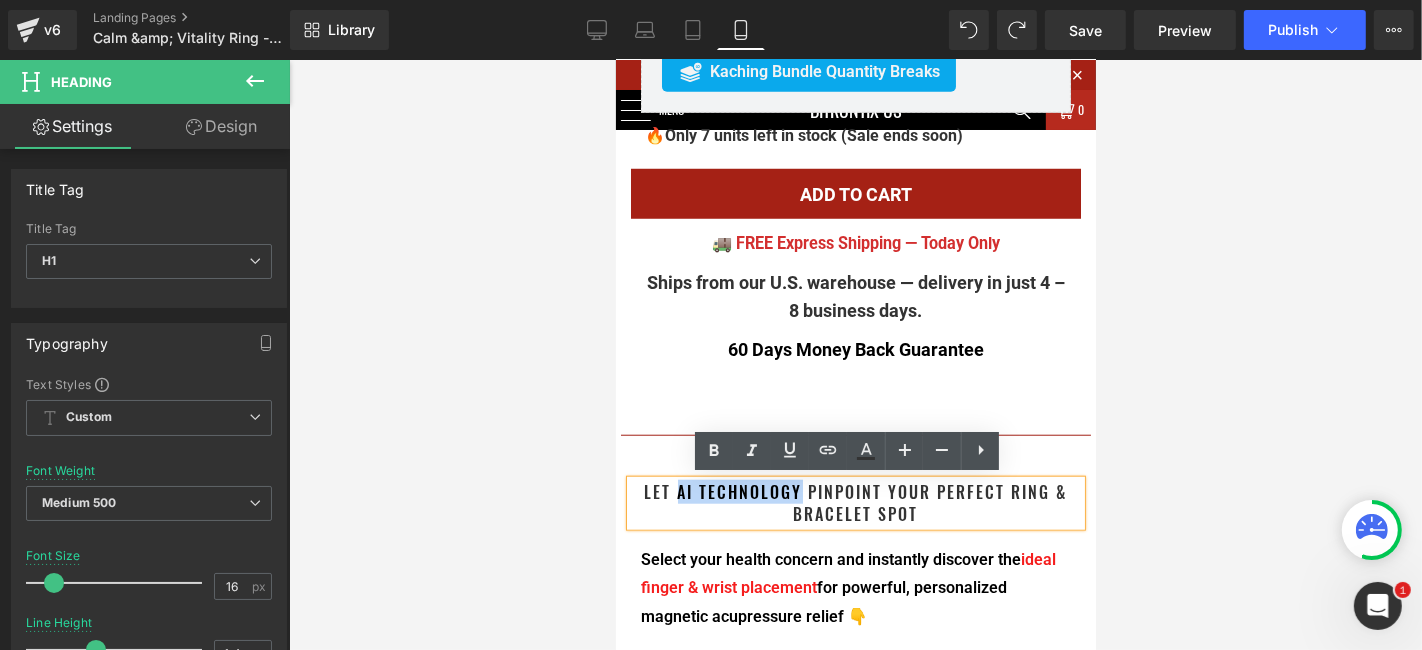 drag, startPoint x: 791, startPoint y: 489, endPoint x: 671, endPoint y: 491, distance: 120.01666 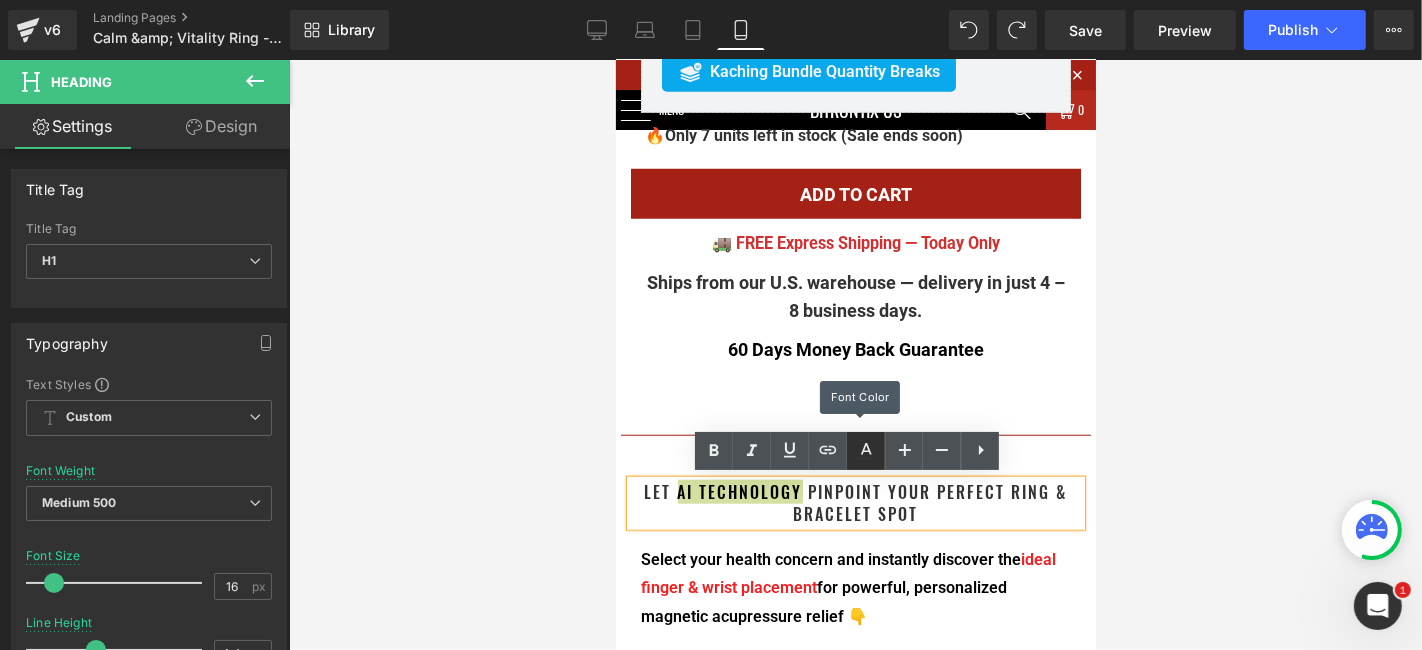 click 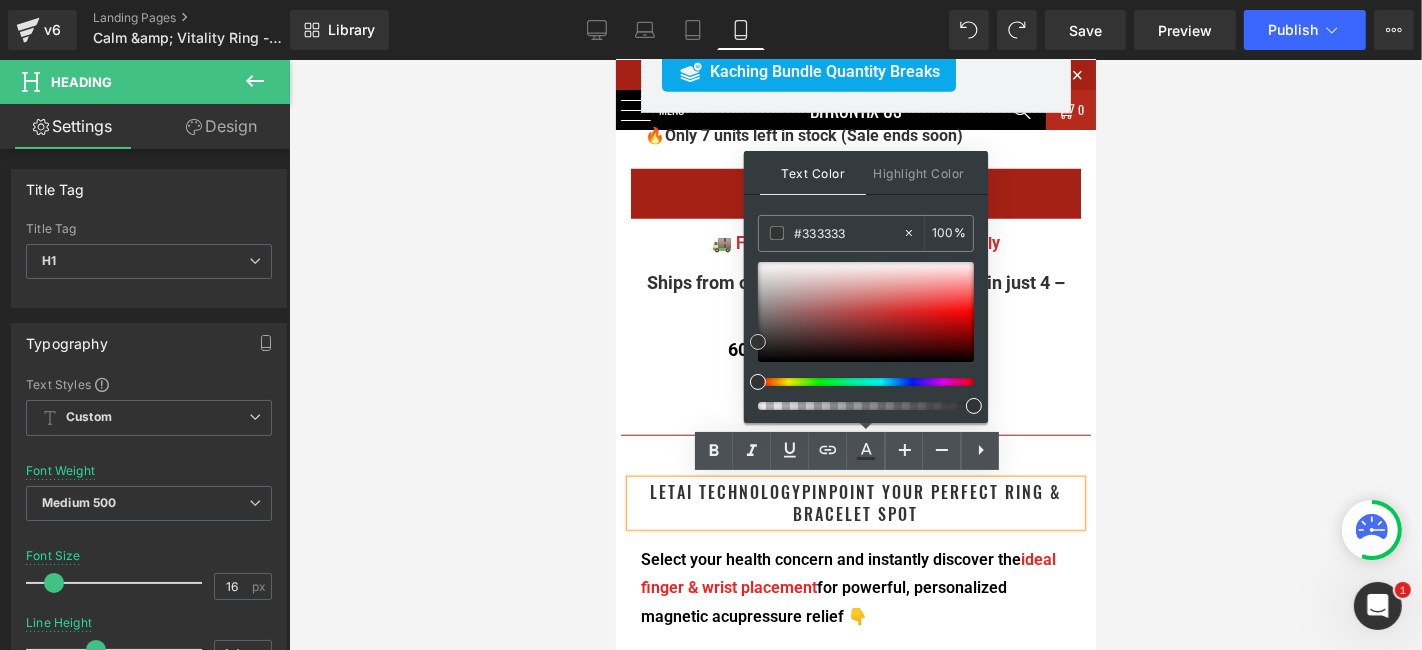 type on "#fa2828" 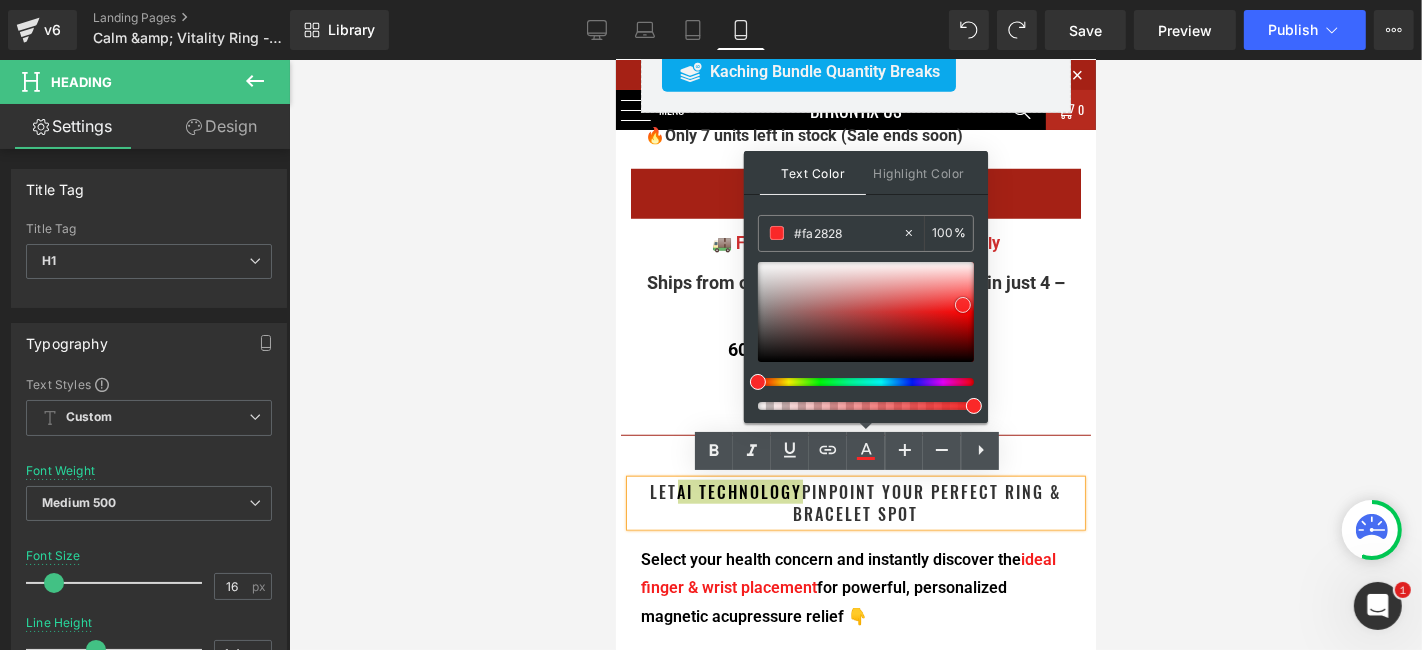 click at bounding box center (866, 312) 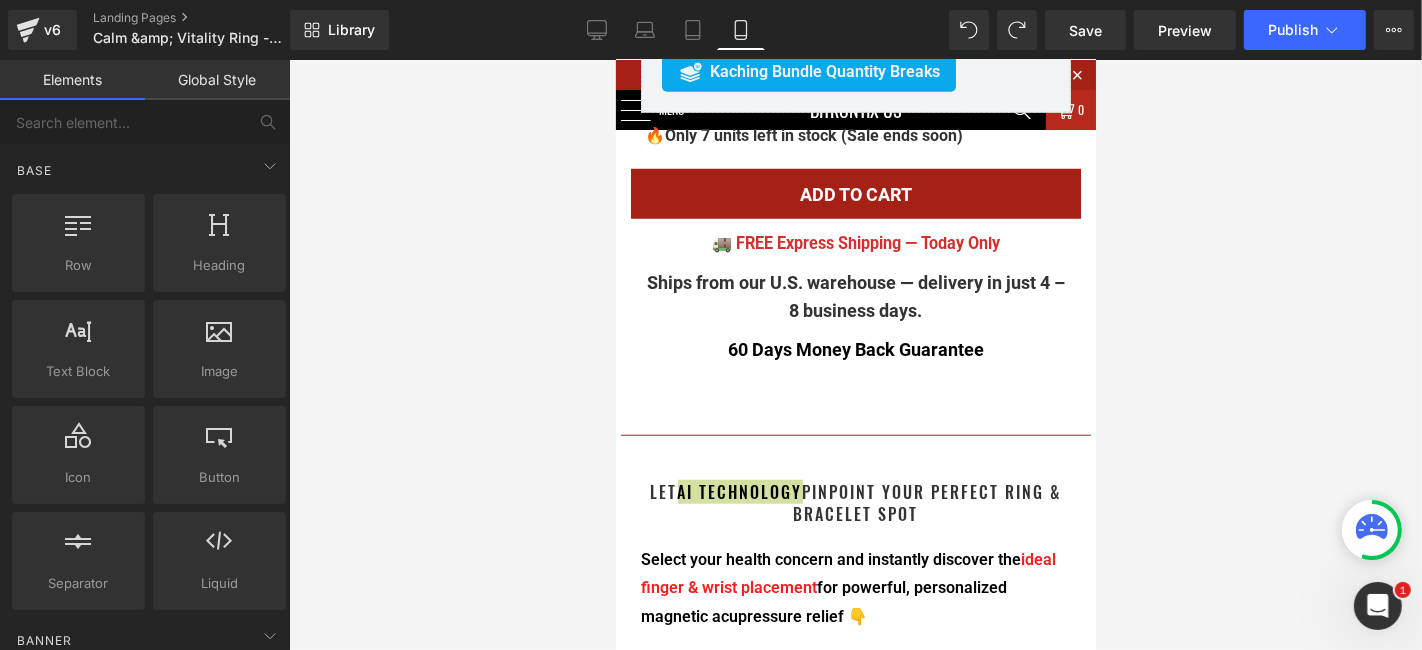 drag, startPoint x: 1171, startPoint y: 372, endPoint x: 1169, endPoint y: 385, distance: 13.152946 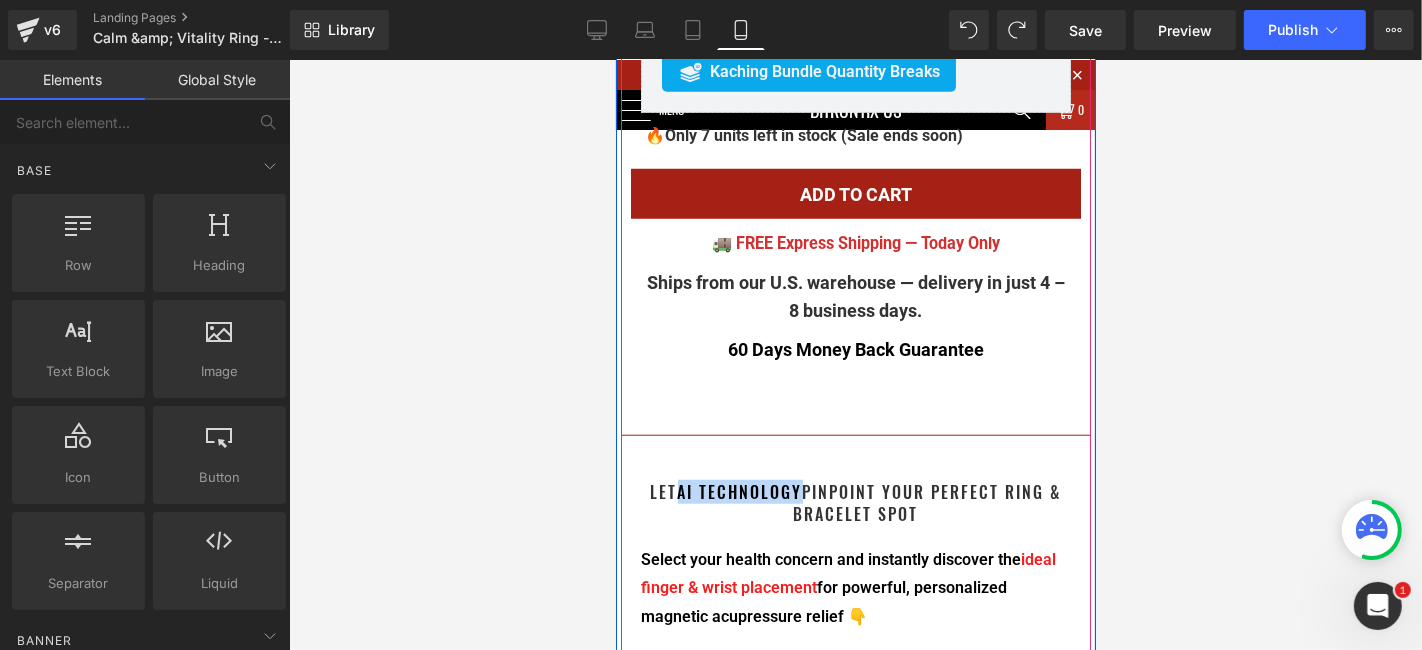 click on "LET  AI TECHNOLOGY  PINPOINT YOUR PERFECT RING & BRACELET SPOT" at bounding box center [855, 502] 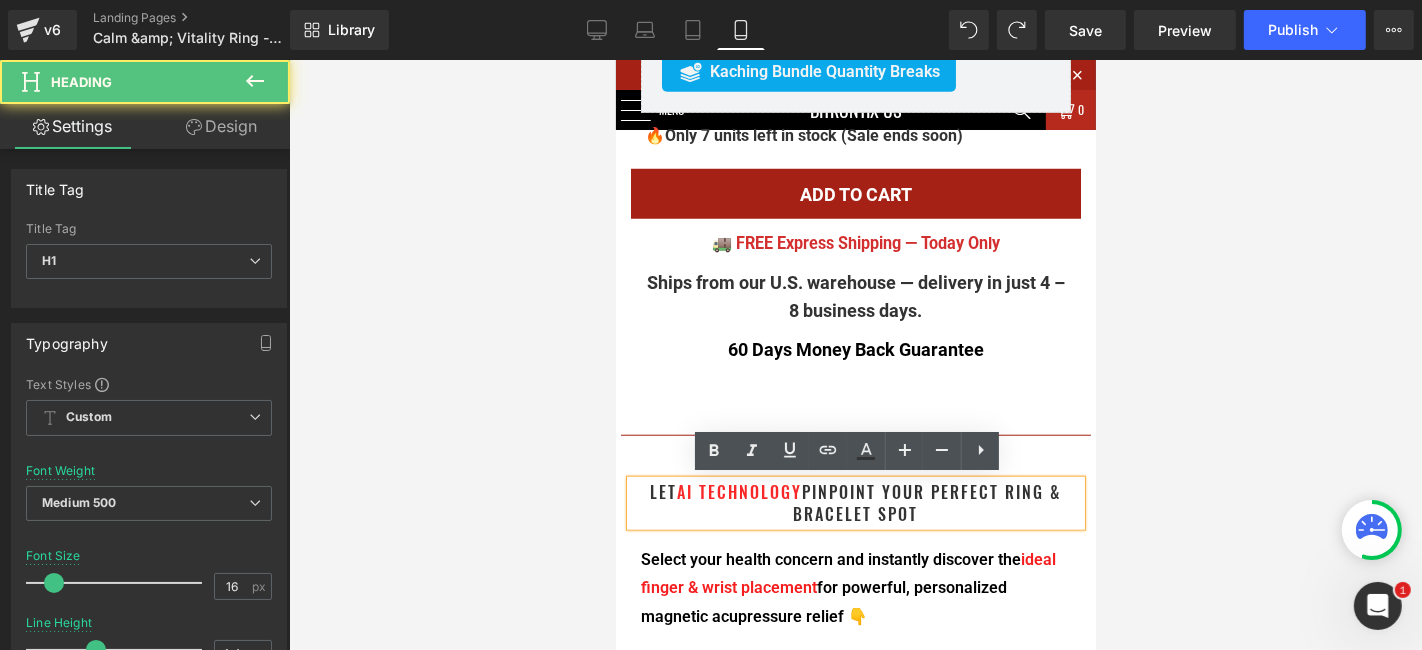 click at bounding box center [855, 355] 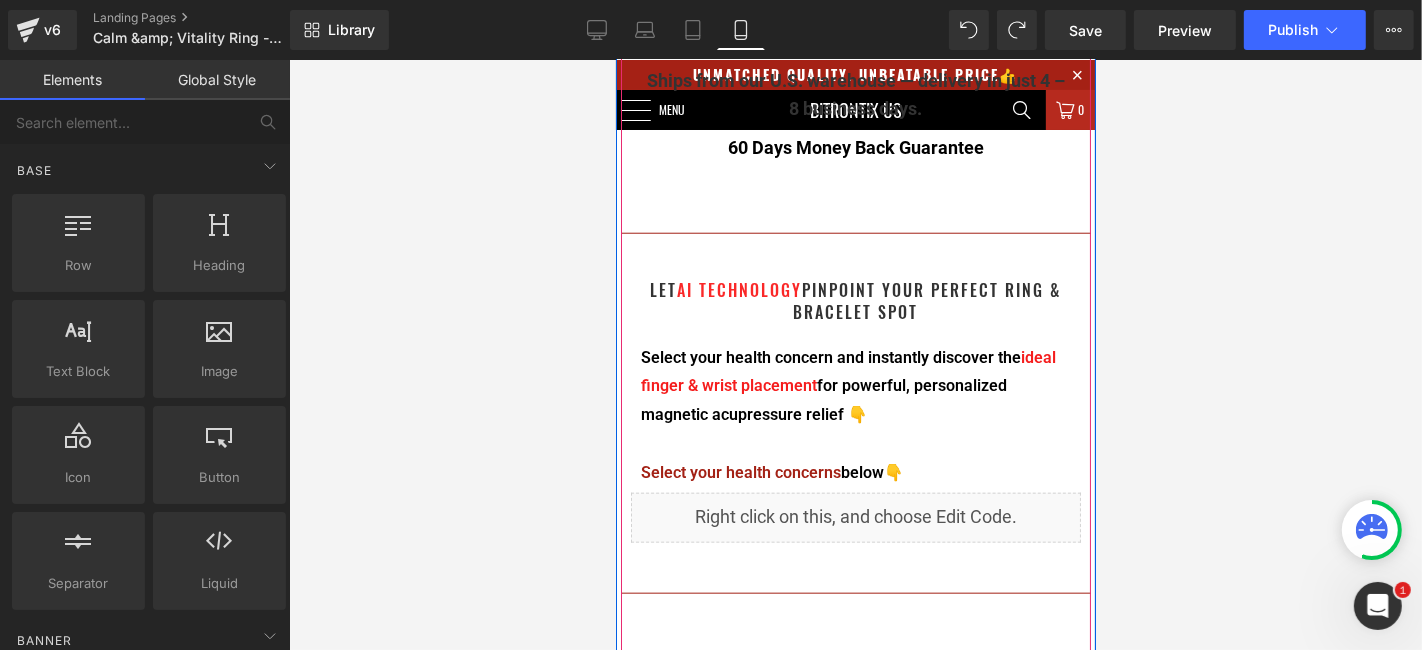 scroll, scrollTop: 1666, scrollLeft: 0, axis: vertical 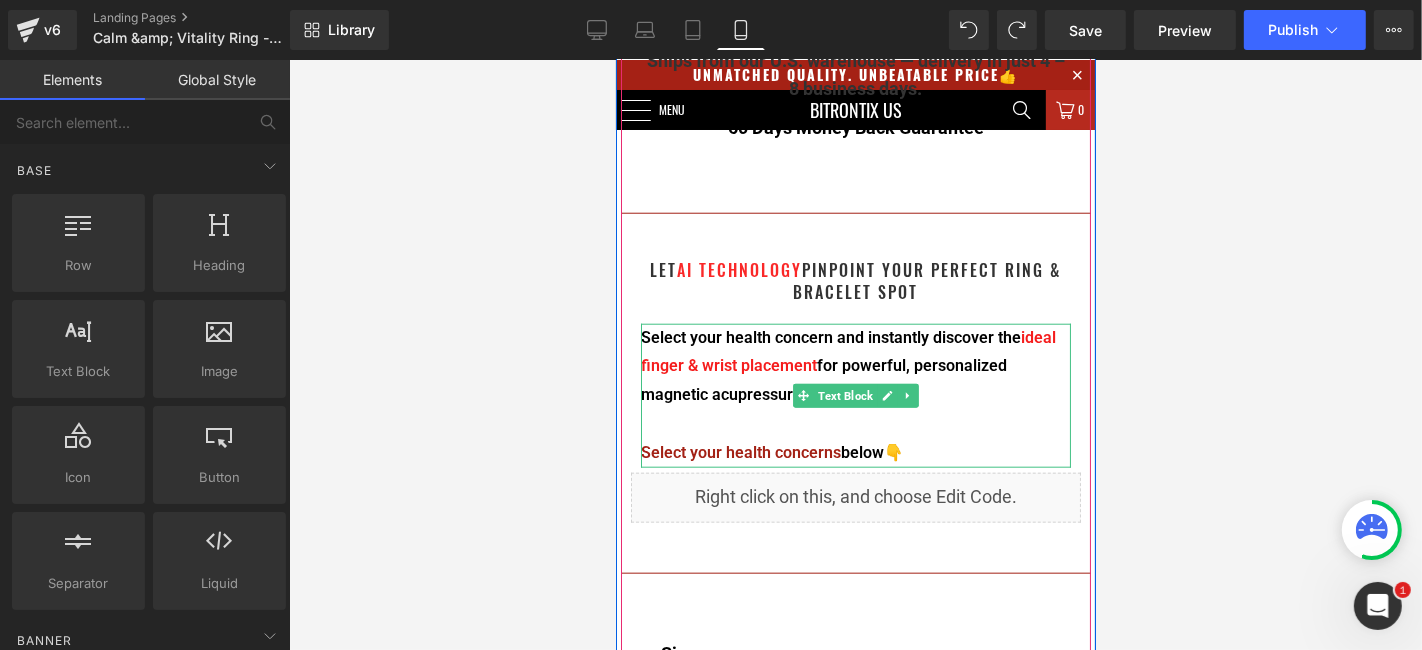 click on "Select your health concern and instantly discover the  ideal finger & wrist placement  for powerful, personalized magnetic acupressure relief 👇" at bounding box center (855, 366) 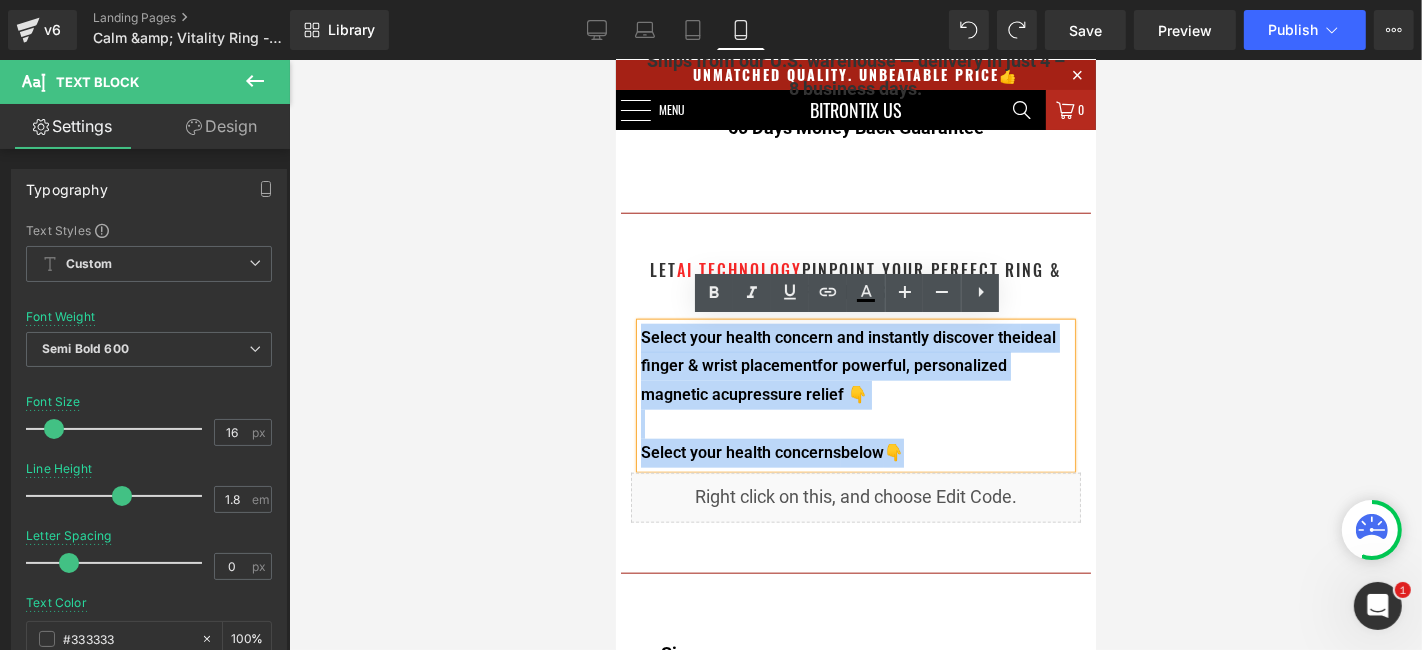 drag, startPoint x: 913, startPoint y: 448, endPoint x: 634, endPoint y: 338, distance: 299.90164 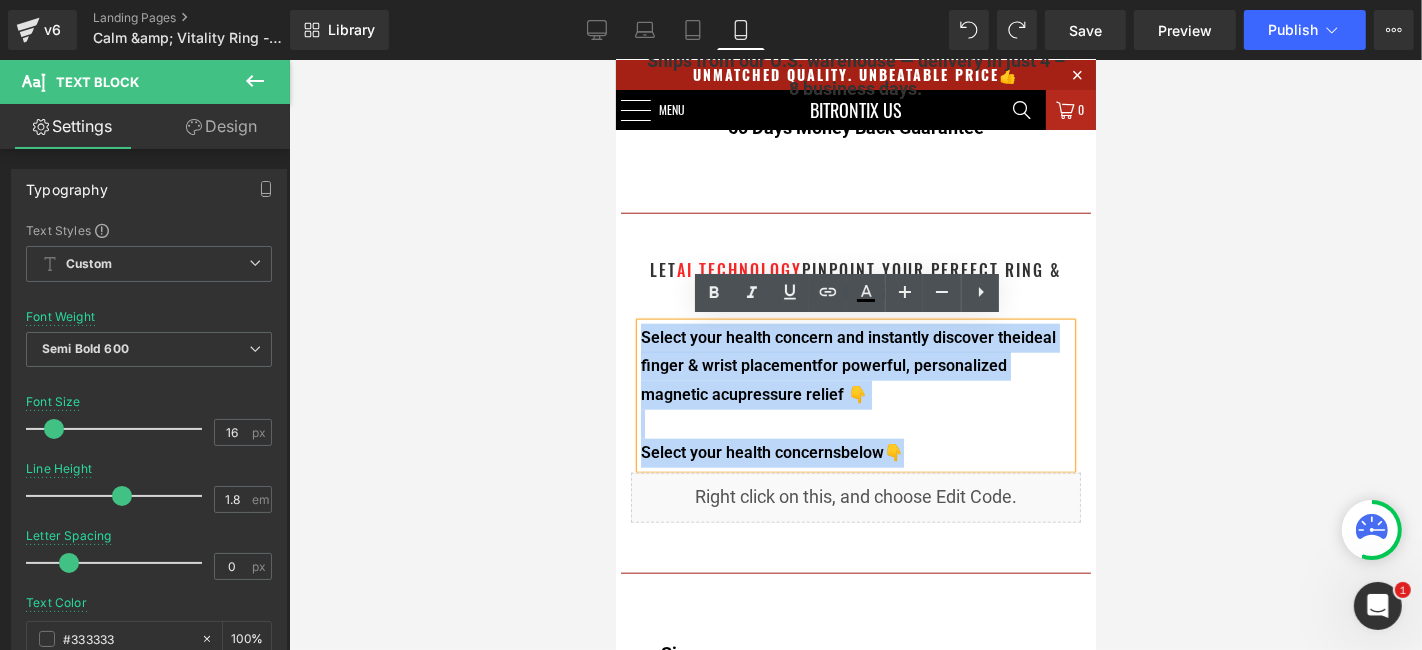 click on "Select your health concern and instantly discover the  ideal finger & wrist placement  for powerful, personalized magnetic acupressure relief 👇 Select your health concerns  below 👇" at bounding box center [855, 395] 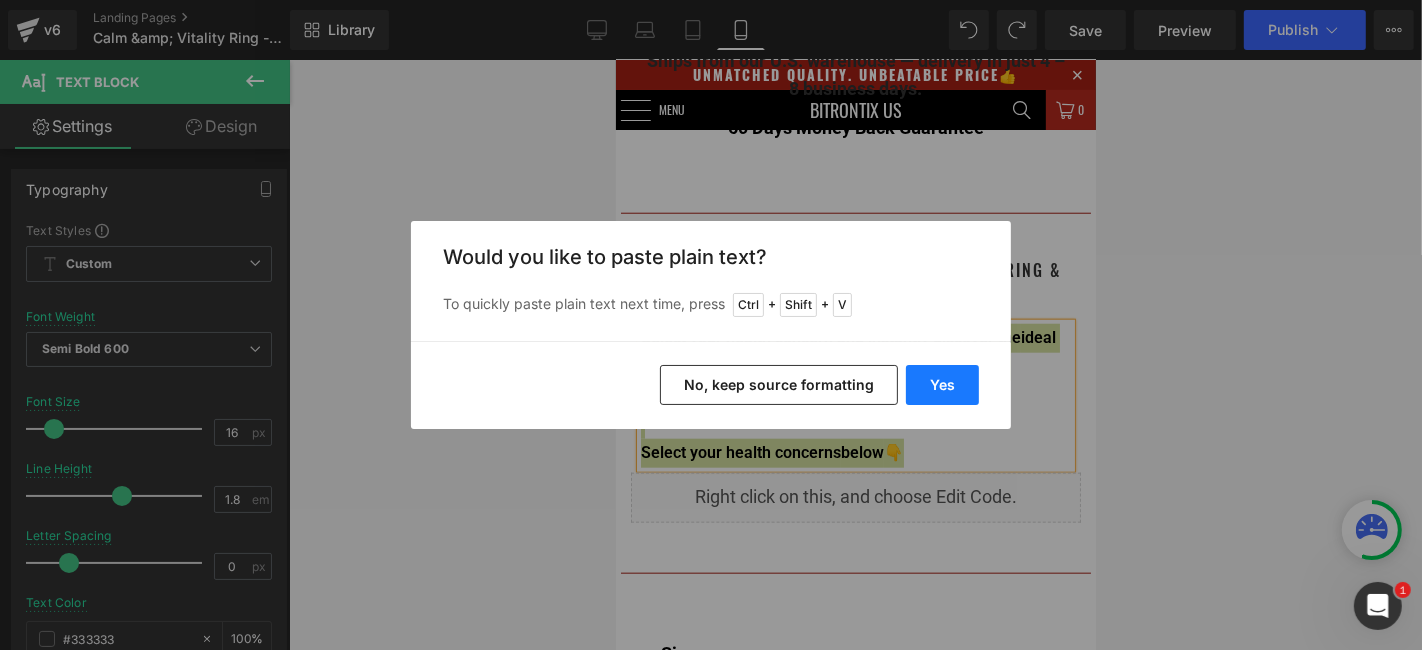 click on "Yes" at bounding box center (942, 385) 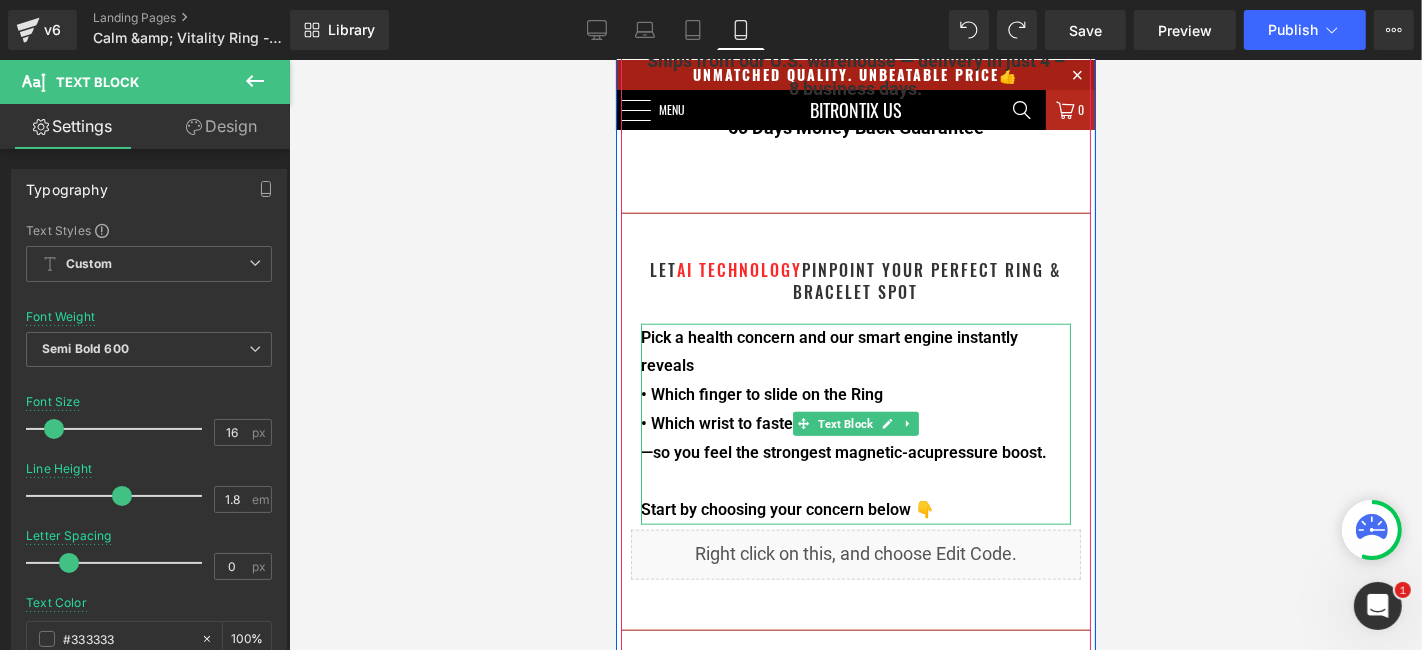 click on "Pick a health concern and our smart engine instantly reveals" at bounding box center [855, 352] 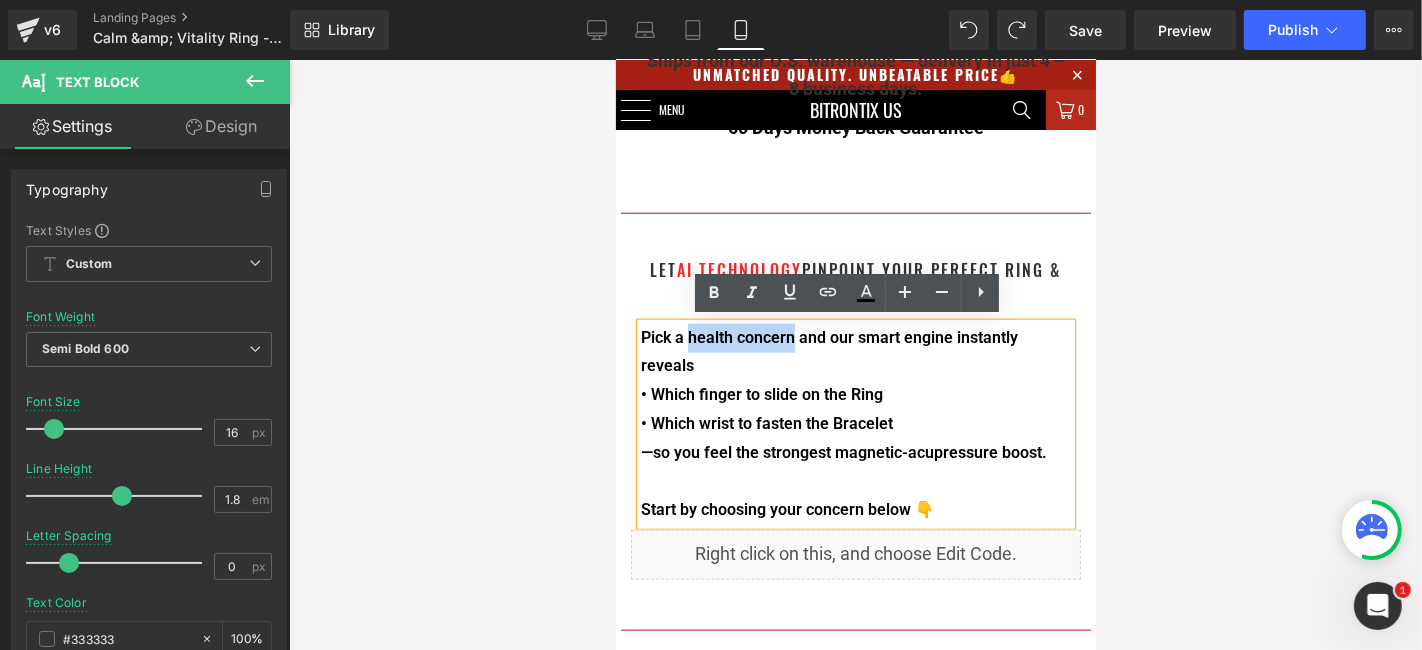drag, startPoint x: 786, startPoint y: 340, endPoint x: 679, endPoint y: 340, distance: 107 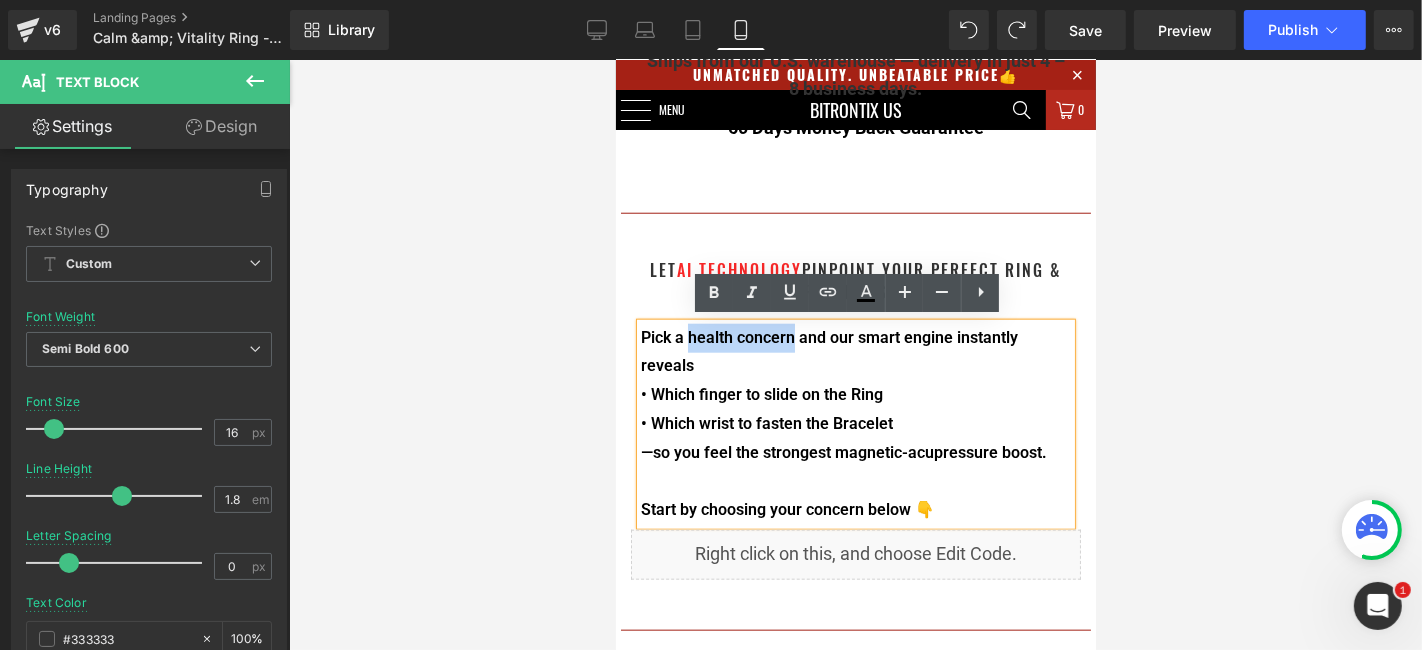 click on "Pick a health concern and our smart engine instantly reveals" at bounding box center [828, 351] 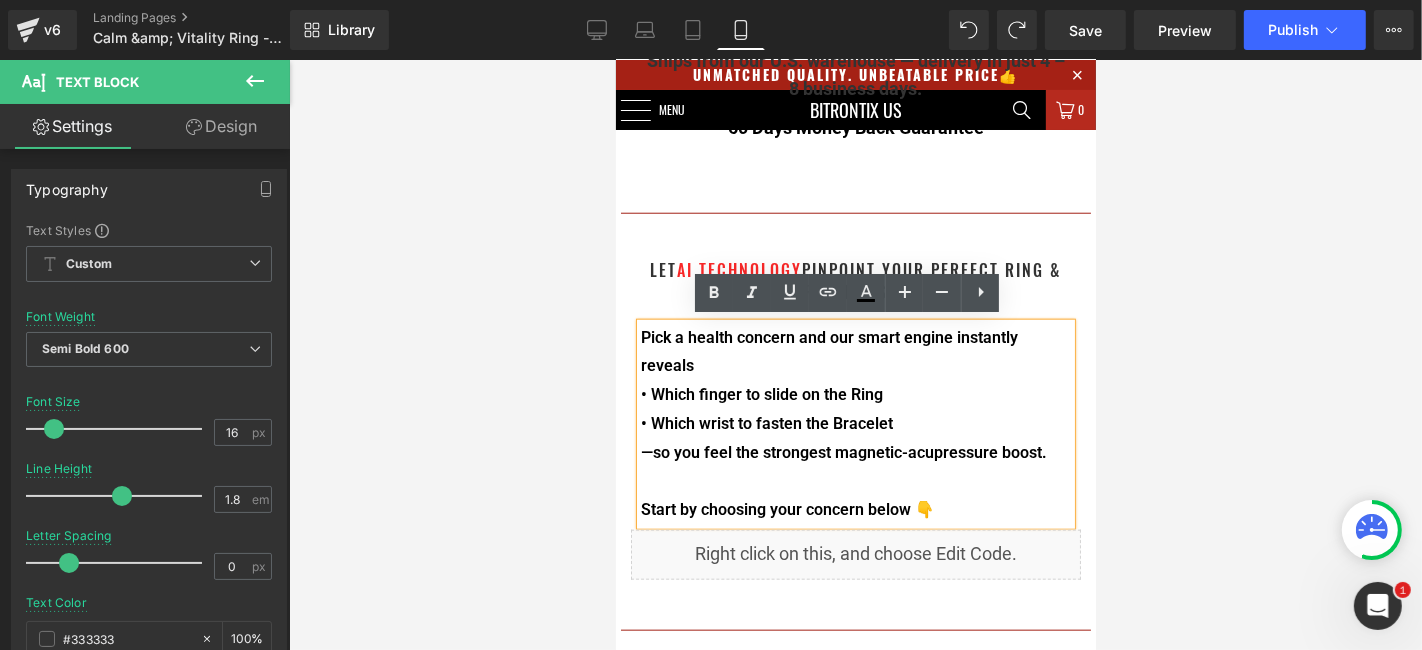 click on "Pick a health concern and our smart engine instantly reveals" at bounding box center [855, 352] 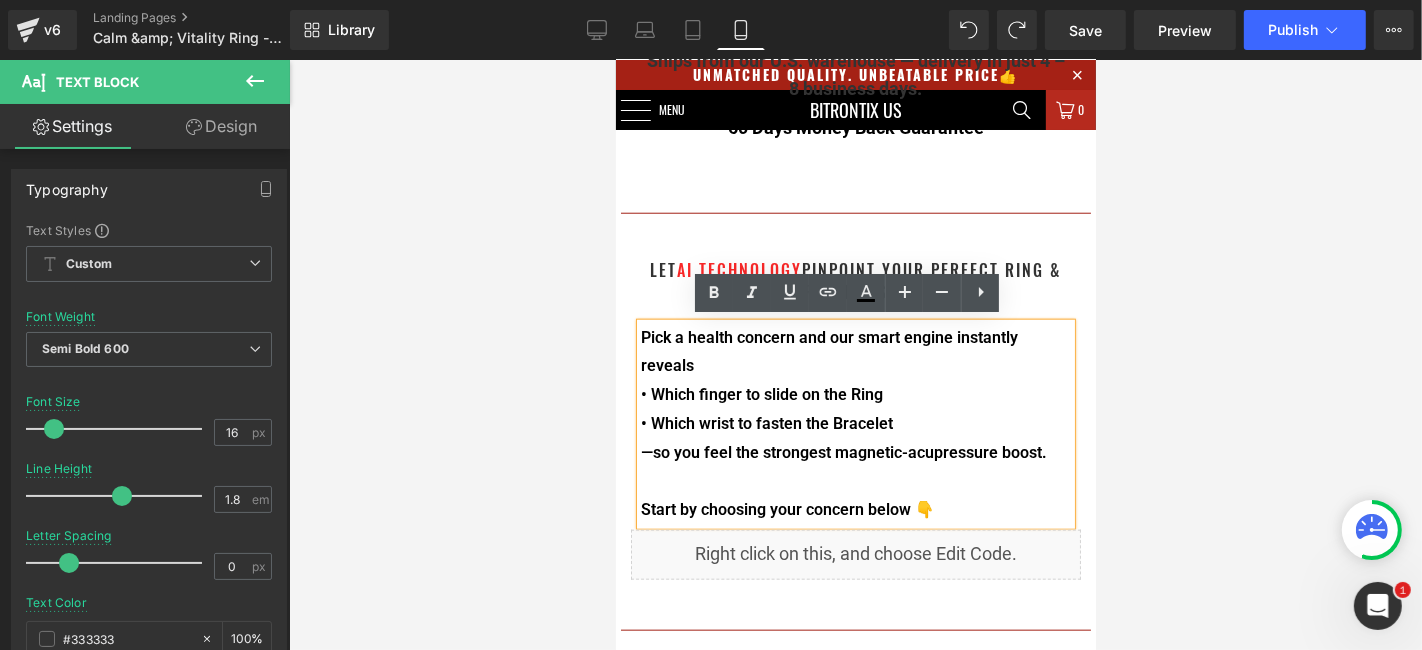 click on "• Which finger to slide on the Ring" at bounding box center (855, 394) 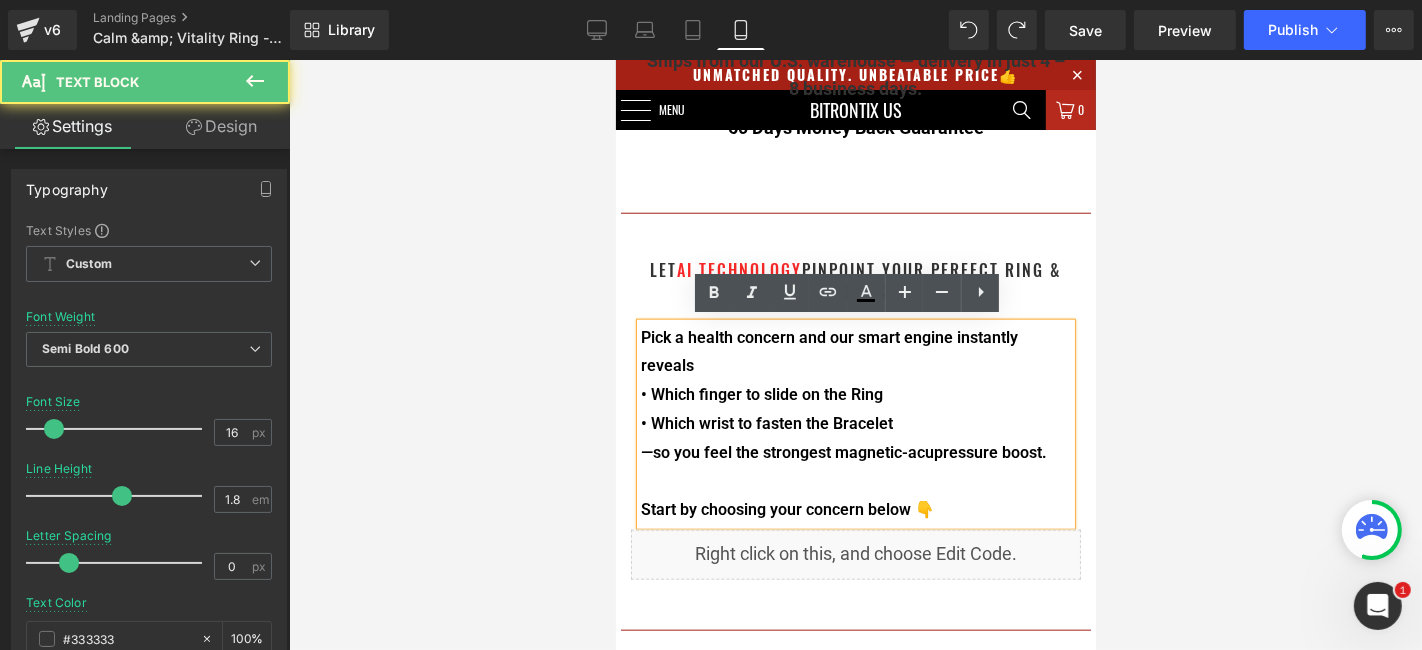 click at bounding box center [855, 355] 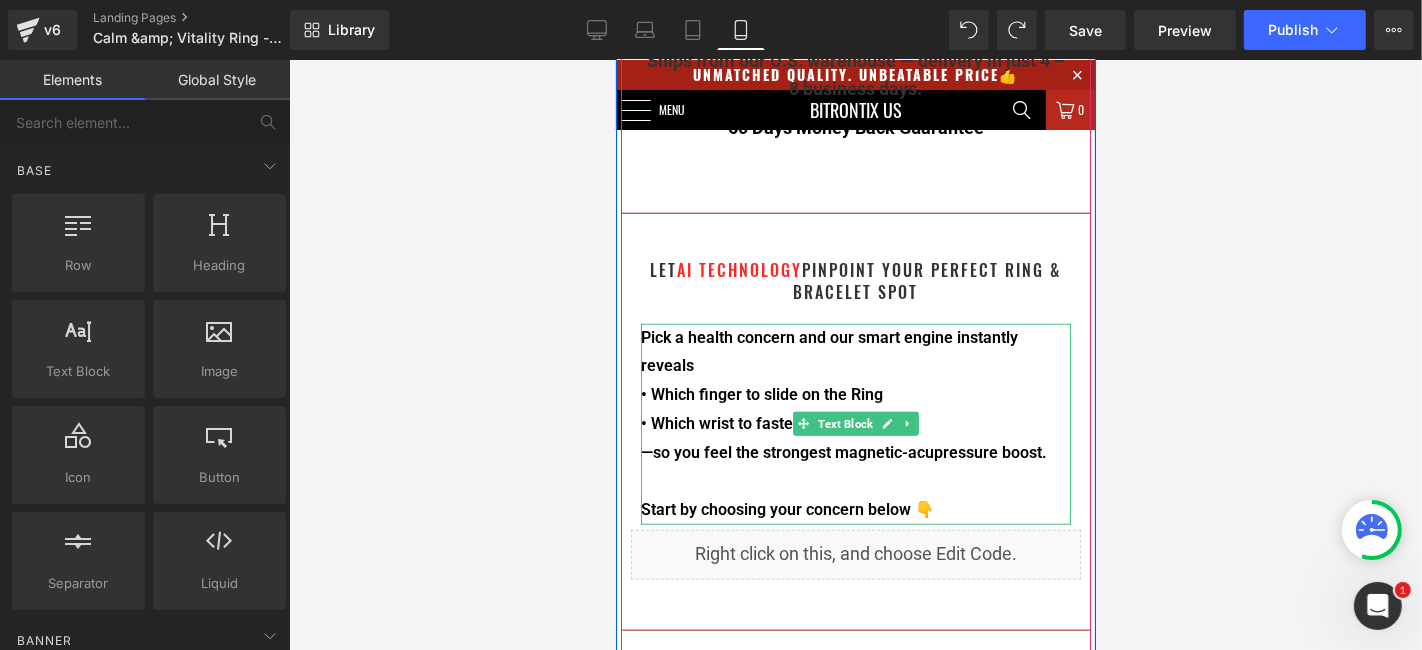 click on "—so you feel the strongest magnetic-acupressure boost." at bounding box center (855, 452) 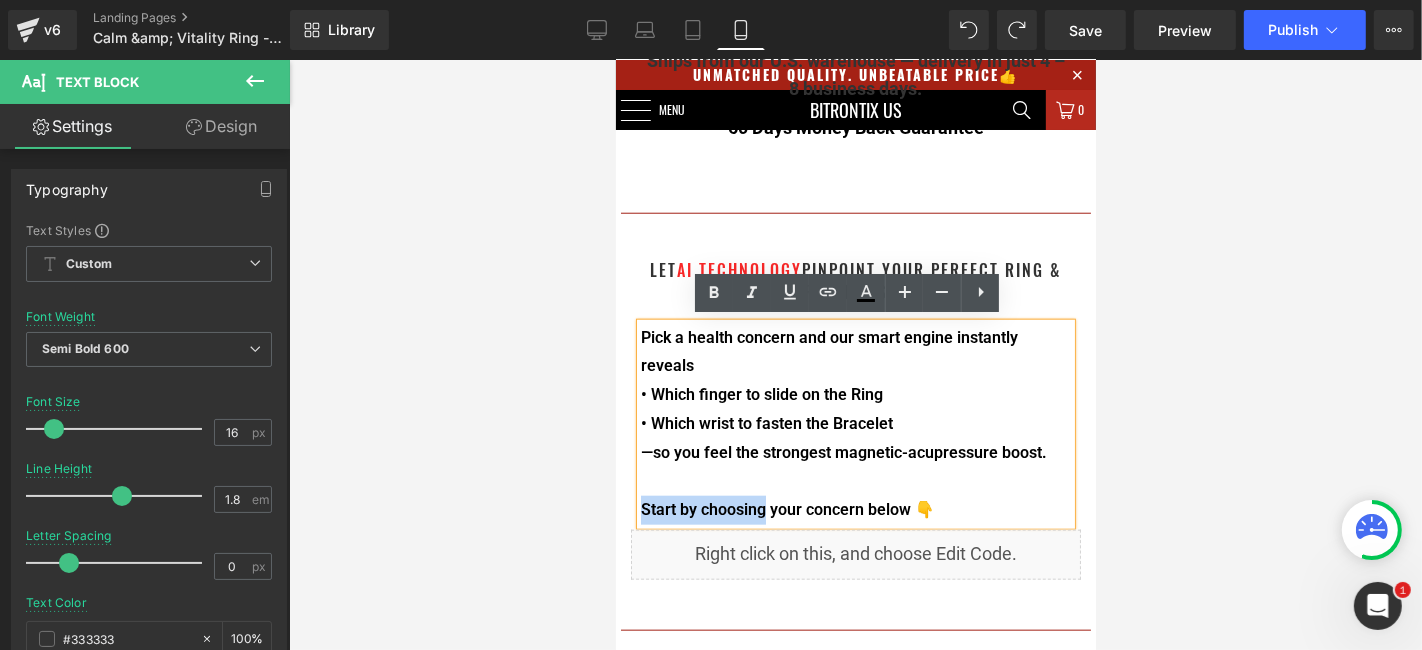 drag, startPoint x: 755, startPoint y: 507, endPoint x: 635, endPoint y: 508, distance: 120.004166 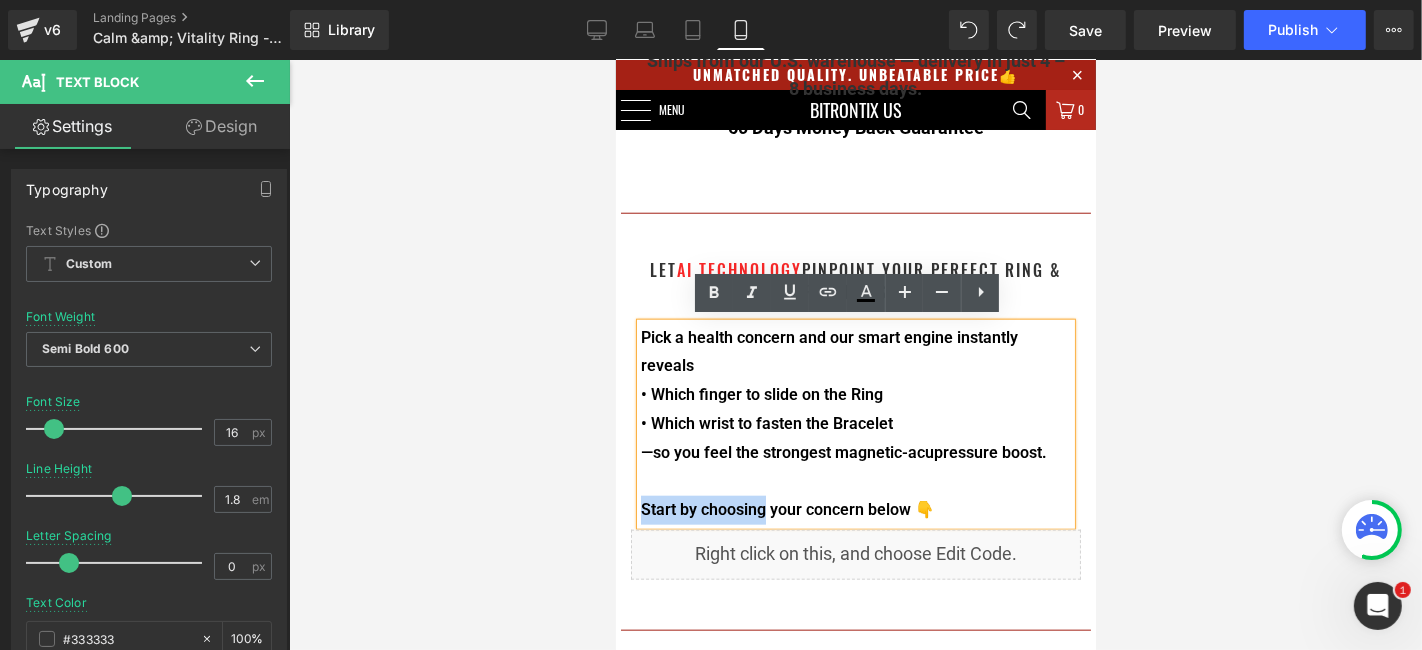 click on "Start by choosing your concern below 👇" at bounding box center [787, 508] 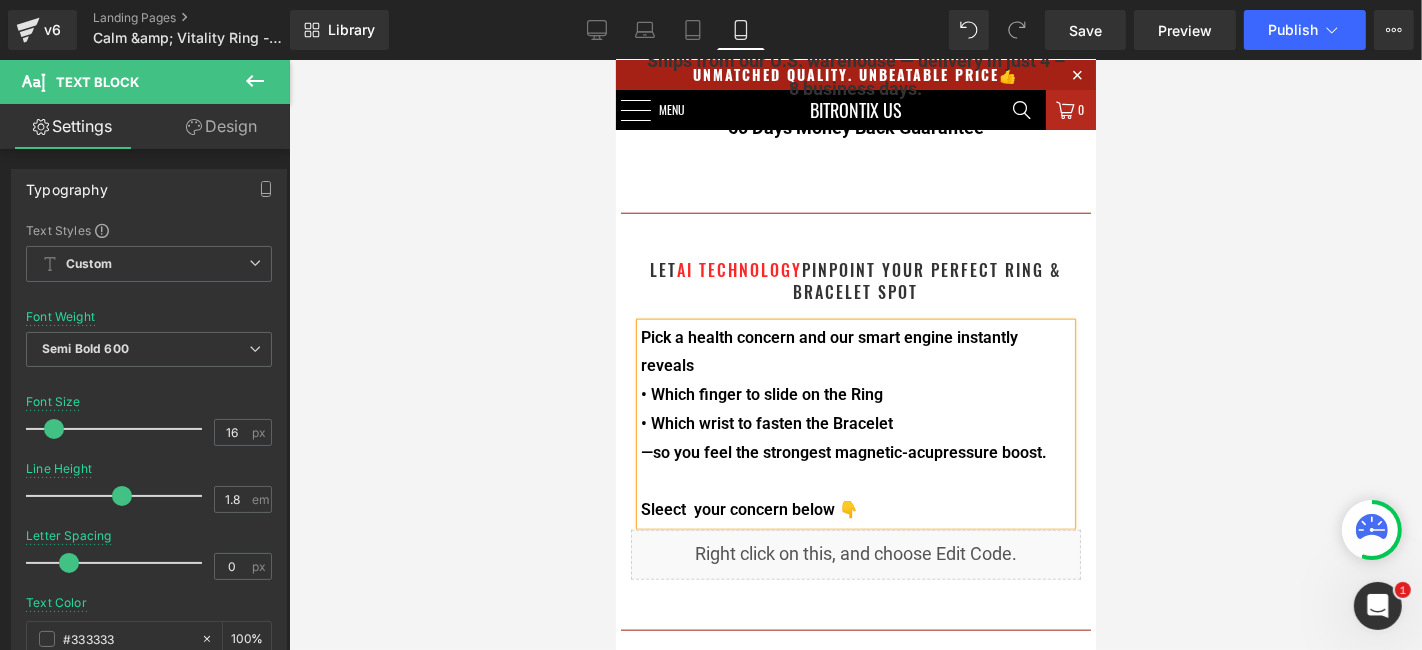 click on "Sleect  your concern below 👇" at bounding box center (749, 508) 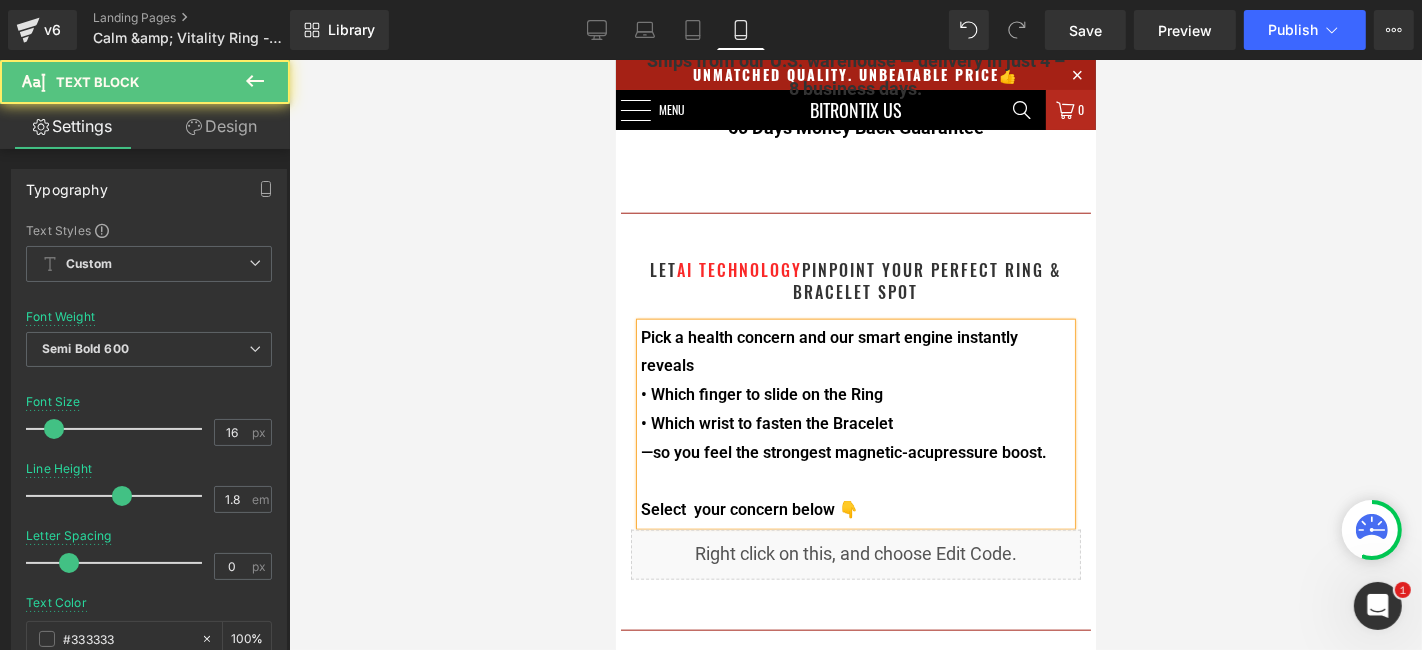 click on "Select  your concern below 👇" at bounding box center [749, 508] 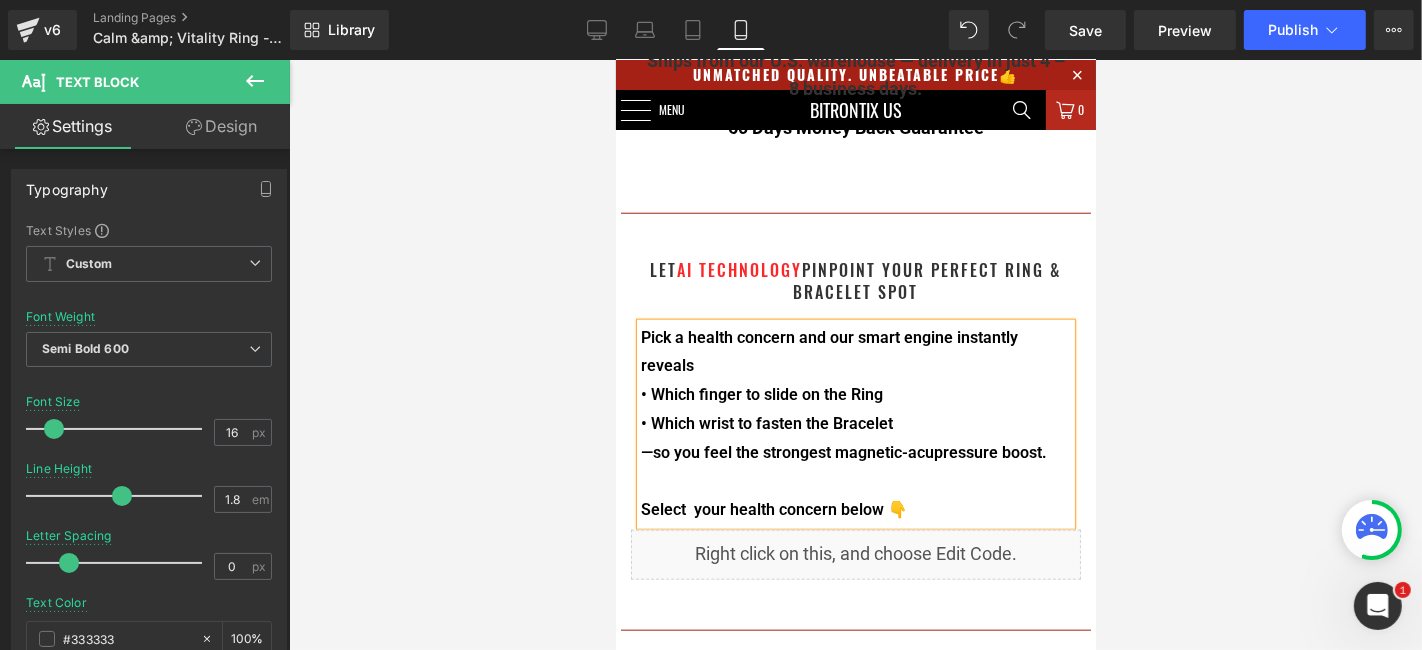 click at bounding box center (855, 355) 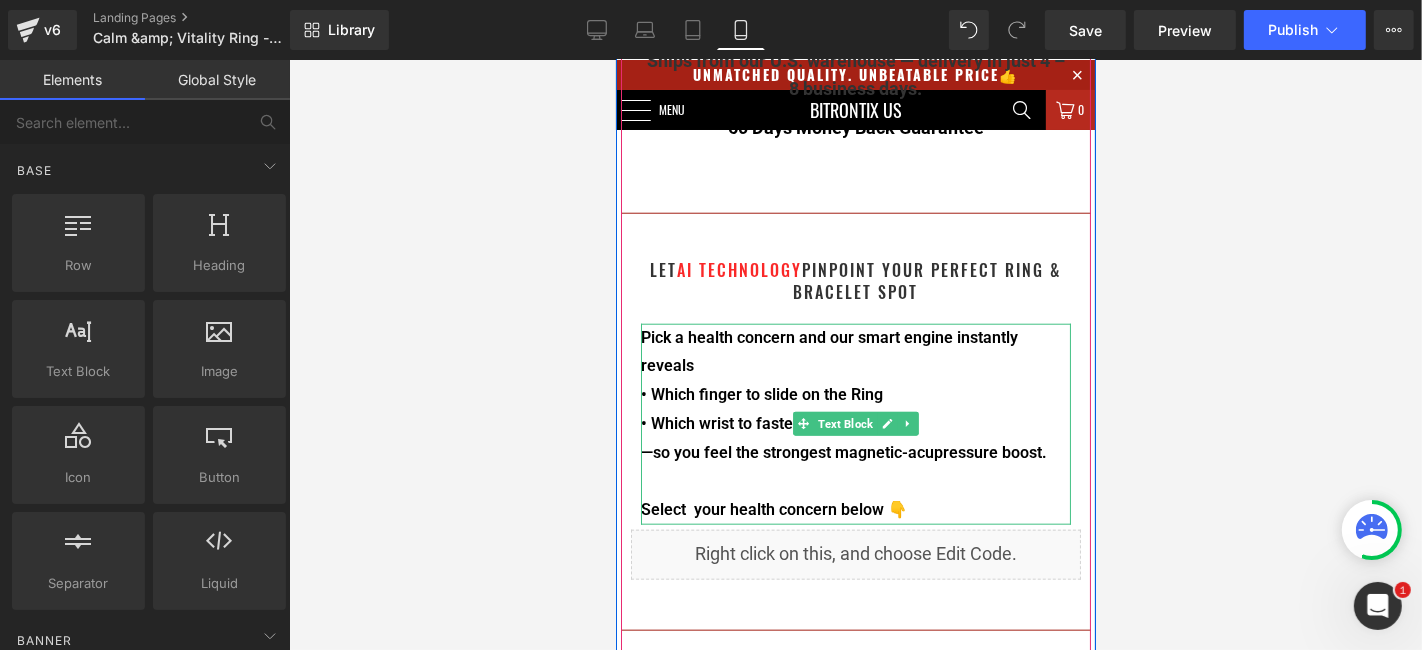 click on "• Which finger to slide on the Ring" at bounding box center [855, 394] 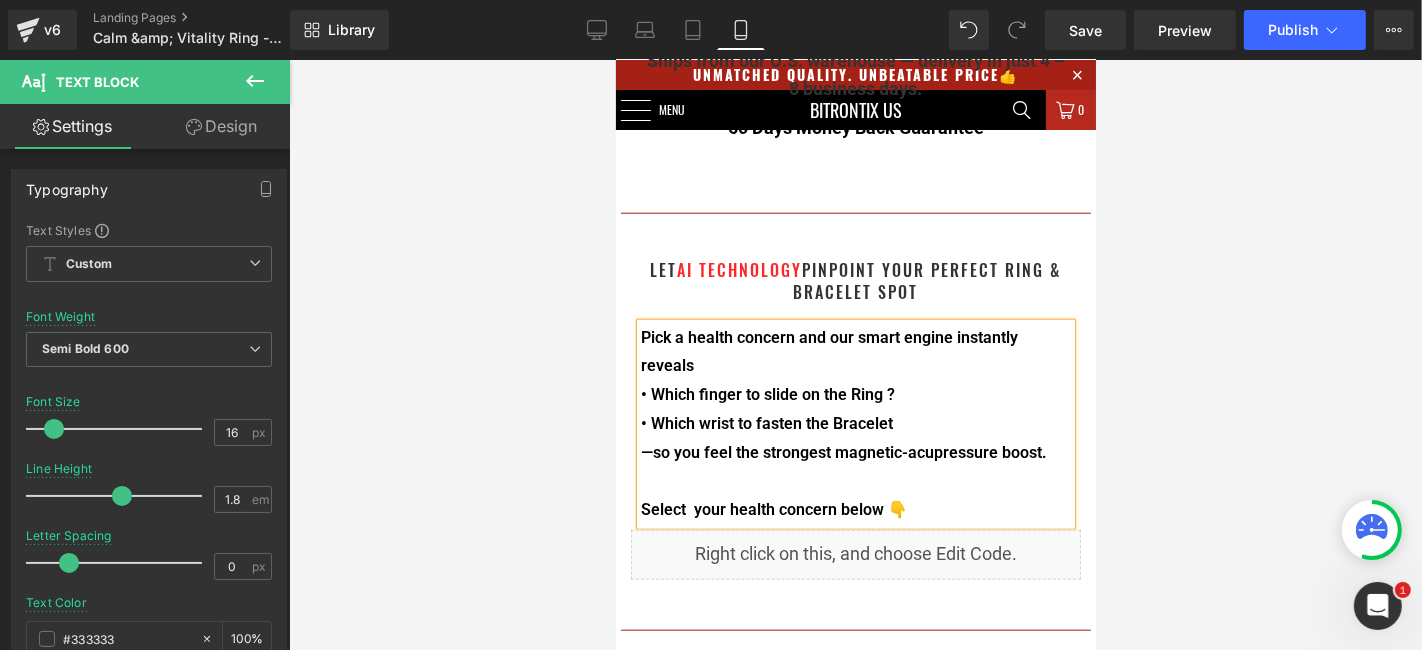 click on "• Which wrist to fasten the Bracelet" at bounding box center [855, 423] 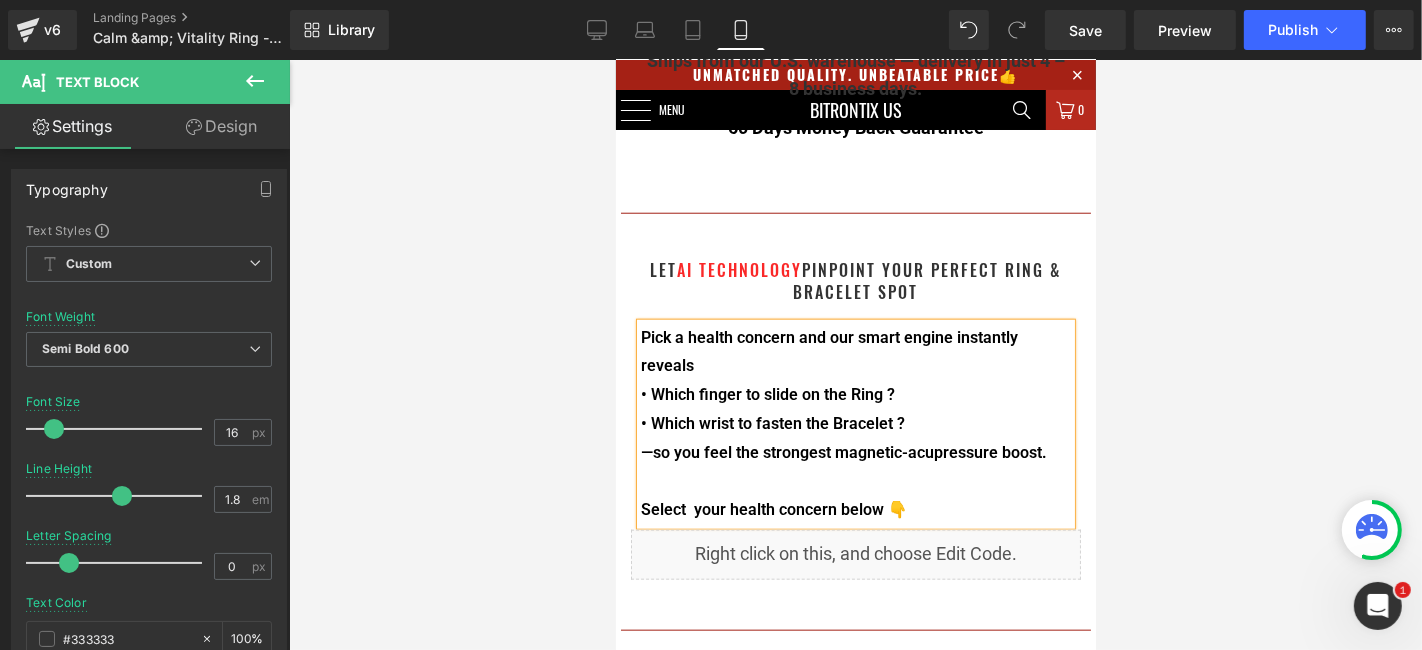 click at bounding box center (855, 355) 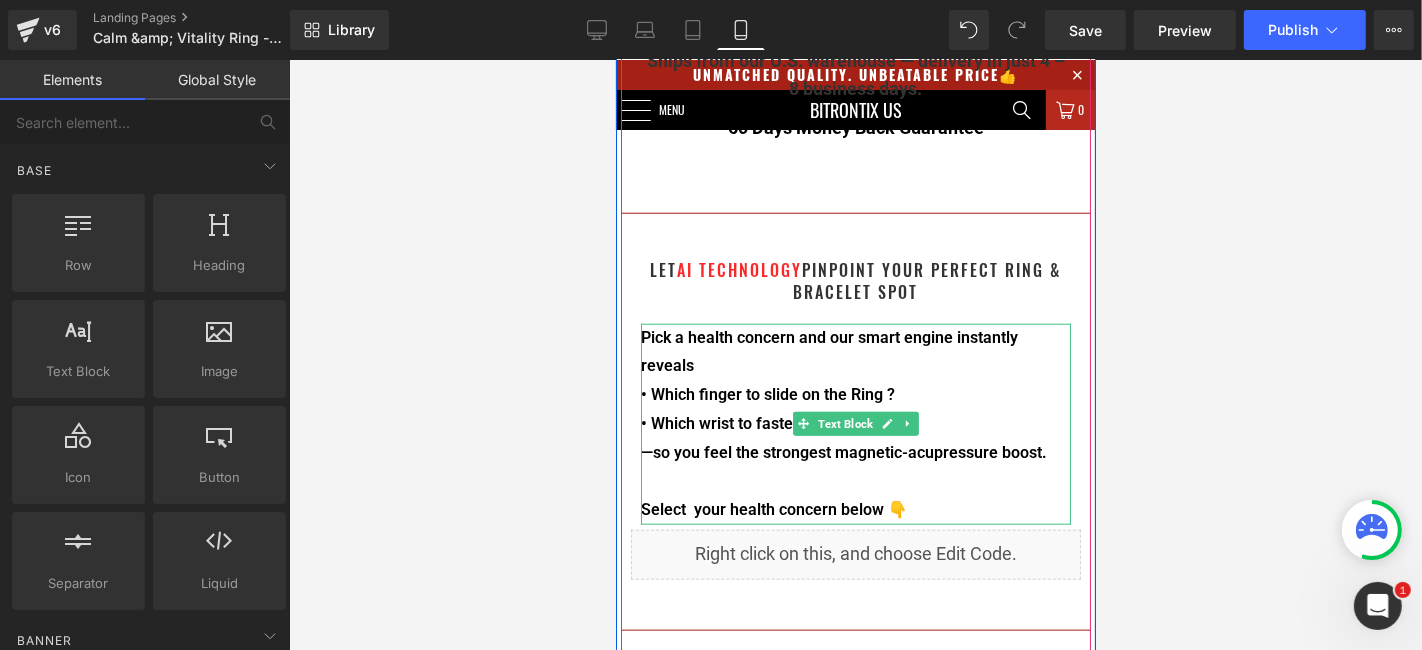 click on "Pick a health concern and our smart engine instantly reveals" at bounding box center [855, 352] 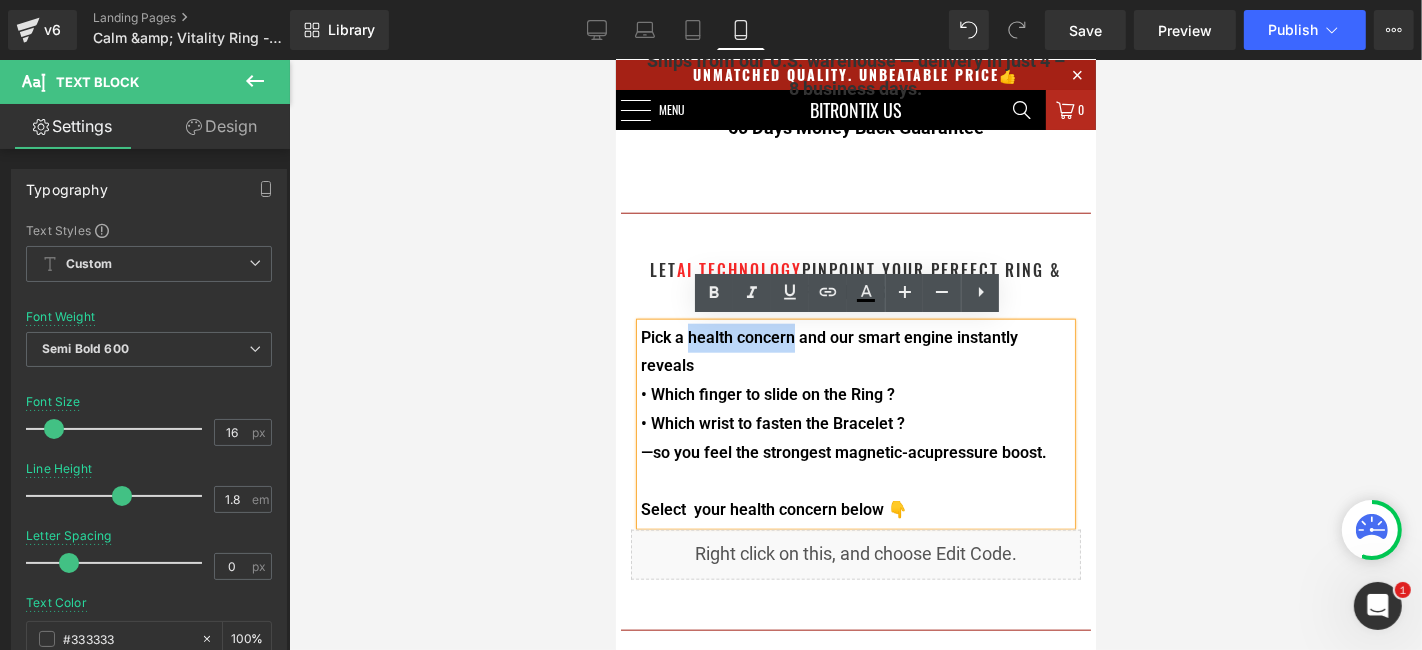 drag, startPoint x: 785, startPoint y: 336, endPoint x: 678, endPoint y: 339, distance: 107.042046 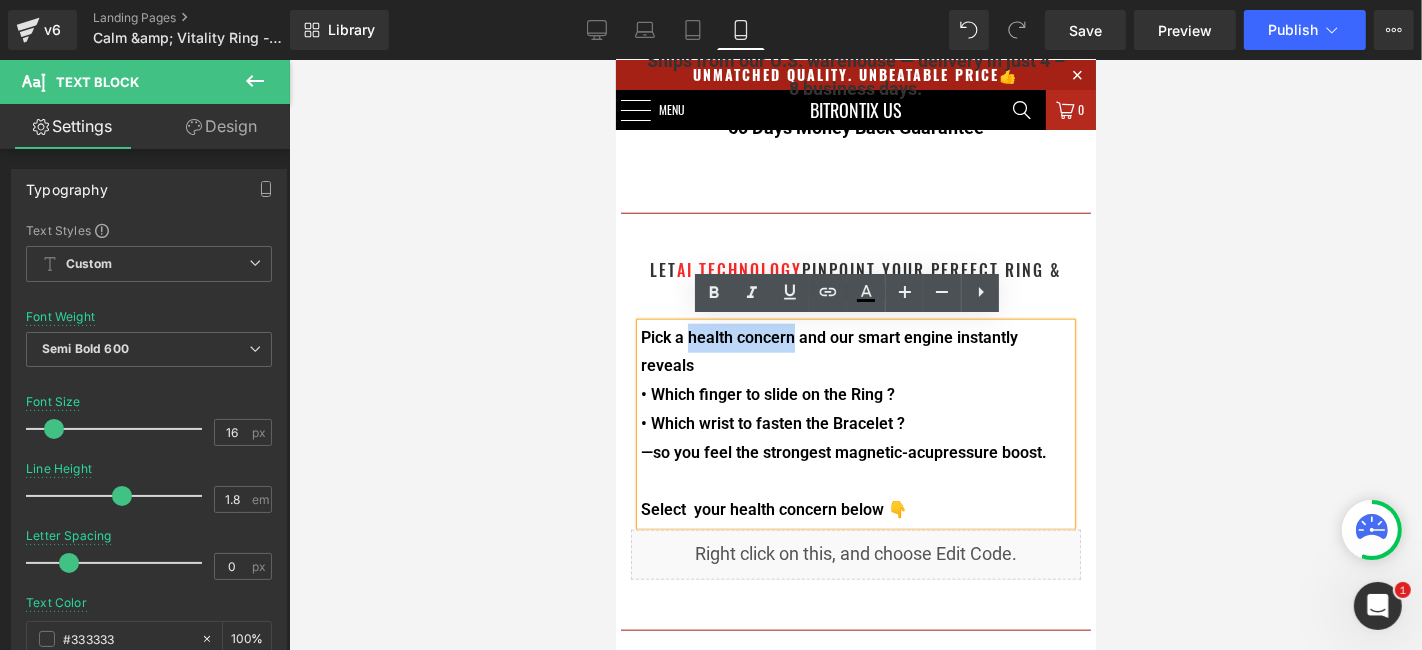 click on "Pick a health concern and our smart engine instantly reveals" at bounding box center [828, 351] 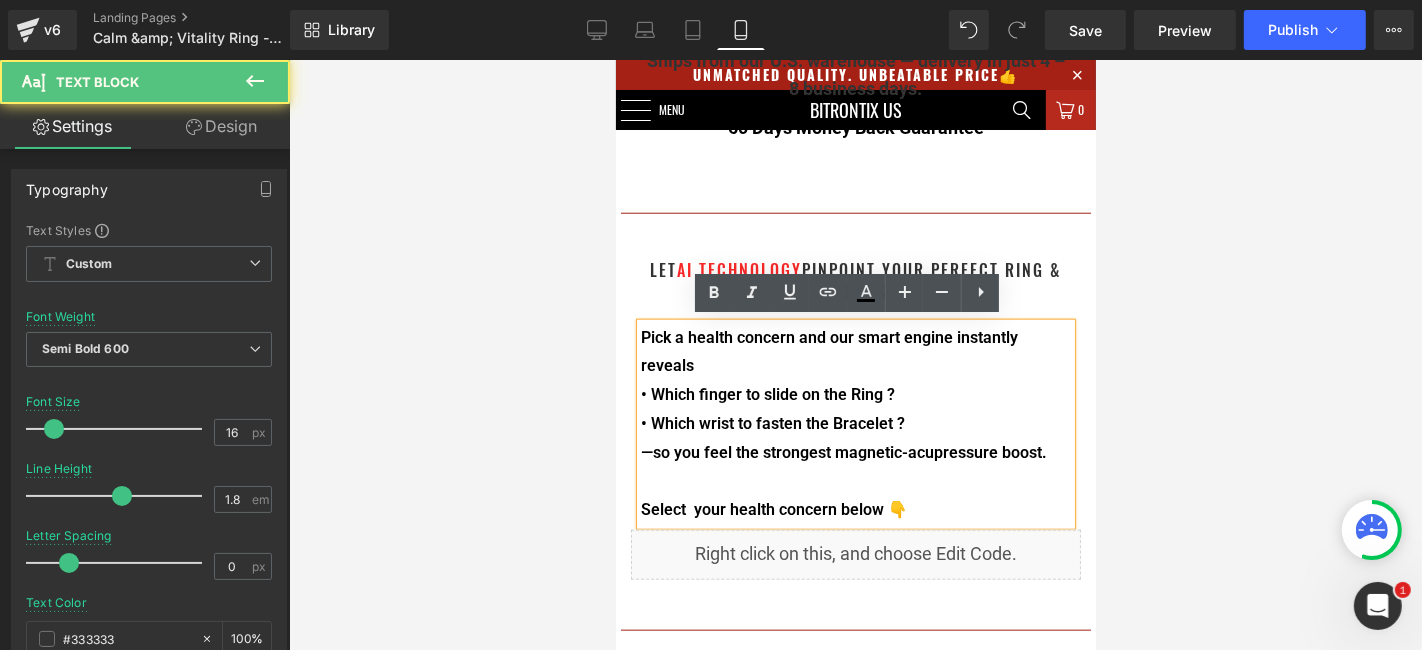 click on "Select  your health concern below 👇" at bounding box center [773, 508] 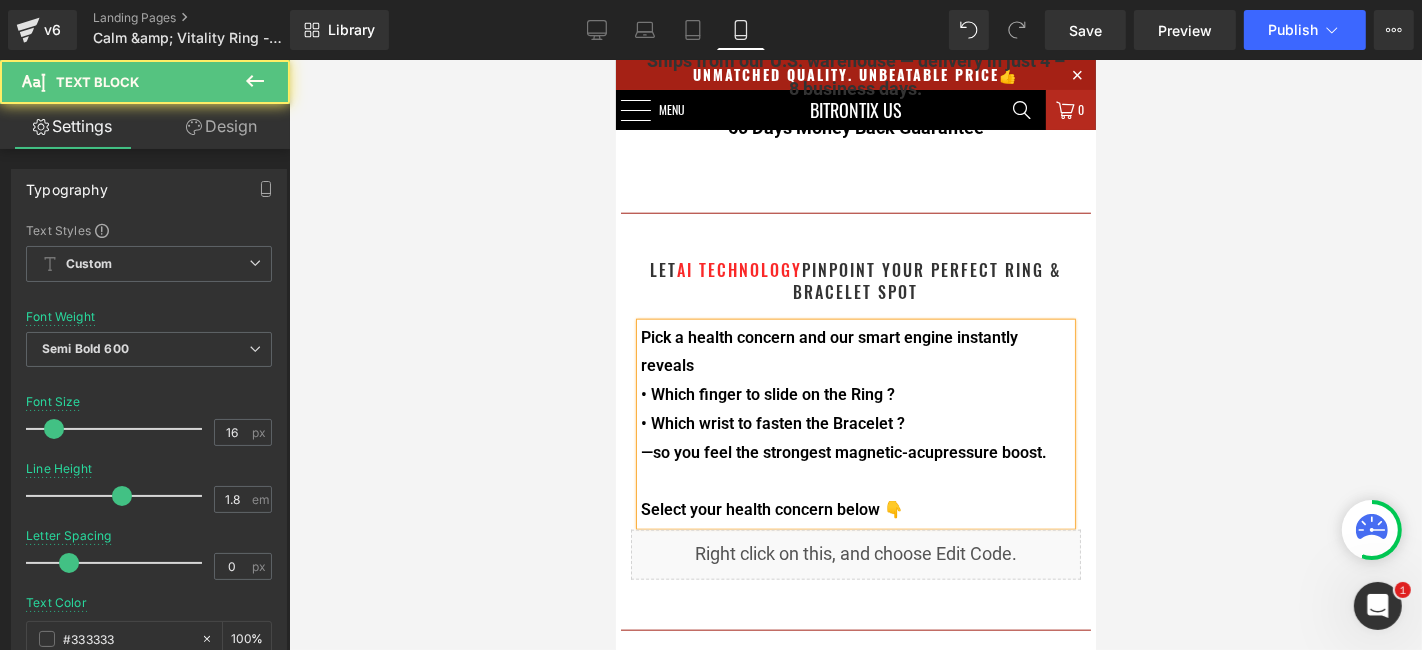 click on "Select your health concern below 👇" at bounding box center (771, 508) 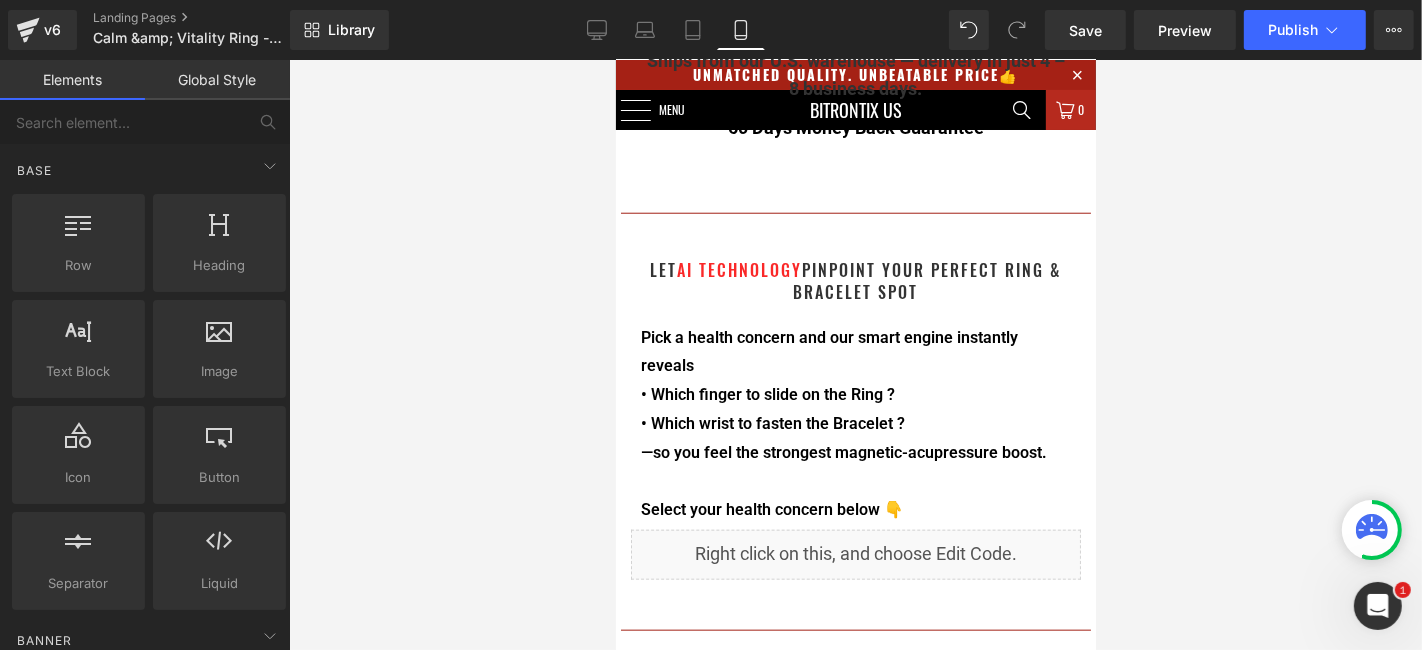 click at bounding box center [855, 355] 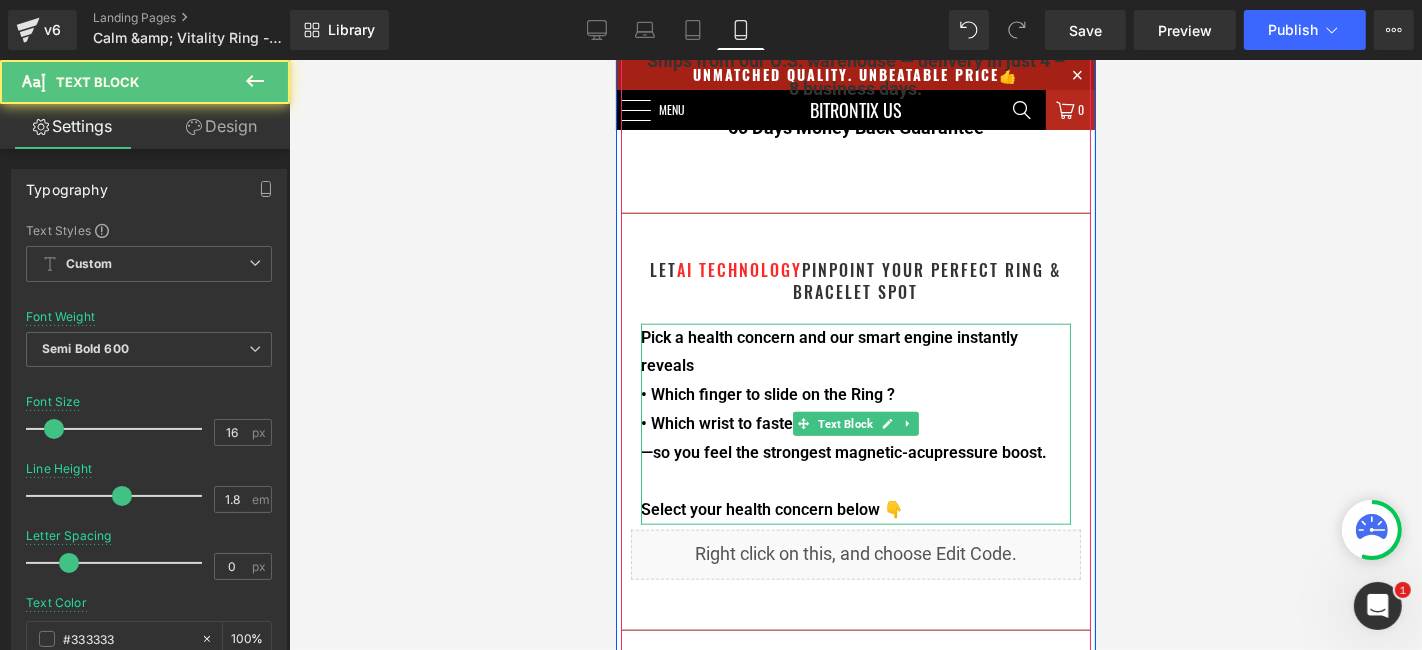 drag, startPoint x: 817, startPoint y: 505, endPoint x: 684, endPoint y: 508, distance: 133.03383 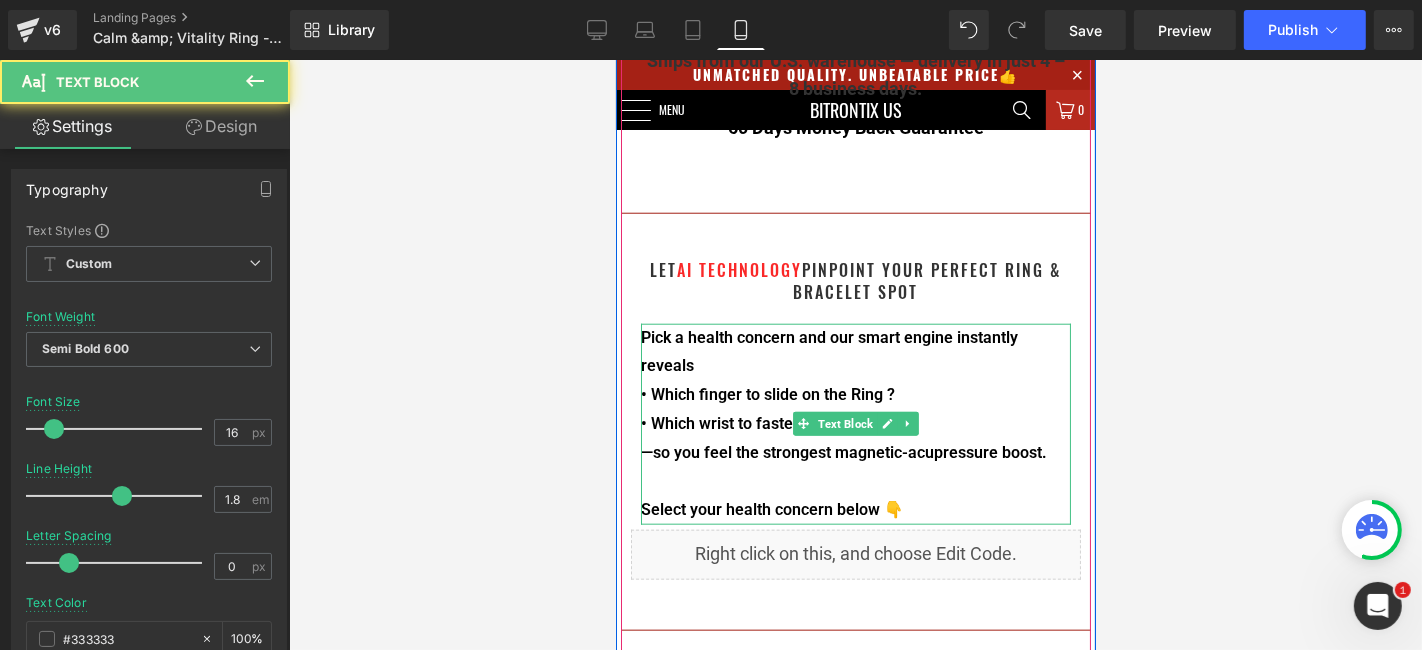 click on "Select your health concern below 👇" at bounding box center [771, 508] 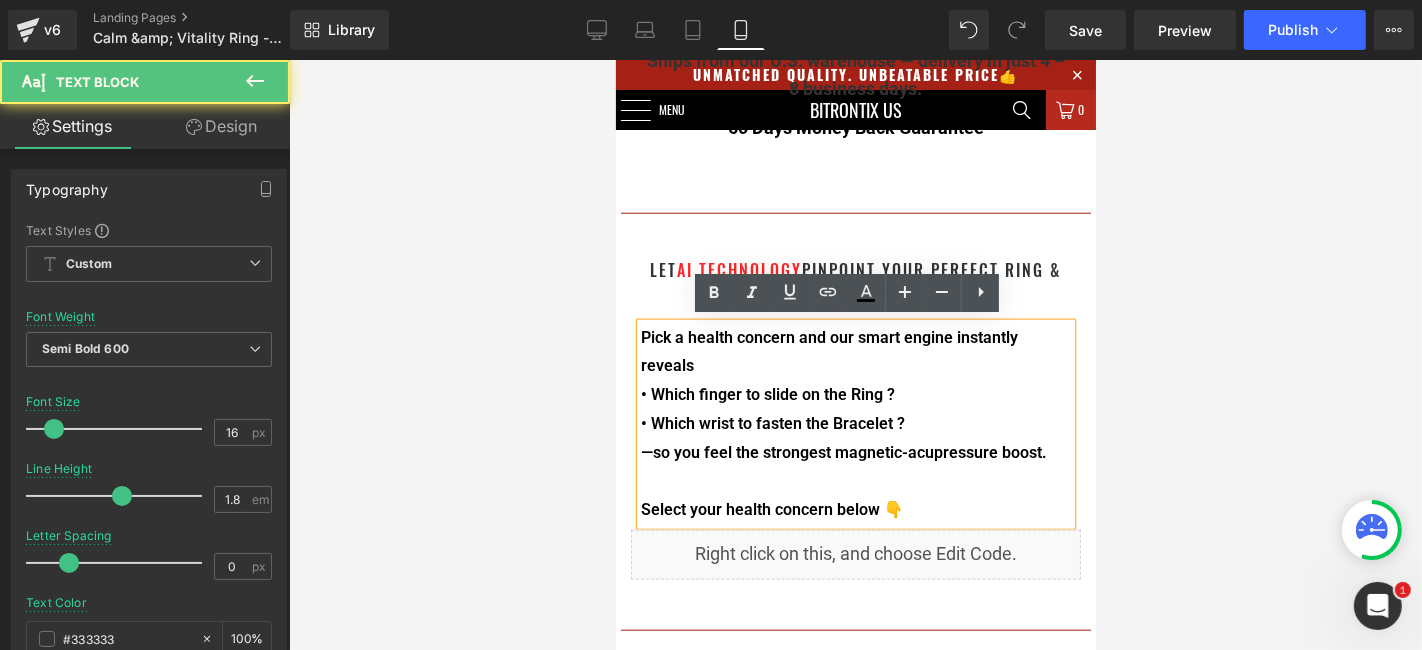click on "Select your health concern below 👇" at bounding box center (771, 508) 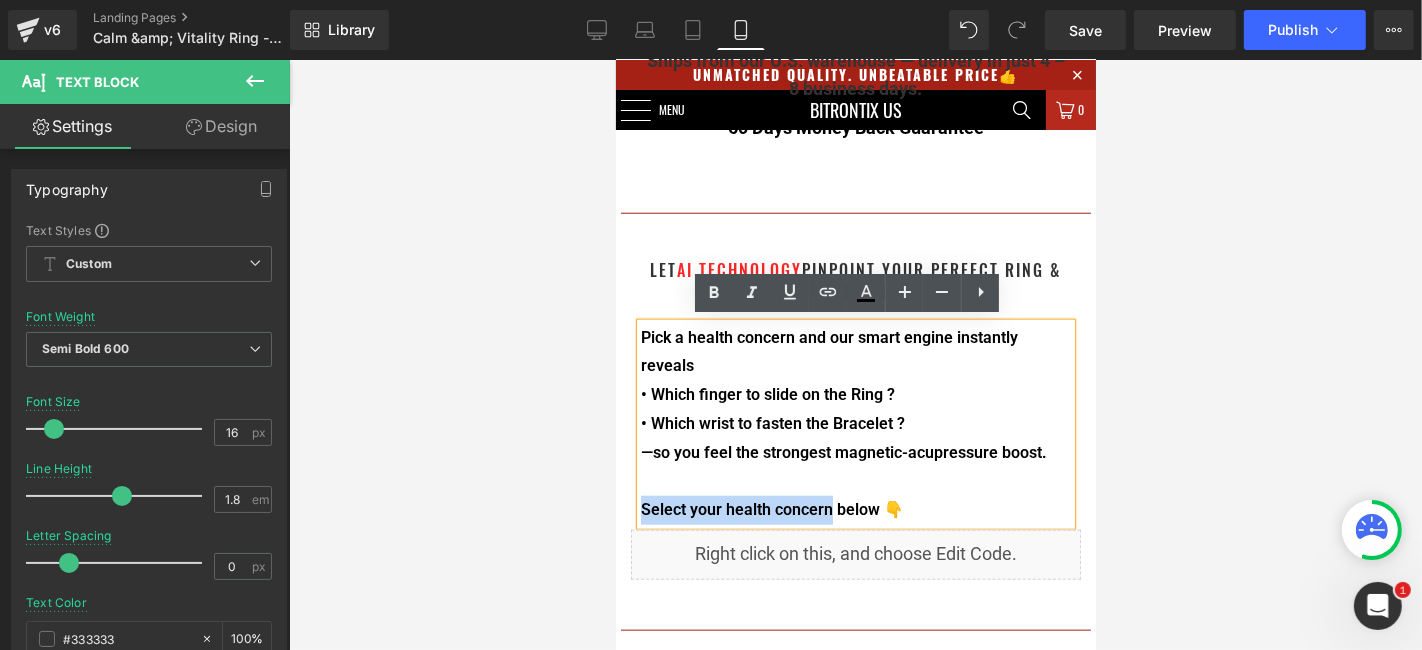 drag, startPoint x: 822, startPoint y: 509, endPoint x: 633, endPoint y: 510, distance: 189.00264 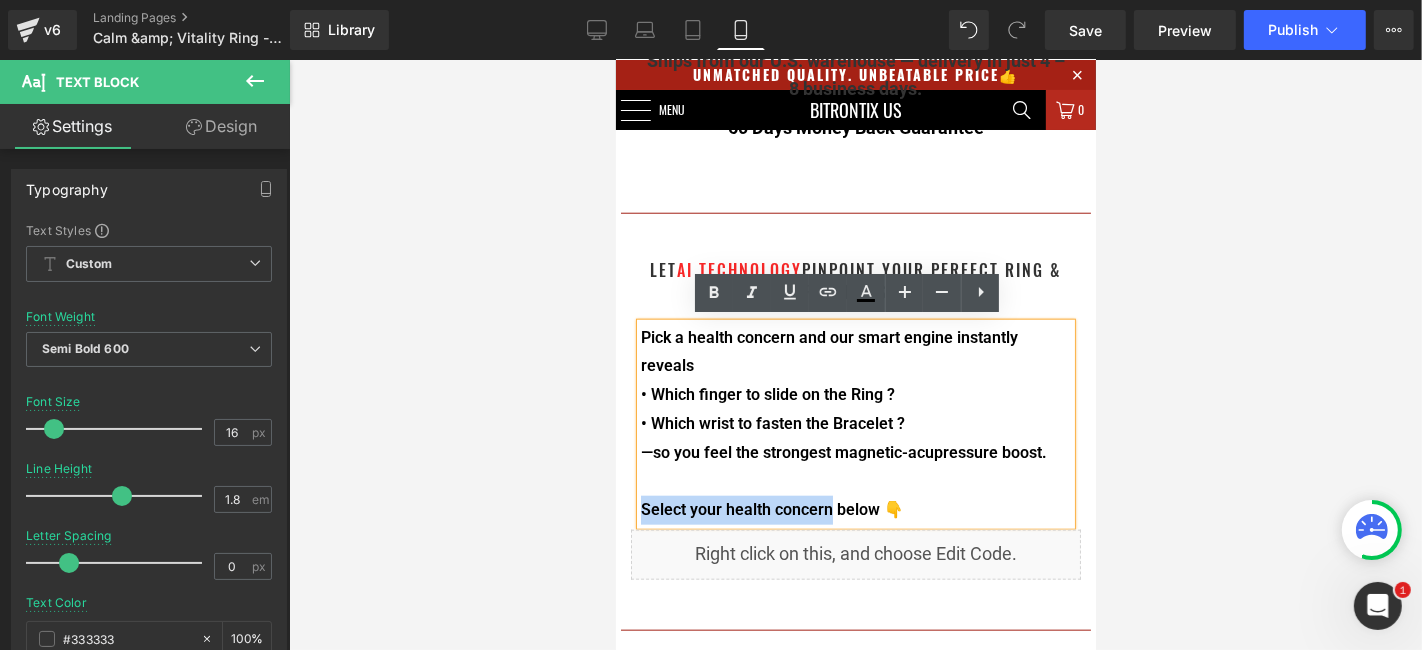 click on "Select your health concern below 👇" at bounding box center [771, 508] 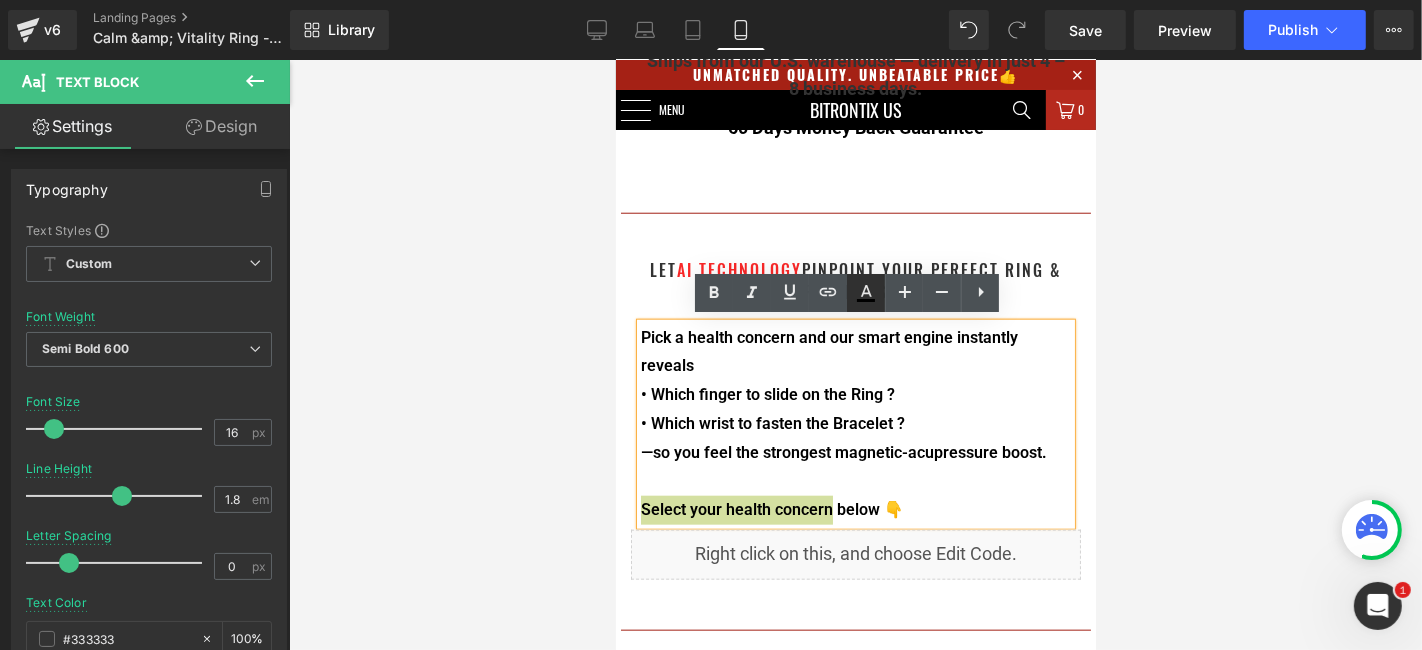 drag, startPoint x: 860, startPoint y: 302, endPoint x: 267, endPoint y: 252, distance: 595.1042 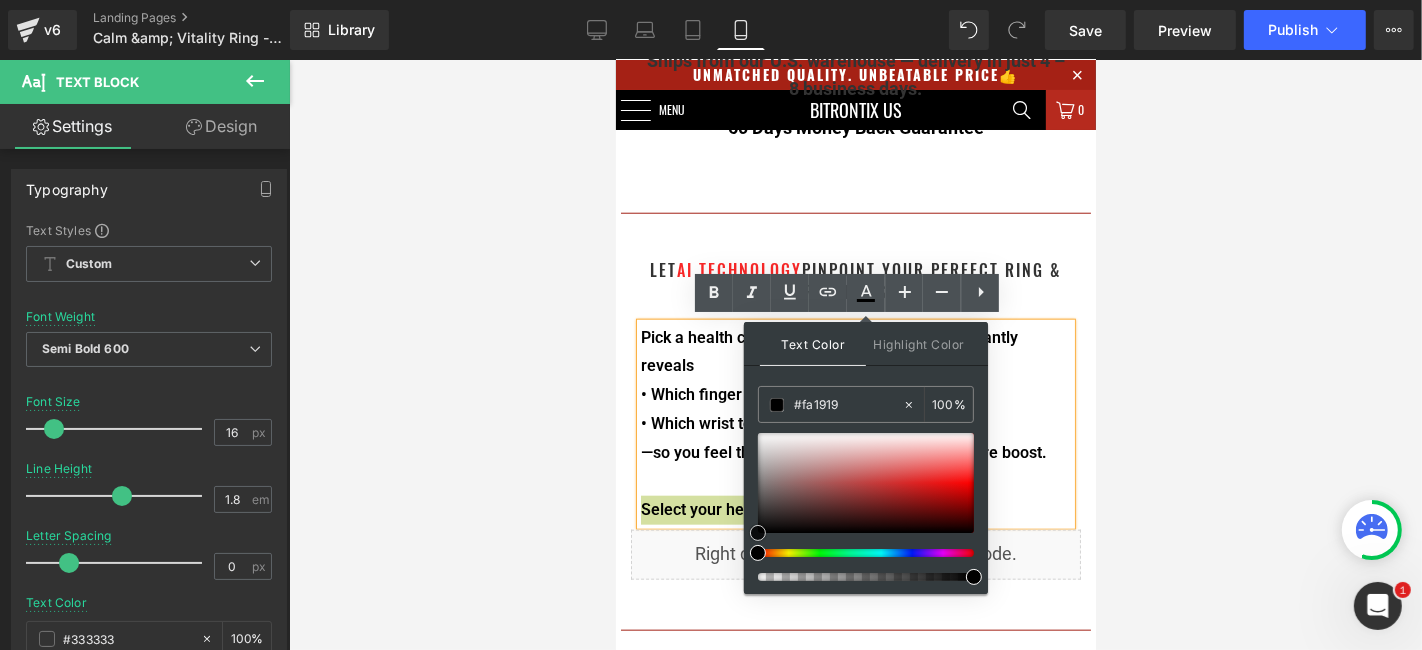 click at bounding box center (866, 483) 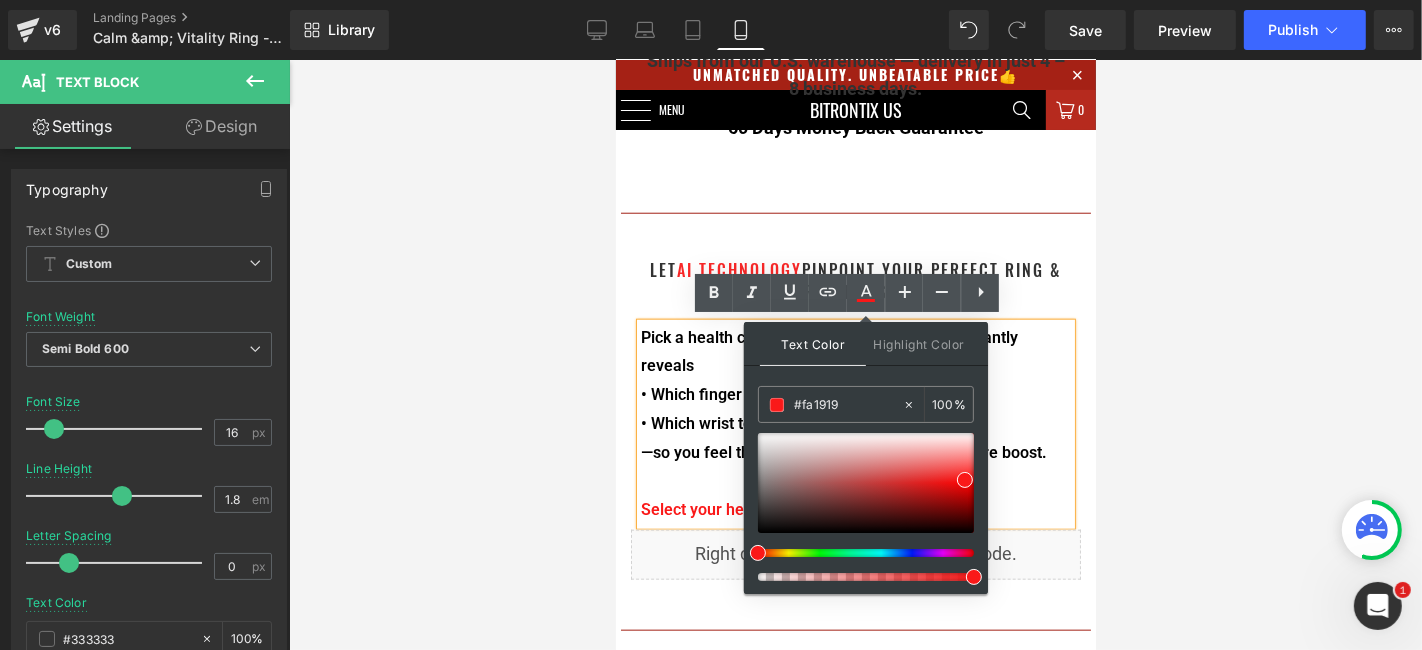 click at bounding box center [855, 481] 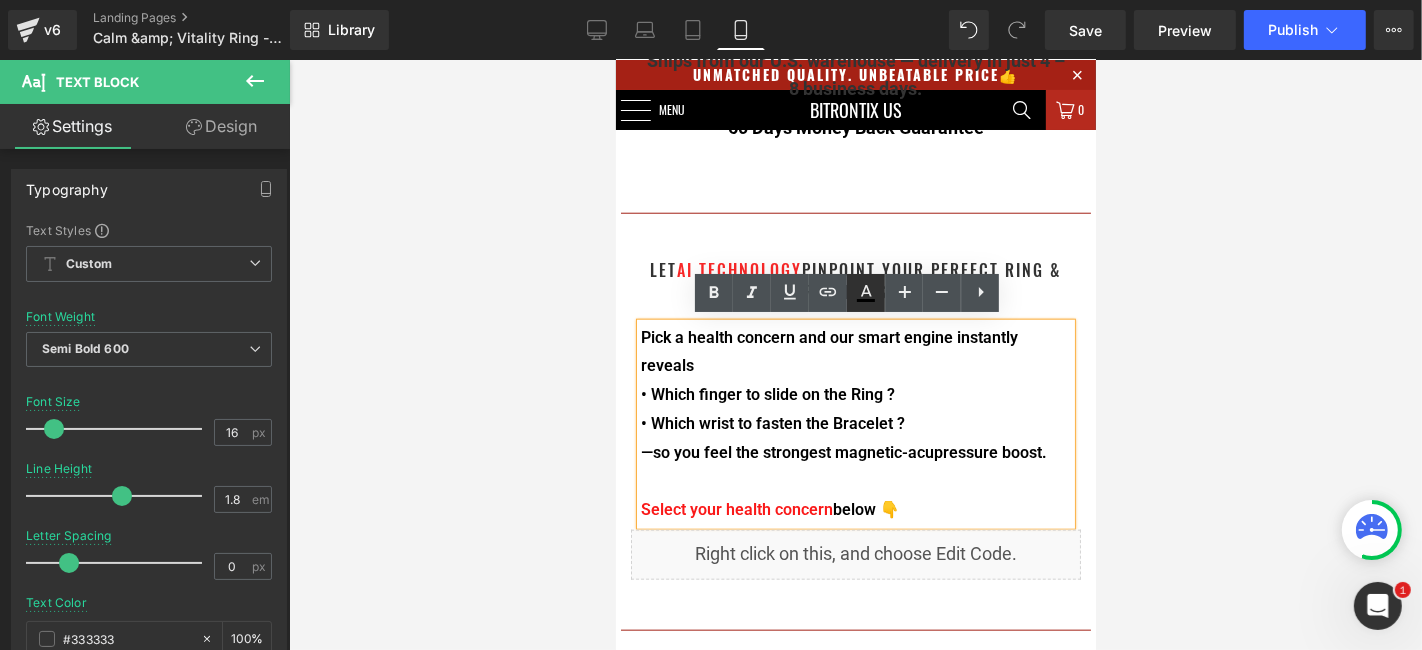 click 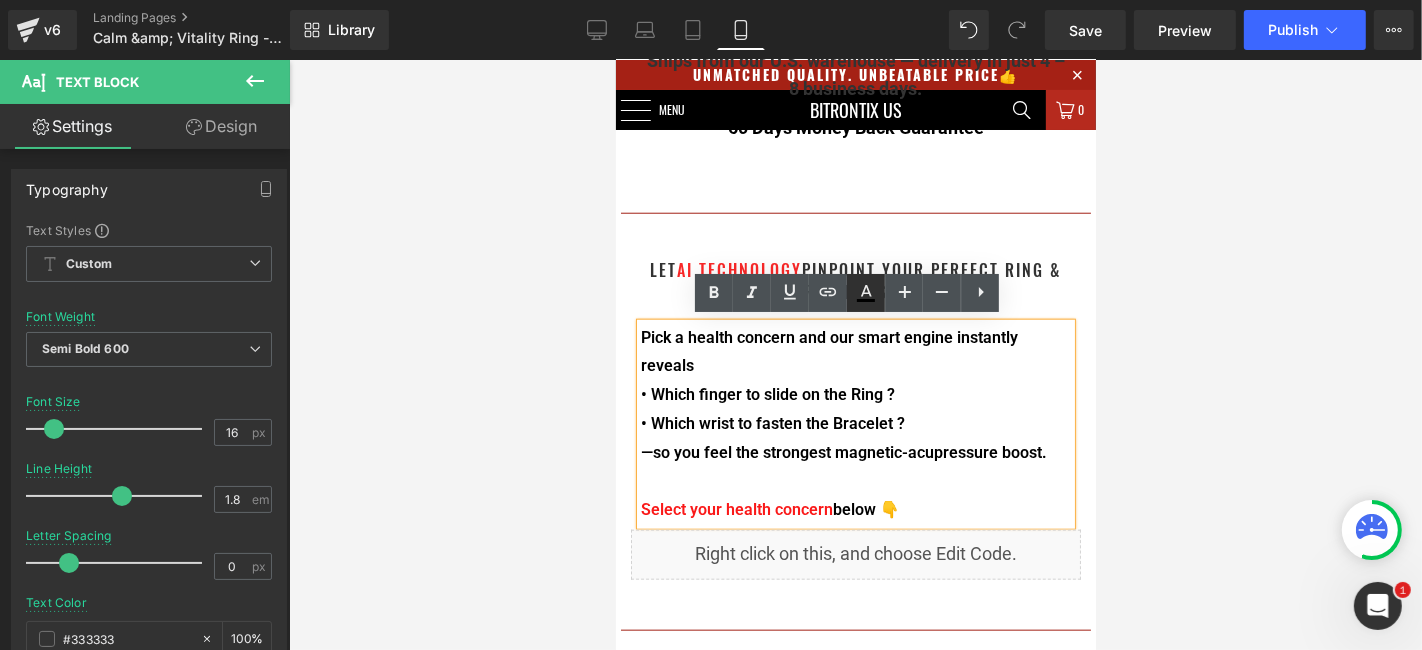 type on "#000000" 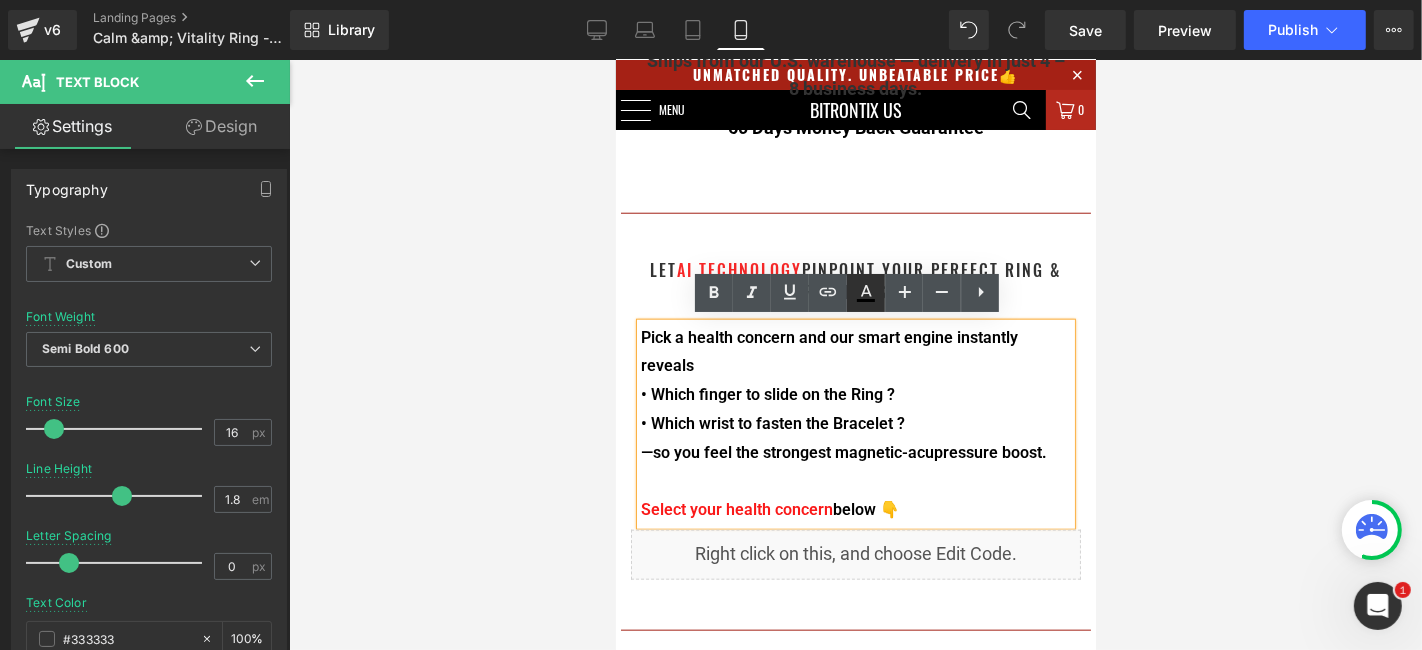 type on "100" 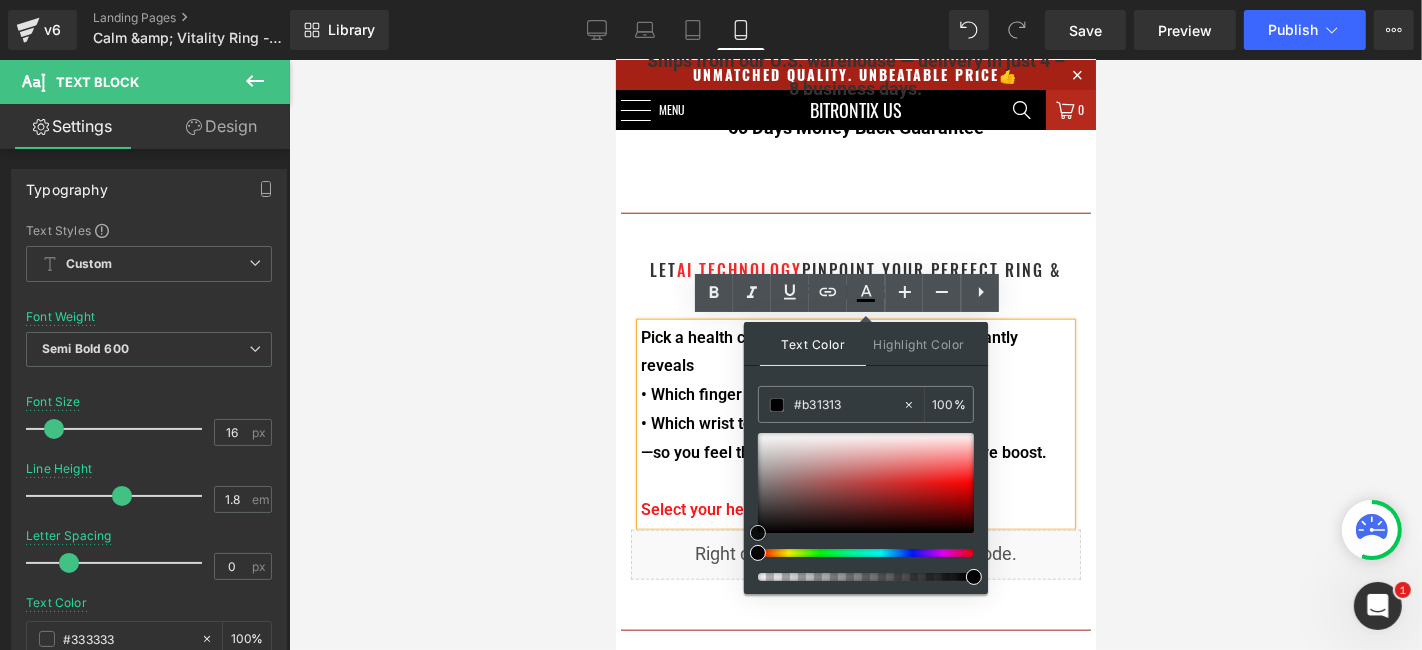 click at bounding box center [866, 483] 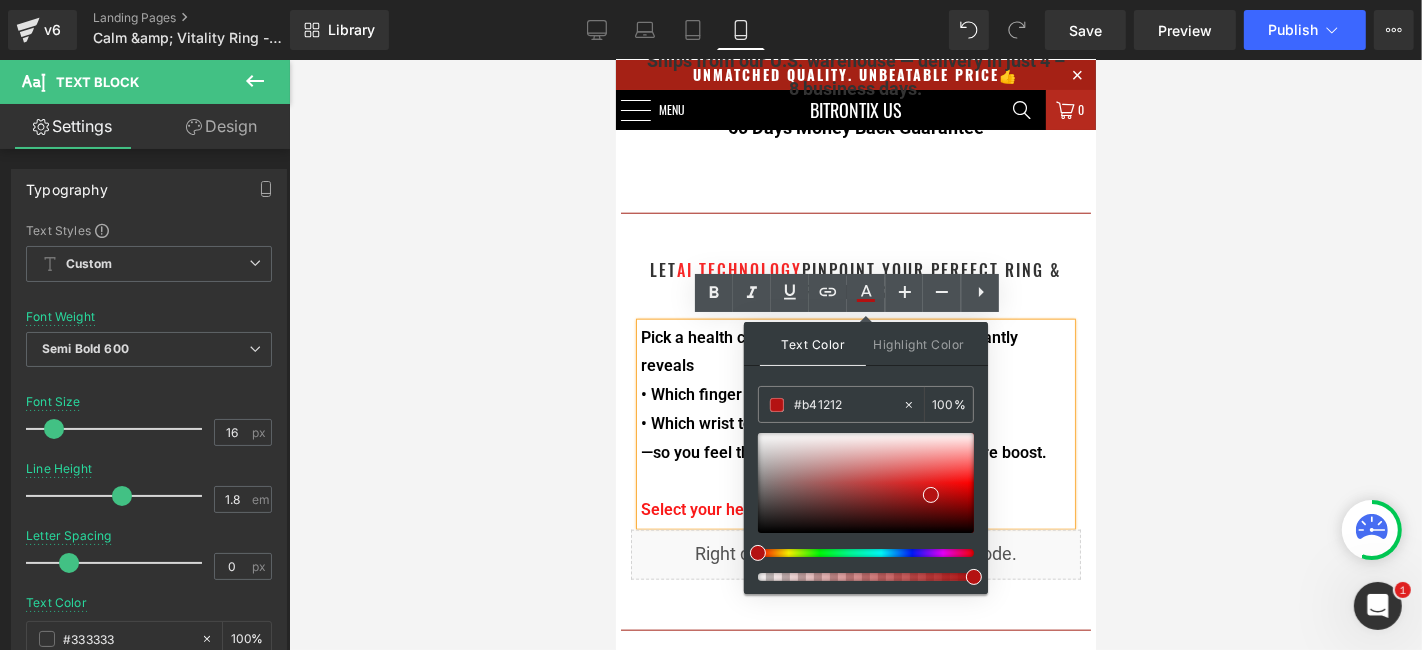 click on "Select your health concern  below 👇" at bounding box center (855, 509) 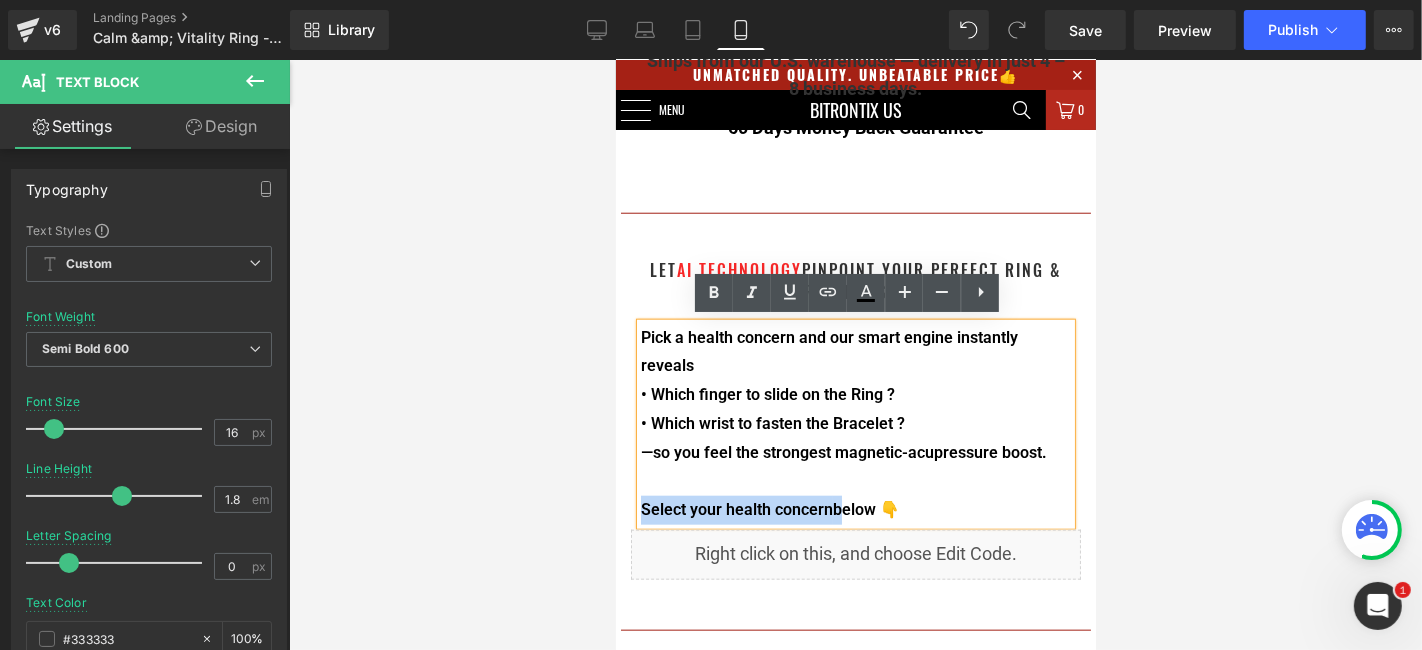 drag, startPoint x: 826, startPoint y: 506, endPoint x: 633, endPoint y: 505, distance: 193.0026 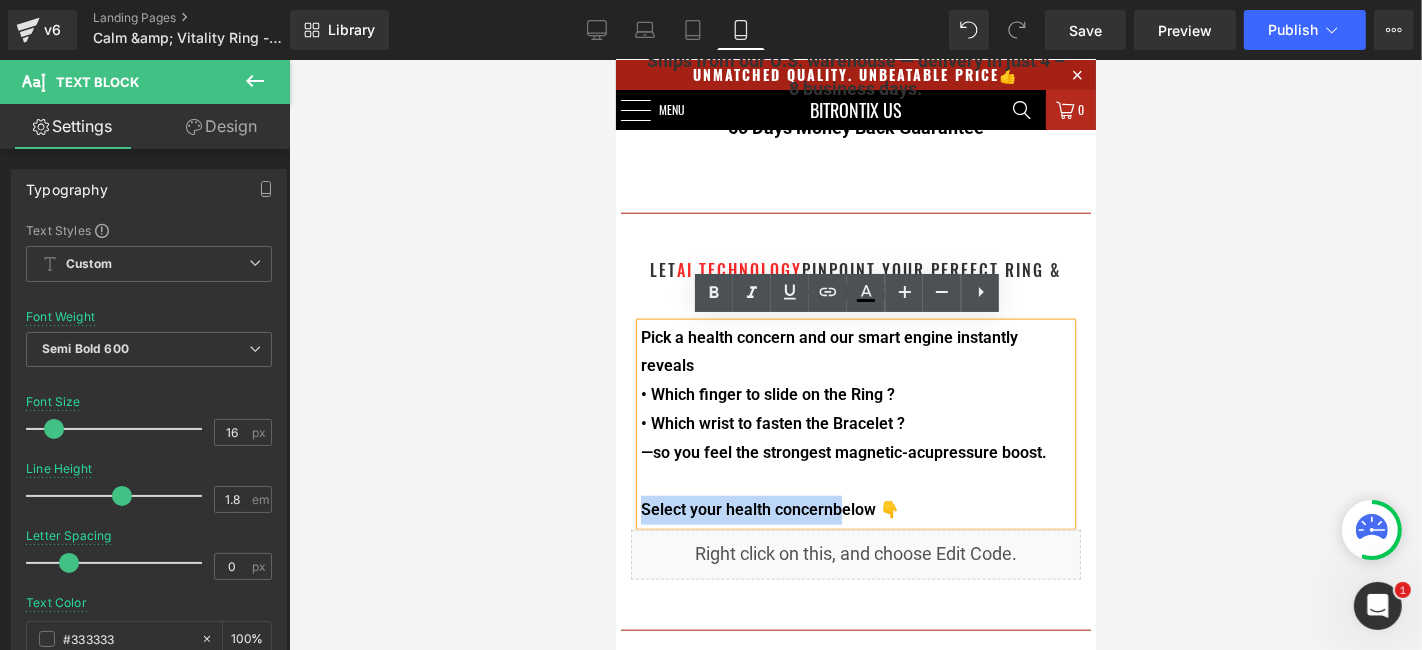 click on "Select your health concern  below 👇" at bounding box center (855, 509) 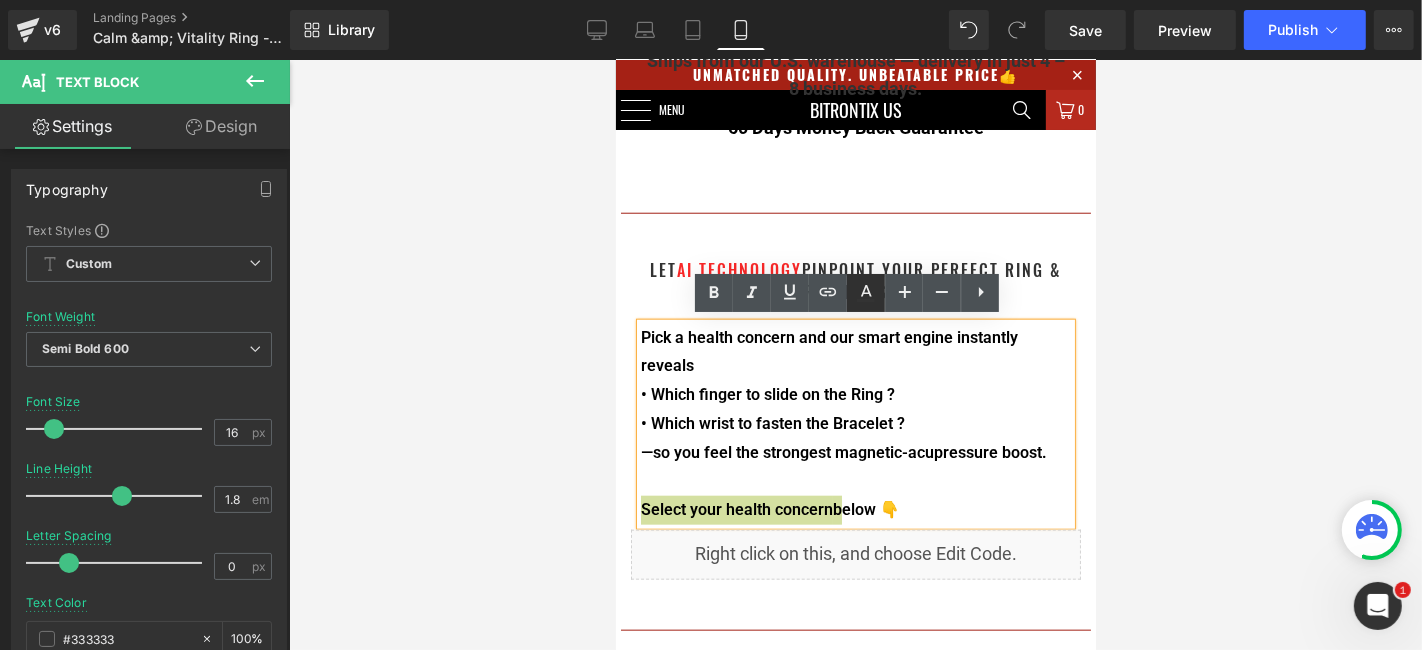 drag, startPoint x: 861, startPoint y: 298, endPoint x: 266, endPoint y: 257, distance: 596.41095 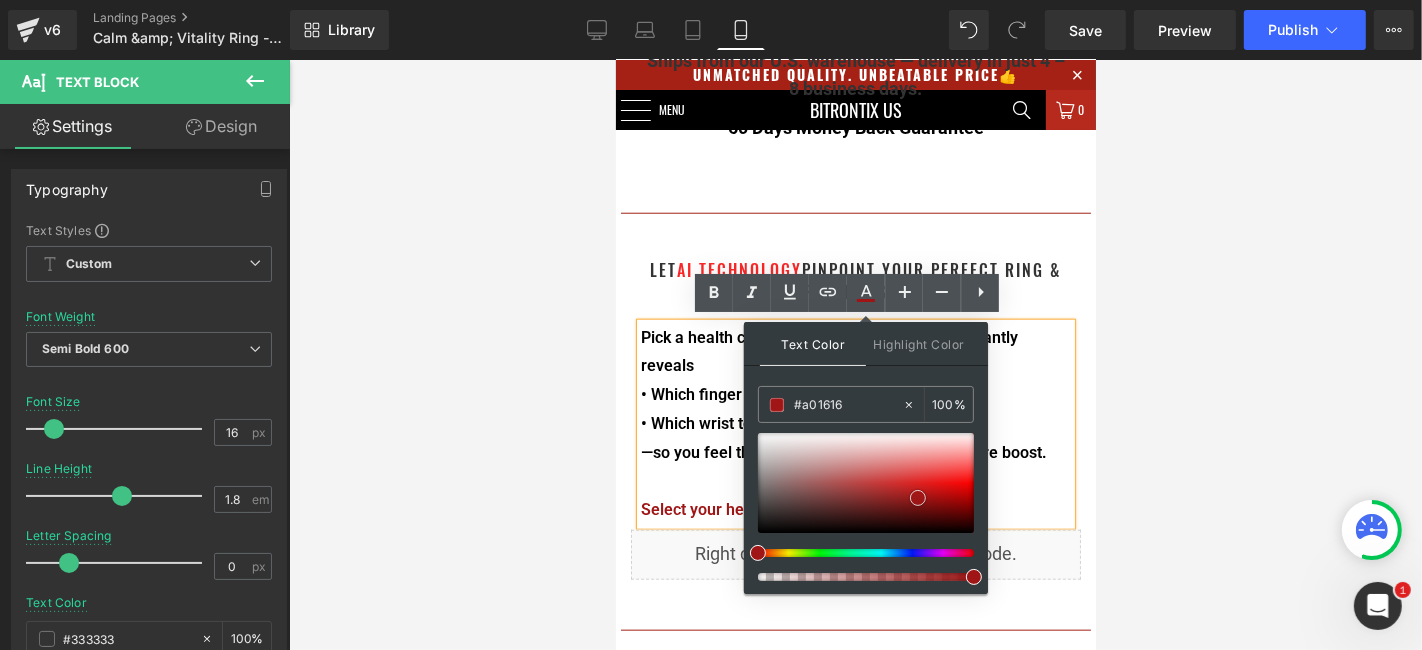 click at bounding box center (866, 483) 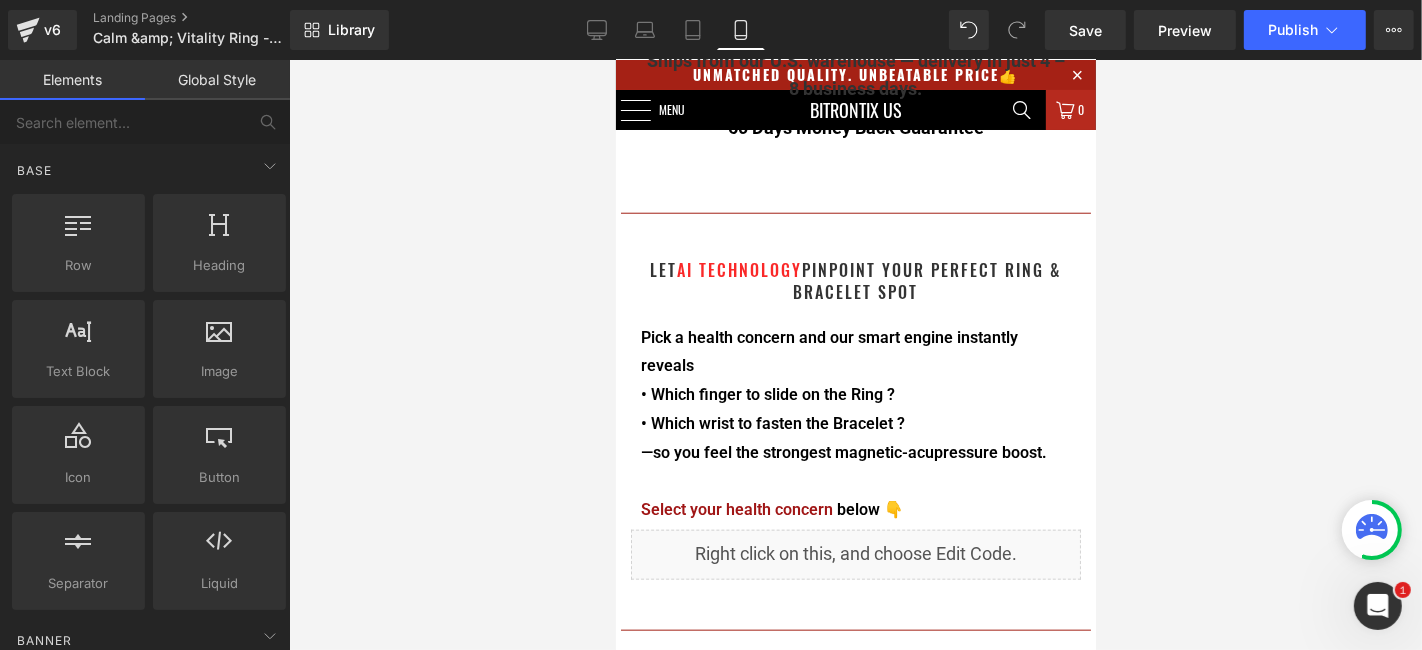 drag, startPoint x: 1215, startPoint y: 455, endPoint x: 468, endPoint y: 410, distance: 748.3542 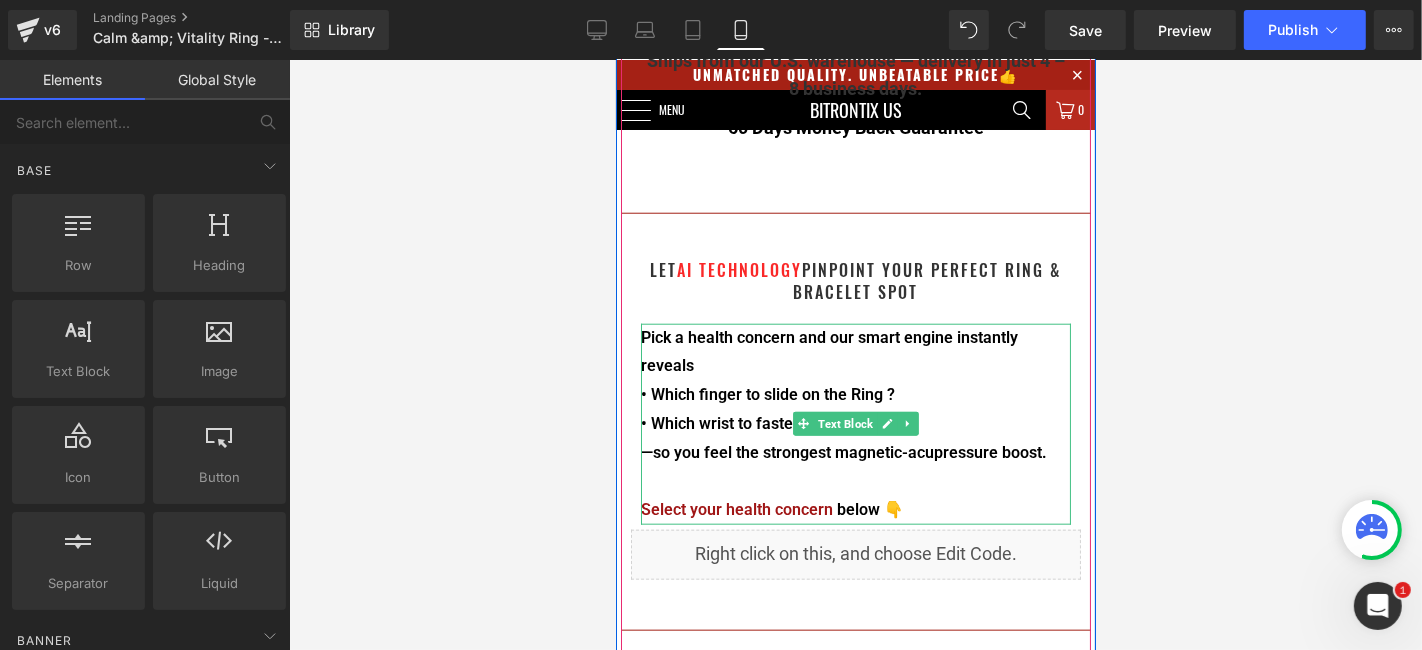 click on "Select your health concern   below 👇" at bounding box center (855, 509) 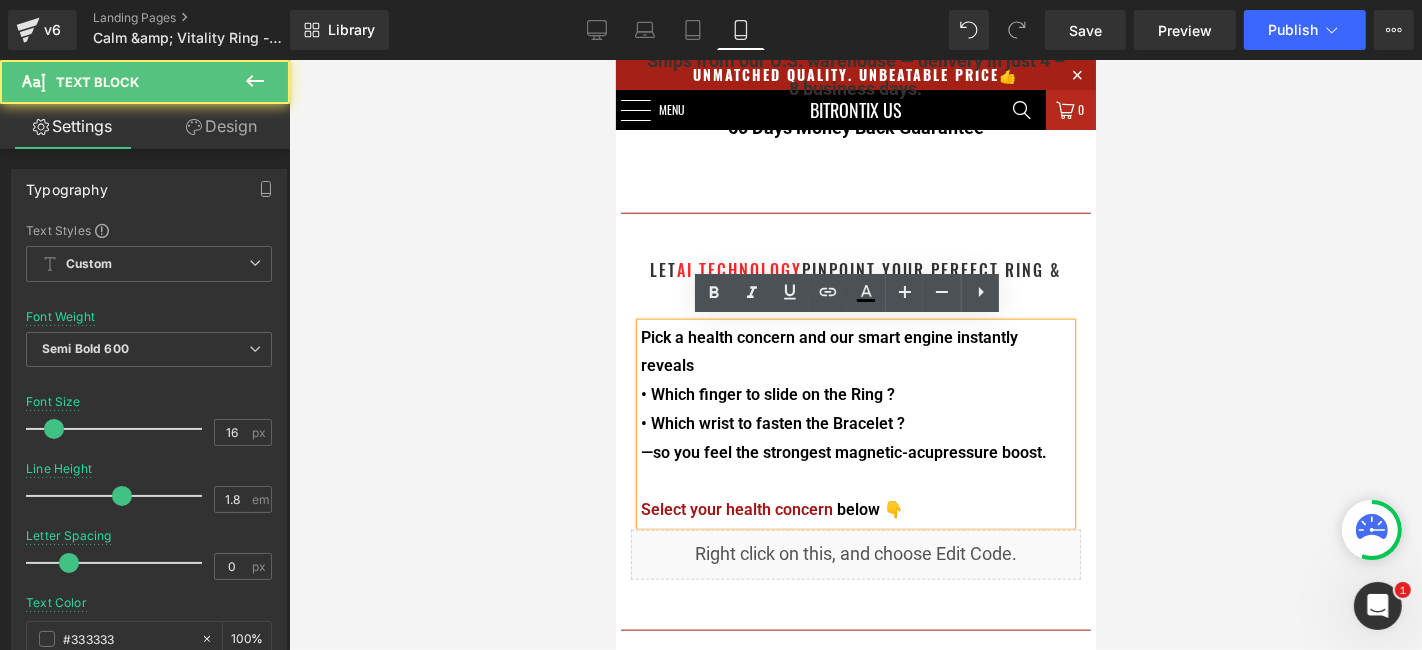 click at bounding box center (855, 355) 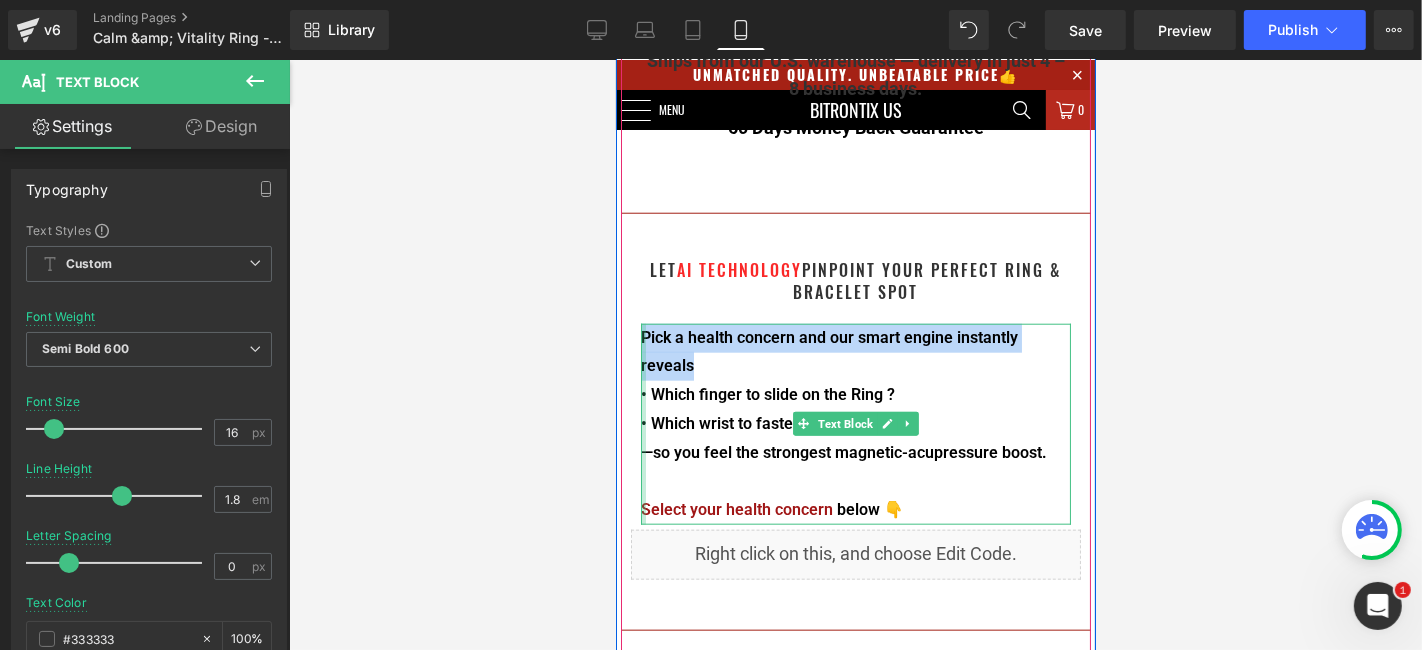 drag, startPoint x: 718, startPoint y: 366, endPoint x: 631, endPoint y: 334, distance: 92.69843 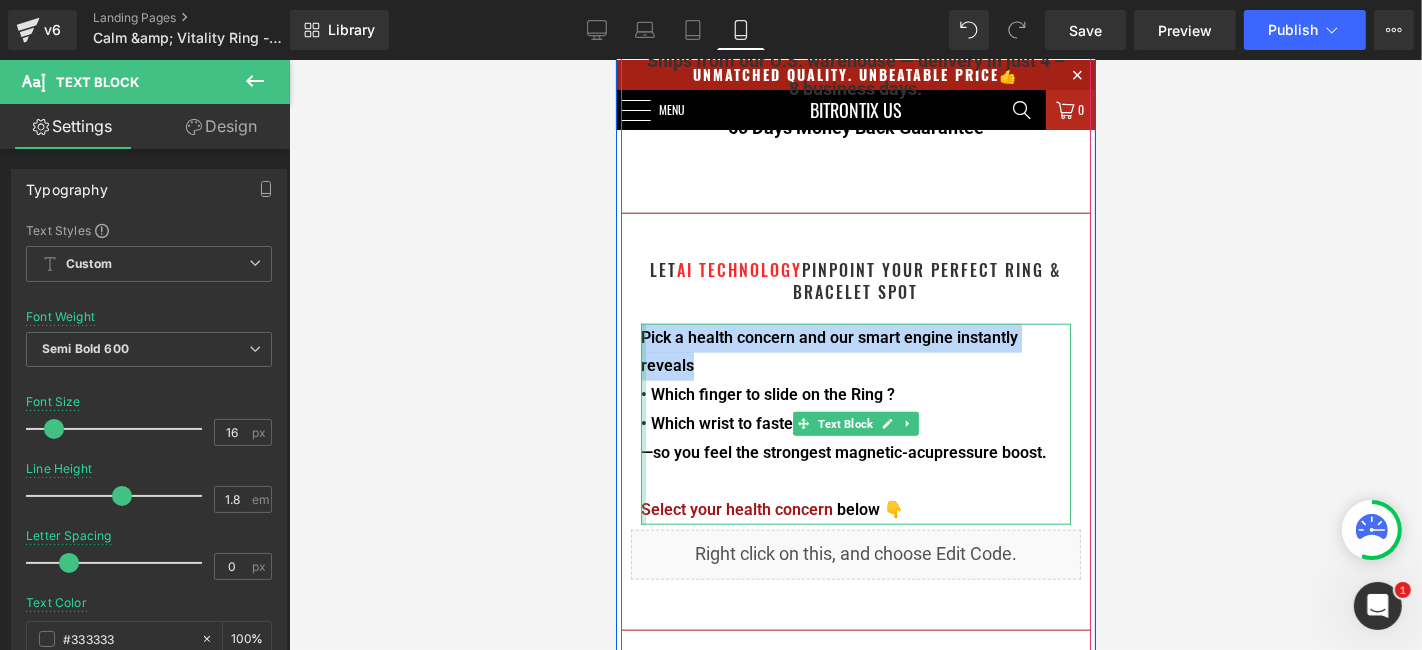 click on "Pick a health concern and our smart engine instantly reveals • Which finger to slide on the Ring ? • Which wrist to fasten the Bracelet ? —so you feel the strongest magnetic-acupressure boost. Select your health concern   below 👇 Text Block" at bounding box center [855, 424] 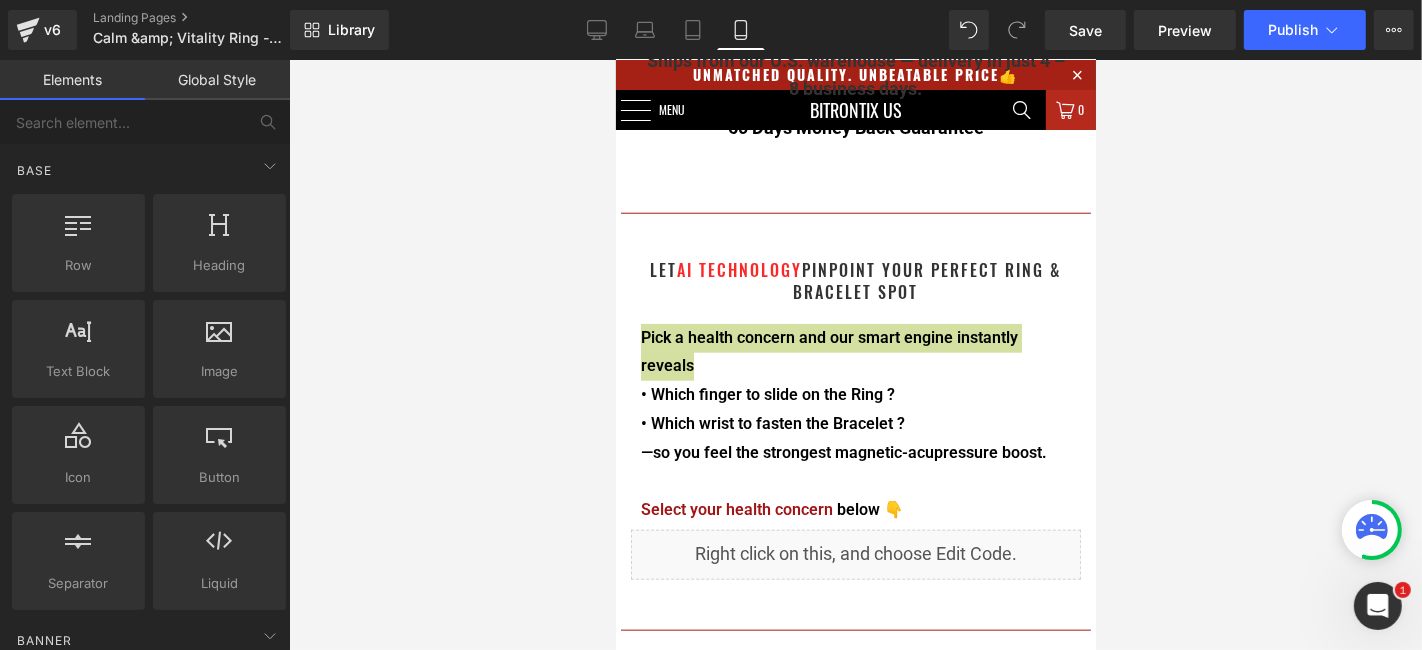 click at bounding box center [855, 355] 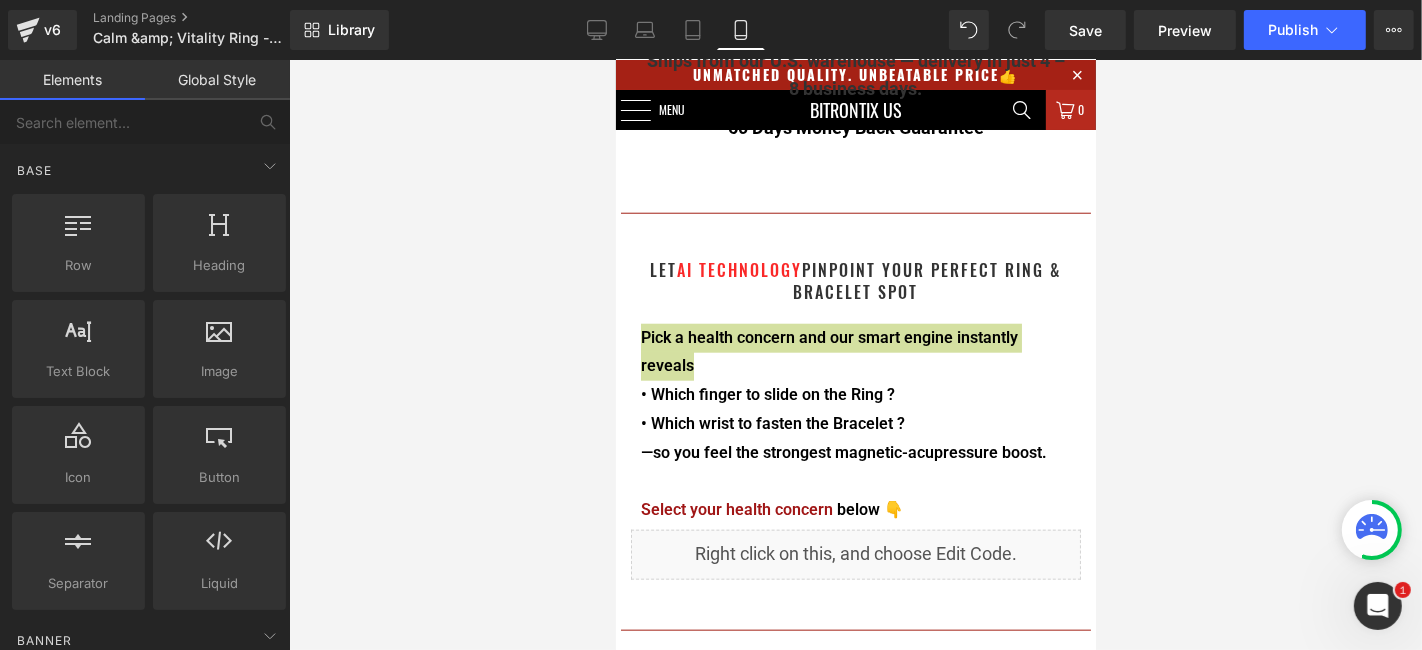click at bounding box center (855, 355) 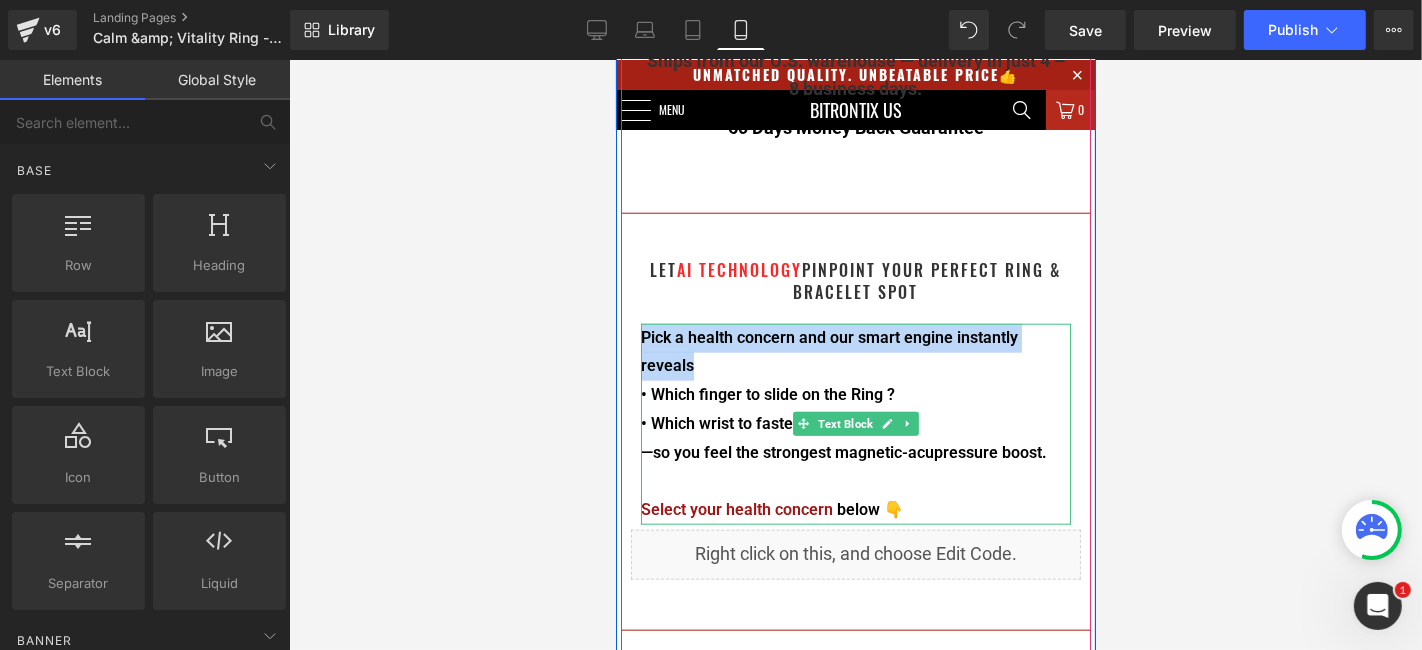 click on "• Which wrist to fasten the Bracelet ?" at bounding box center [855, 423] 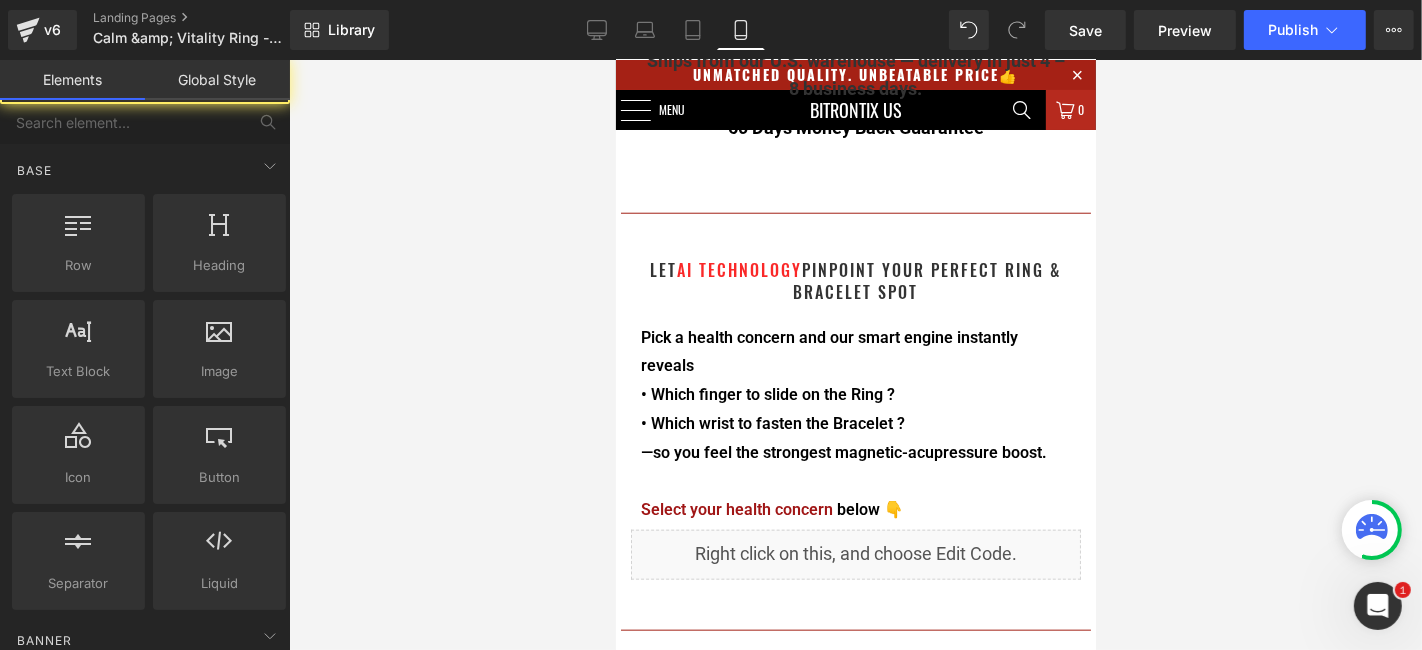 click at bounding box center (855, 355) 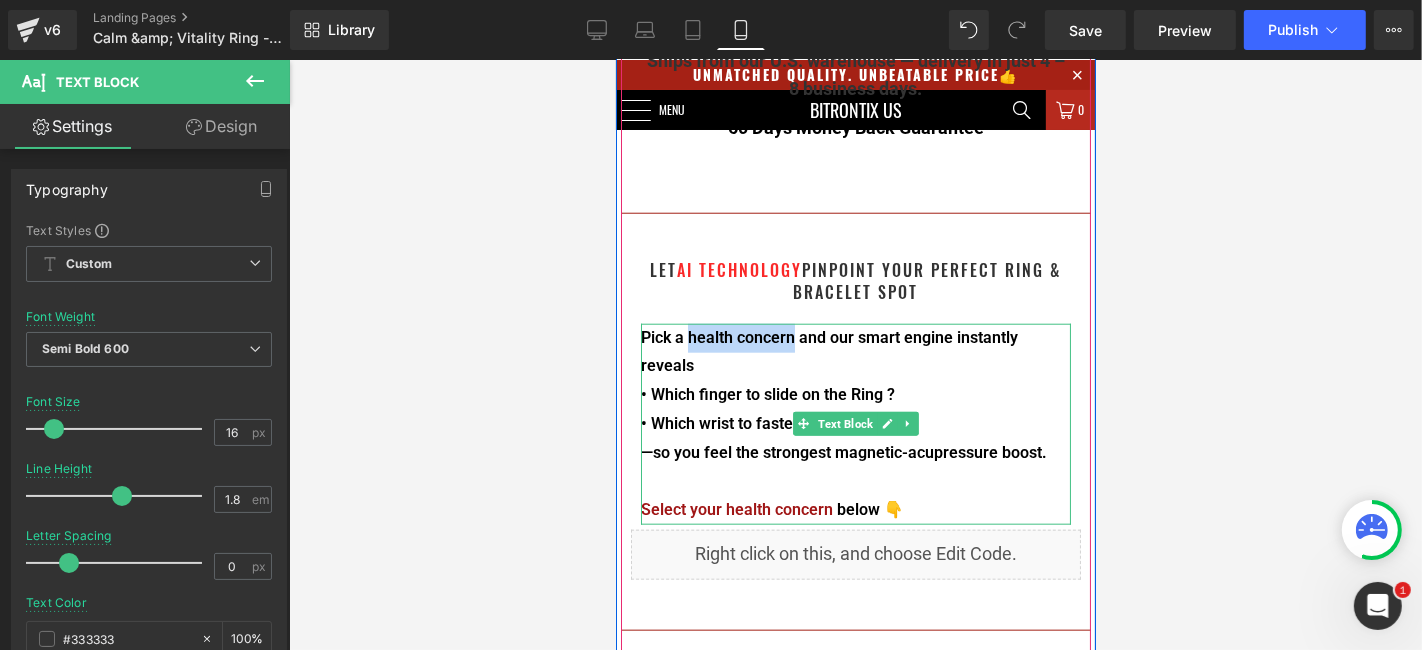 drag, startPoint x: 785, startPoint y: 346, endPoint x: 680, endPoint y: 336, distance: 105.47511 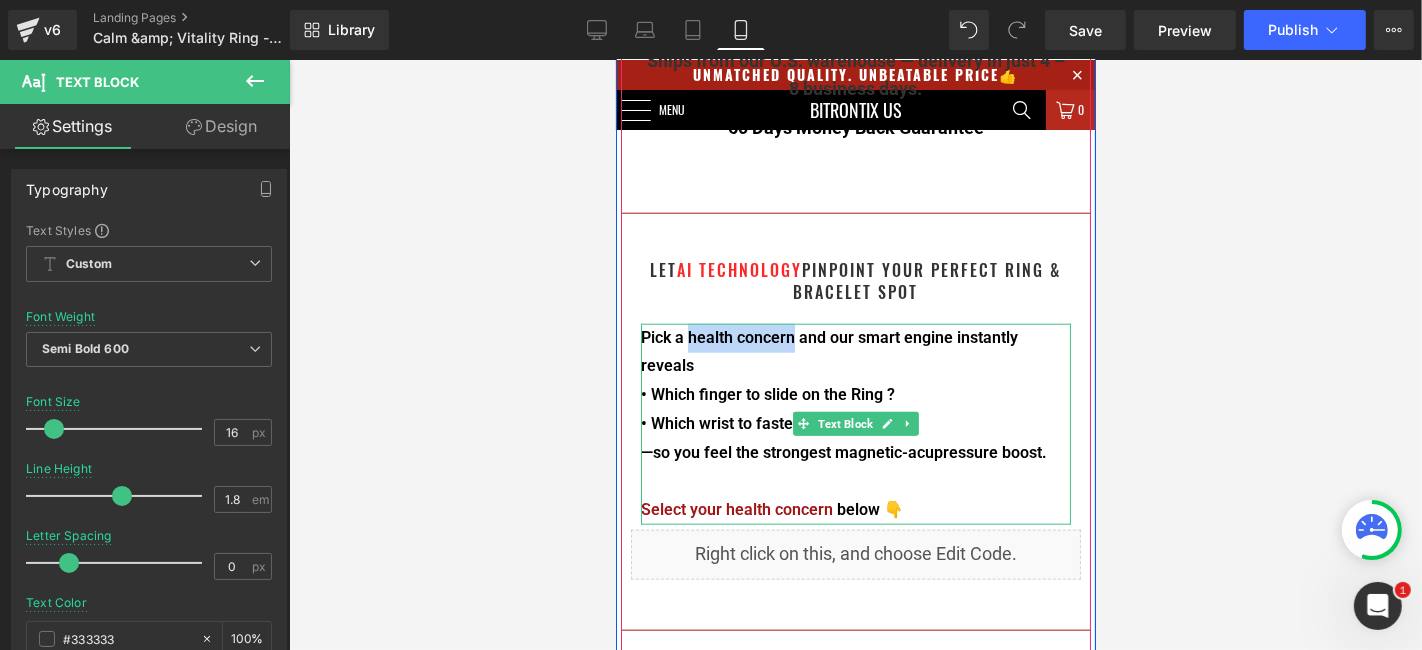click on "Pick a health concern and our smart engine instantly reveals" at bounding box center (855, 352) 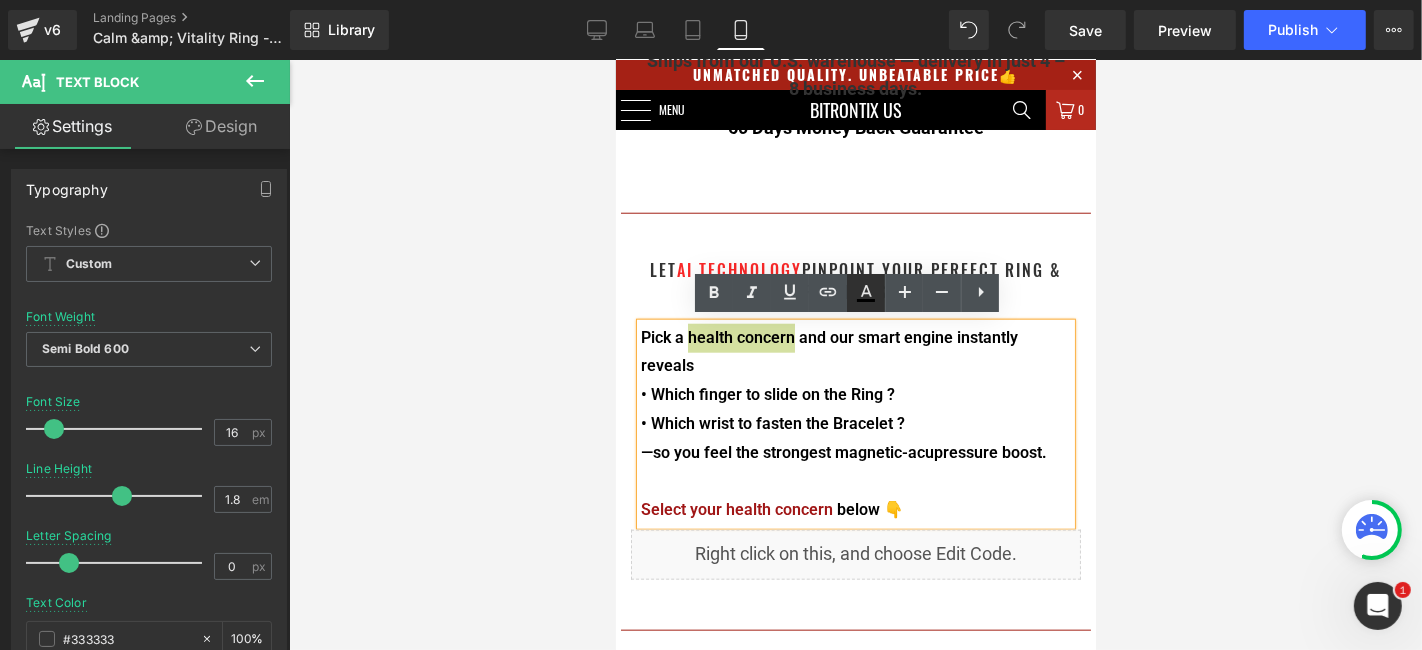 click 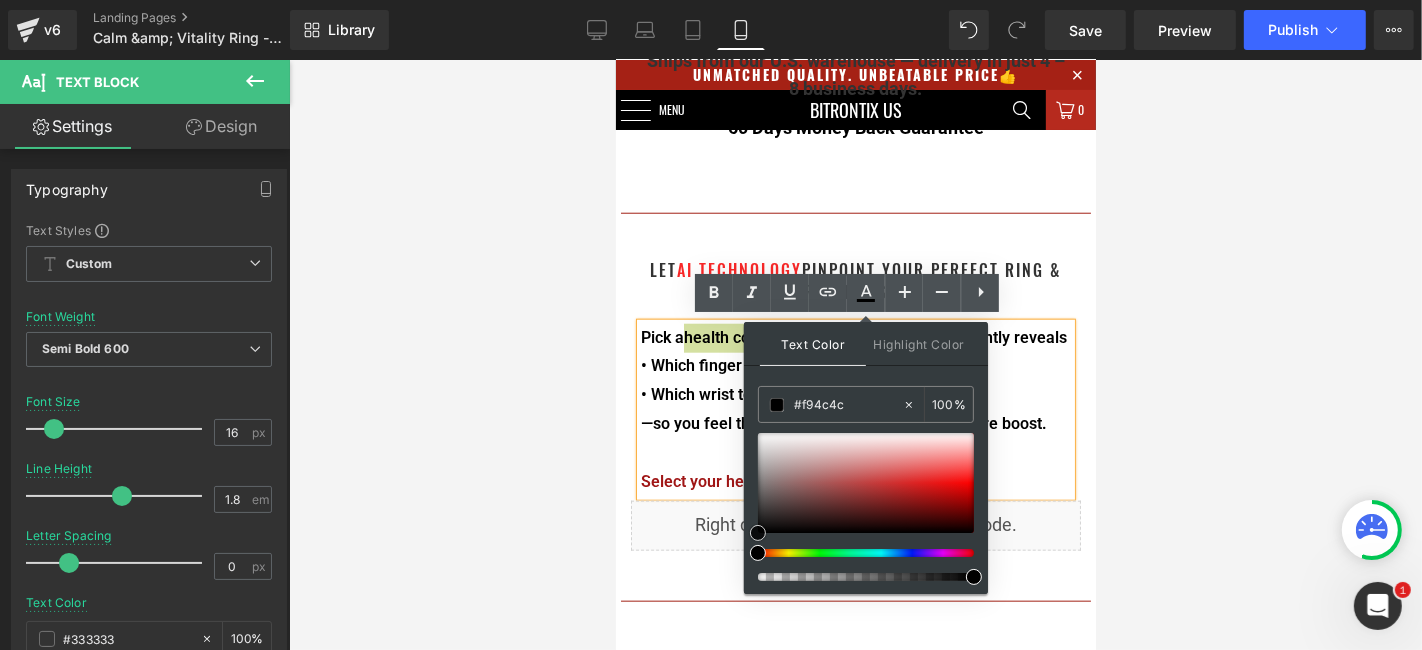 click at bounding box center (866, 483) 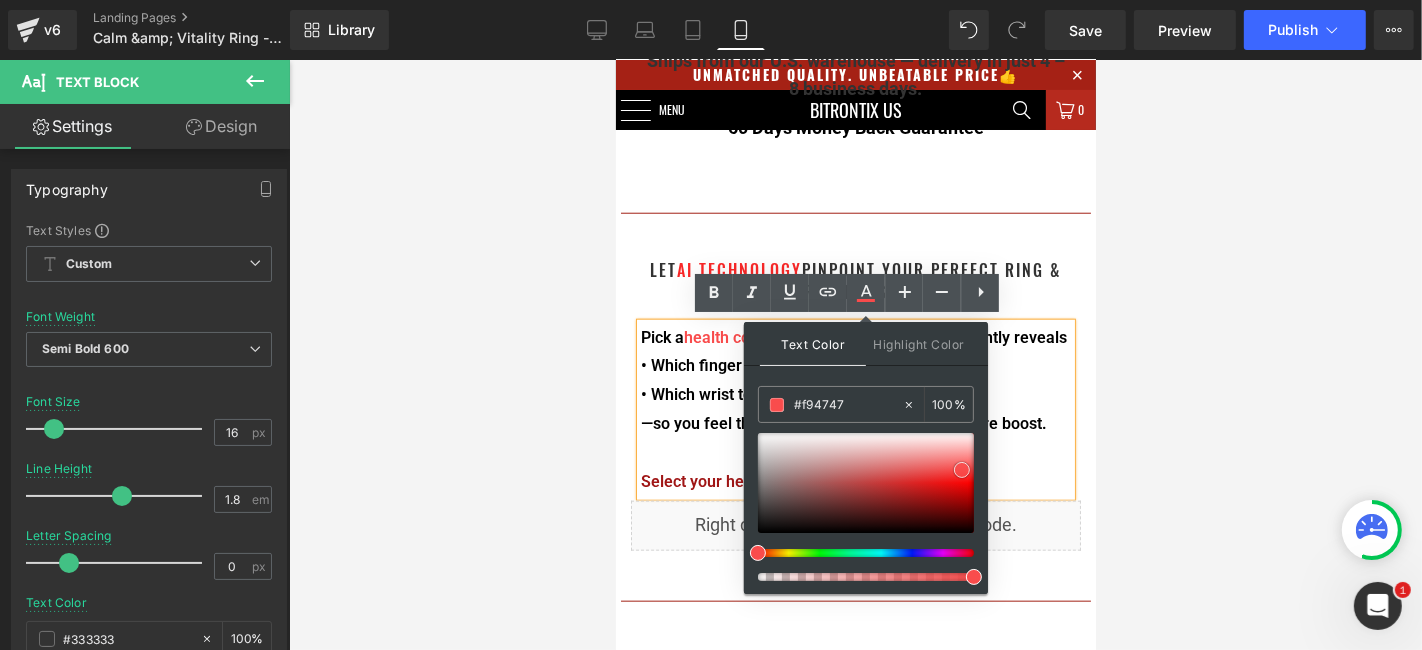 click at bounding box center [962, 470] 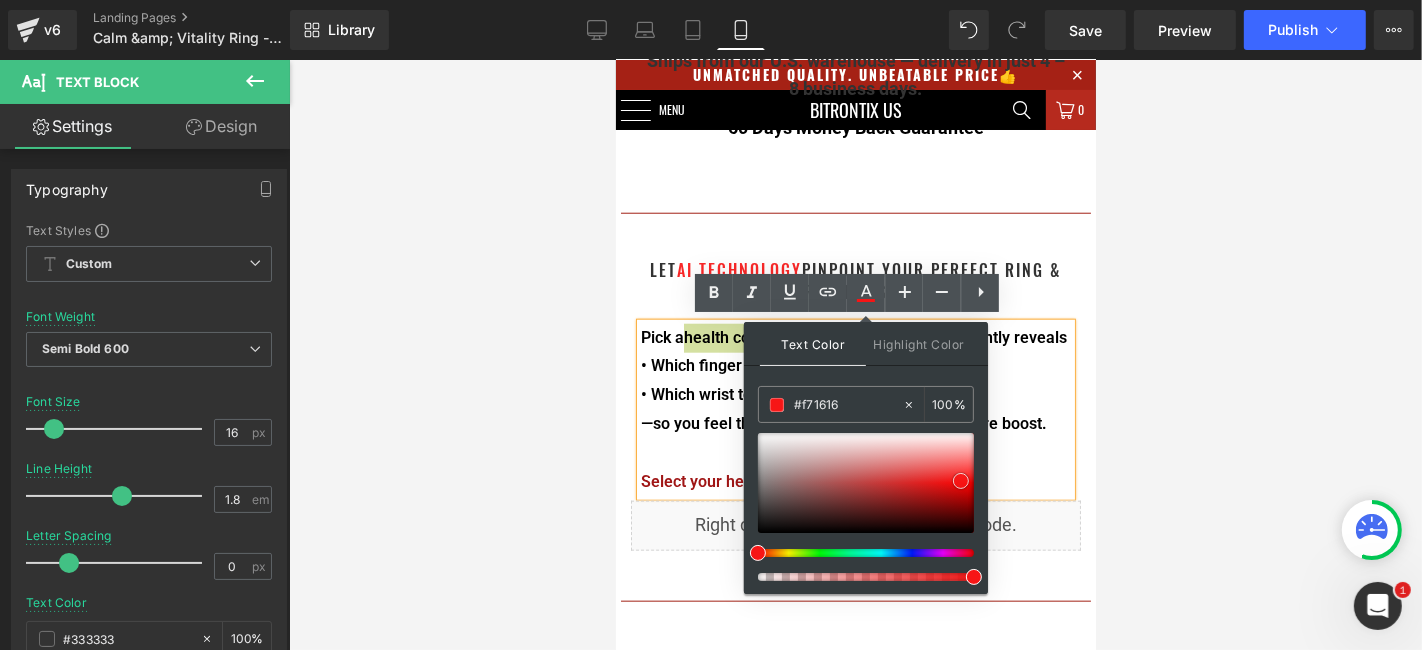 click at bounding box center [866, 483] 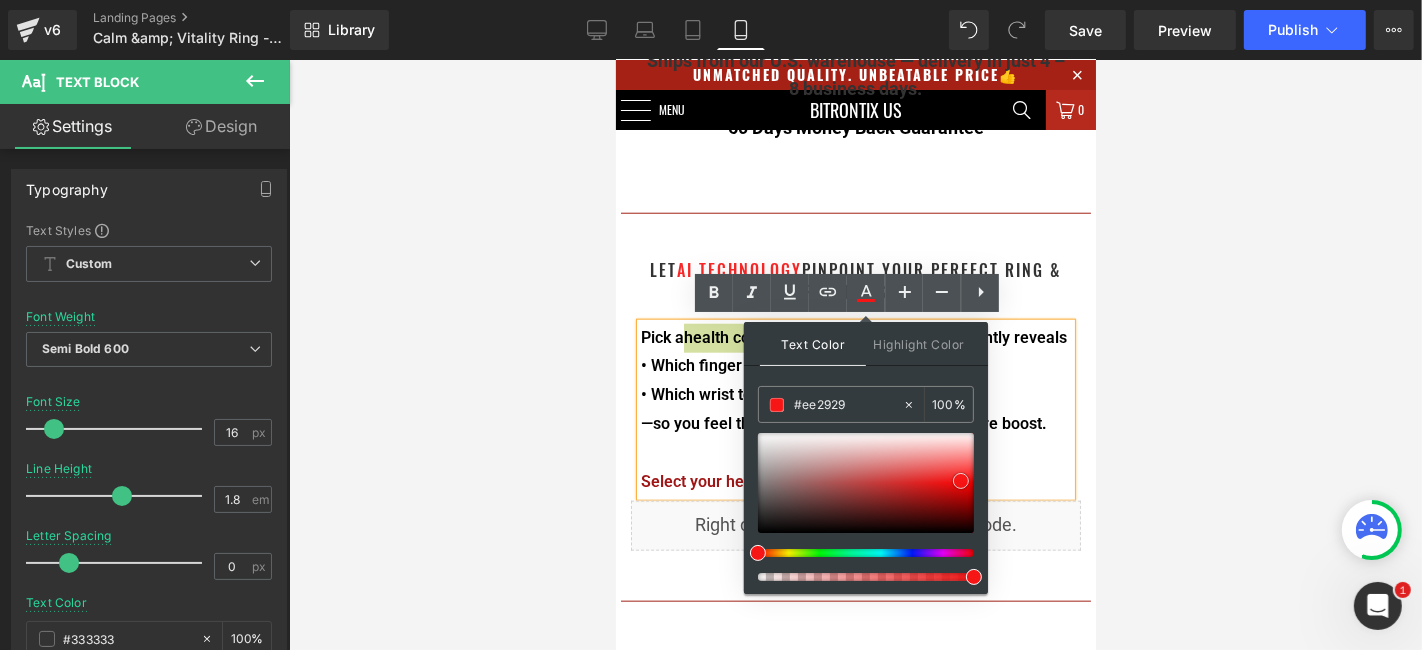 click at bounding box center (866, 483) 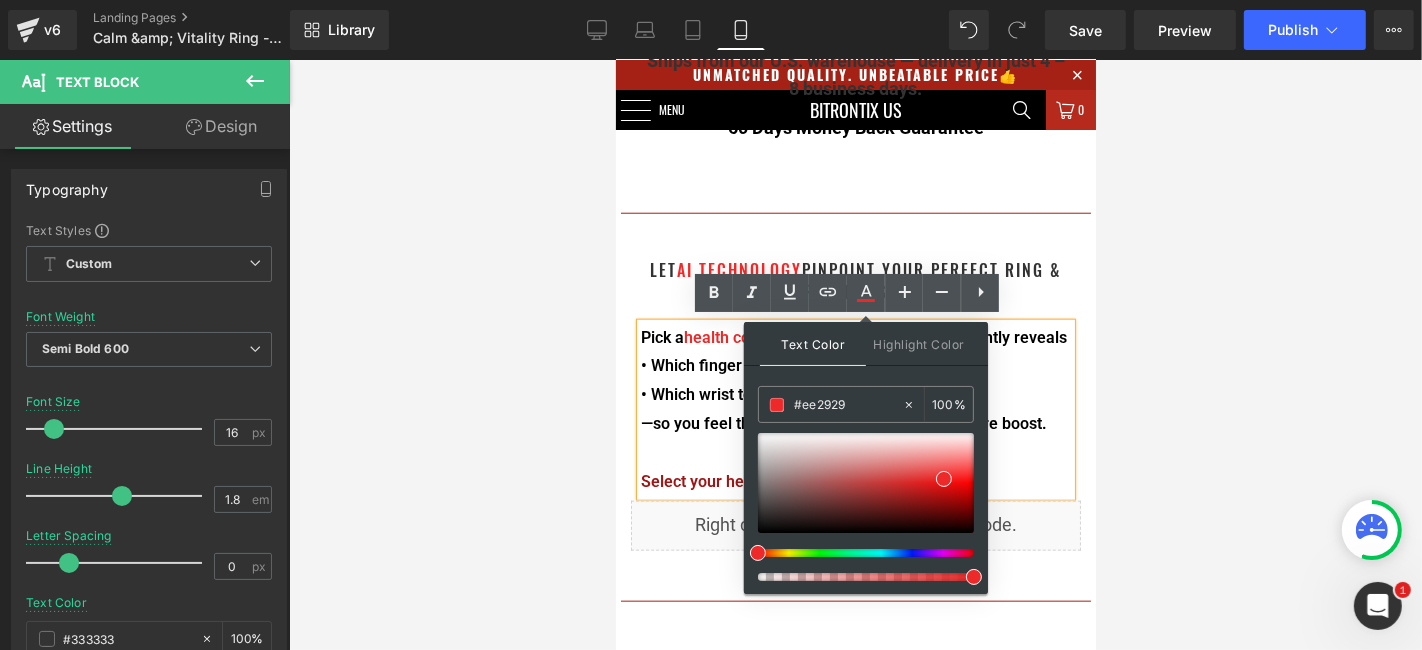 click on "• Which finger to slide on the Ring ?" at bounding box center [855, 365] 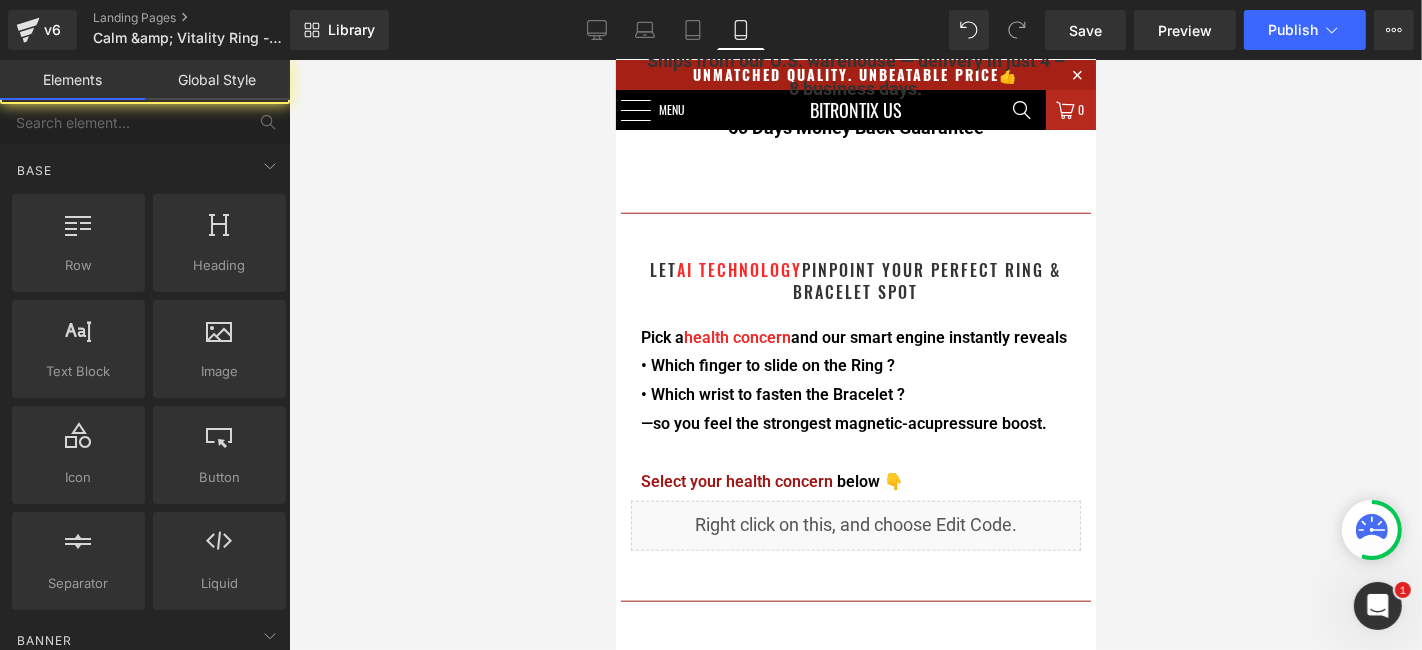 click at bounding box center [855, 355] 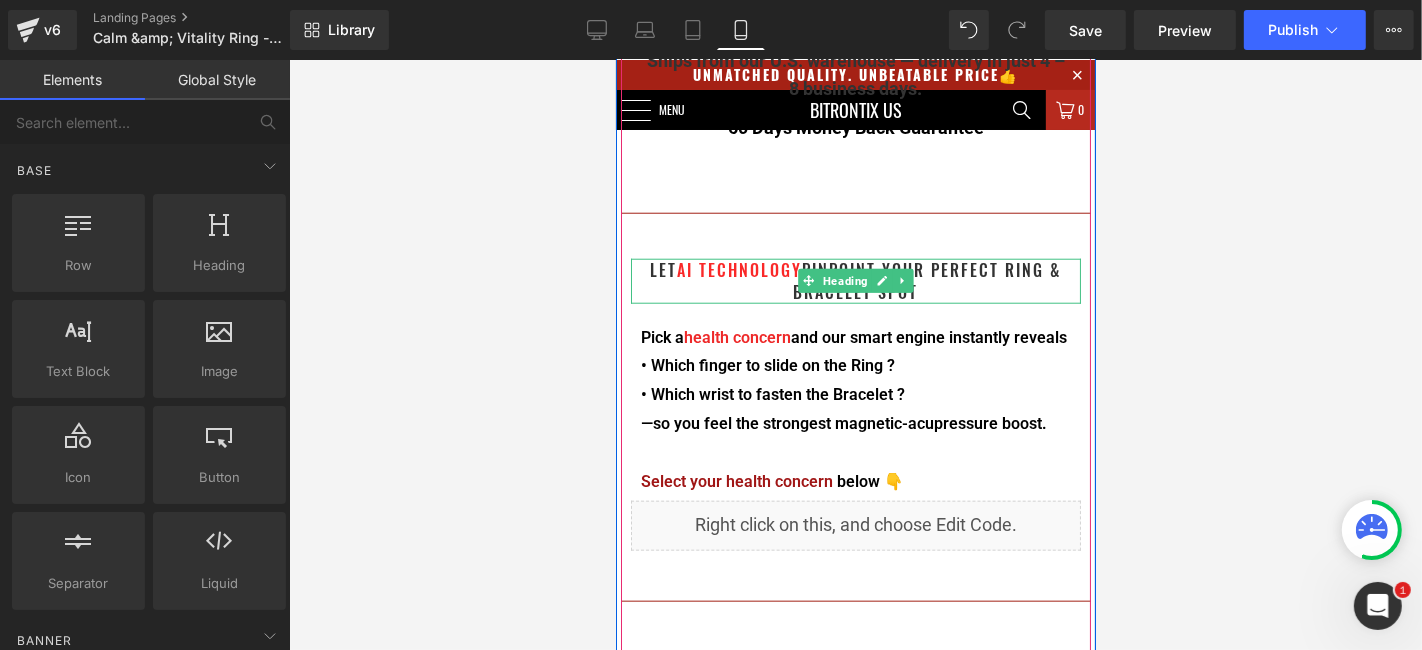 click on "LET  AI TECHNOLOGY  PINPOINT YOUR PERFECT RING & BRACELET SPOT" at bounding box center (855, 280) 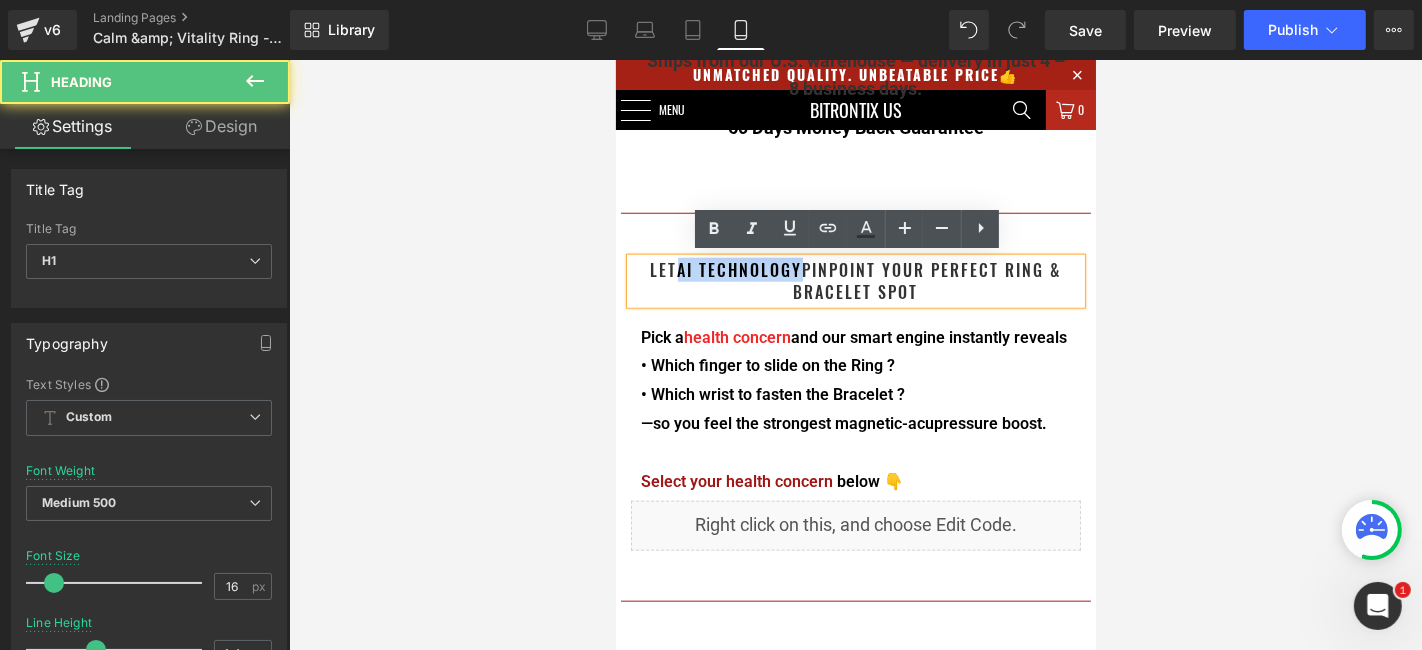 drag, startPoint x: 788, startPoint y: 271, endPoint x: 673, endPoint y: 273, distance: 115.01739 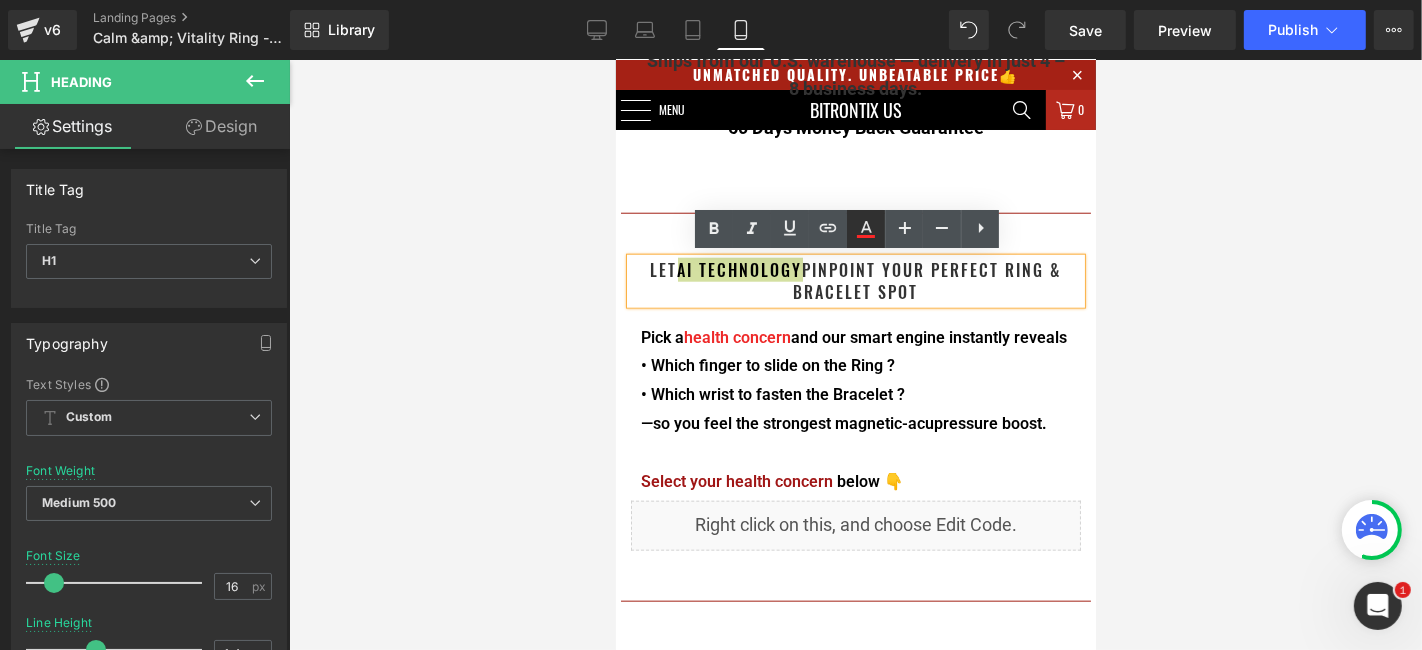 click 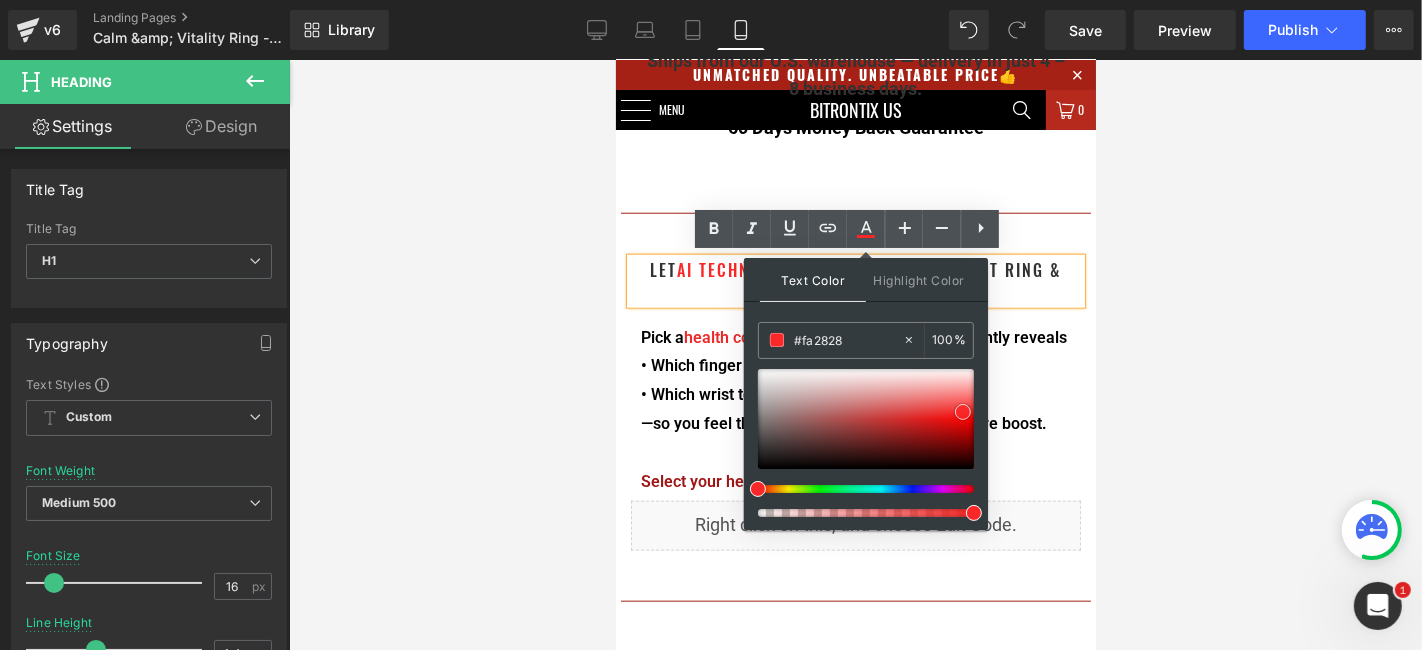 type on "#ec2b2b" 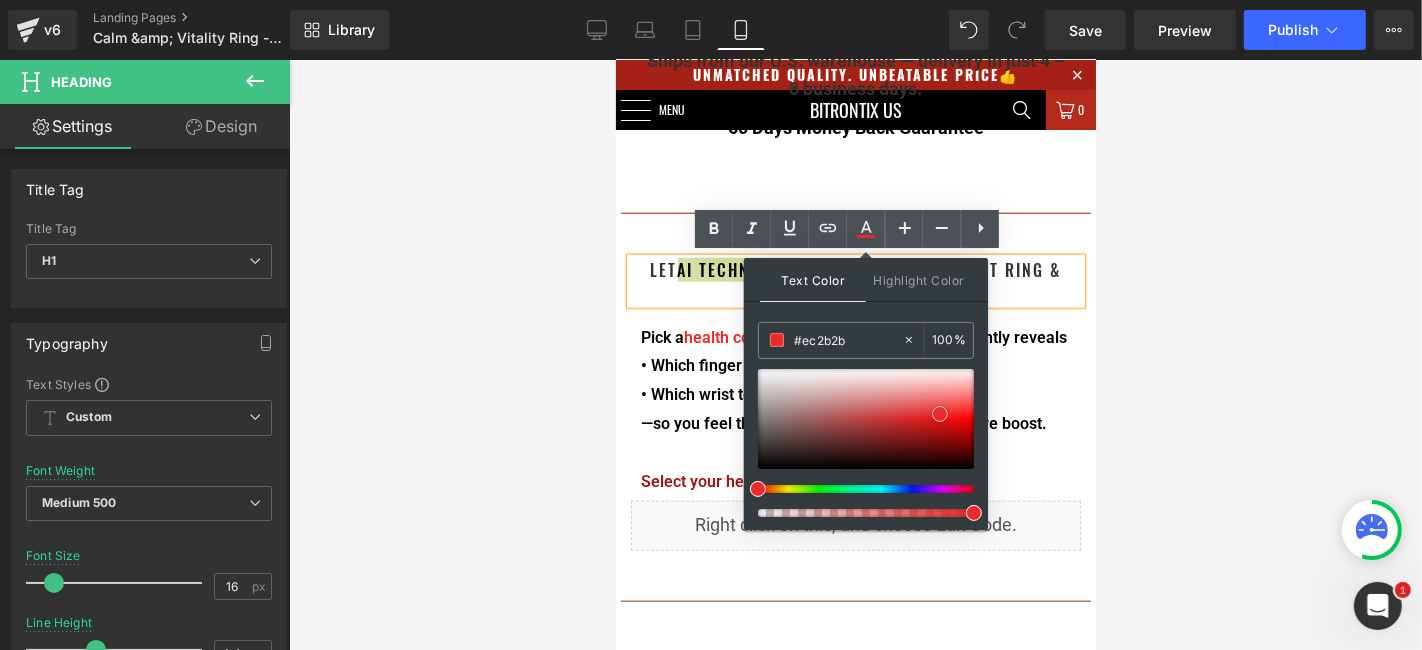 click at bounding box center (866, 419) 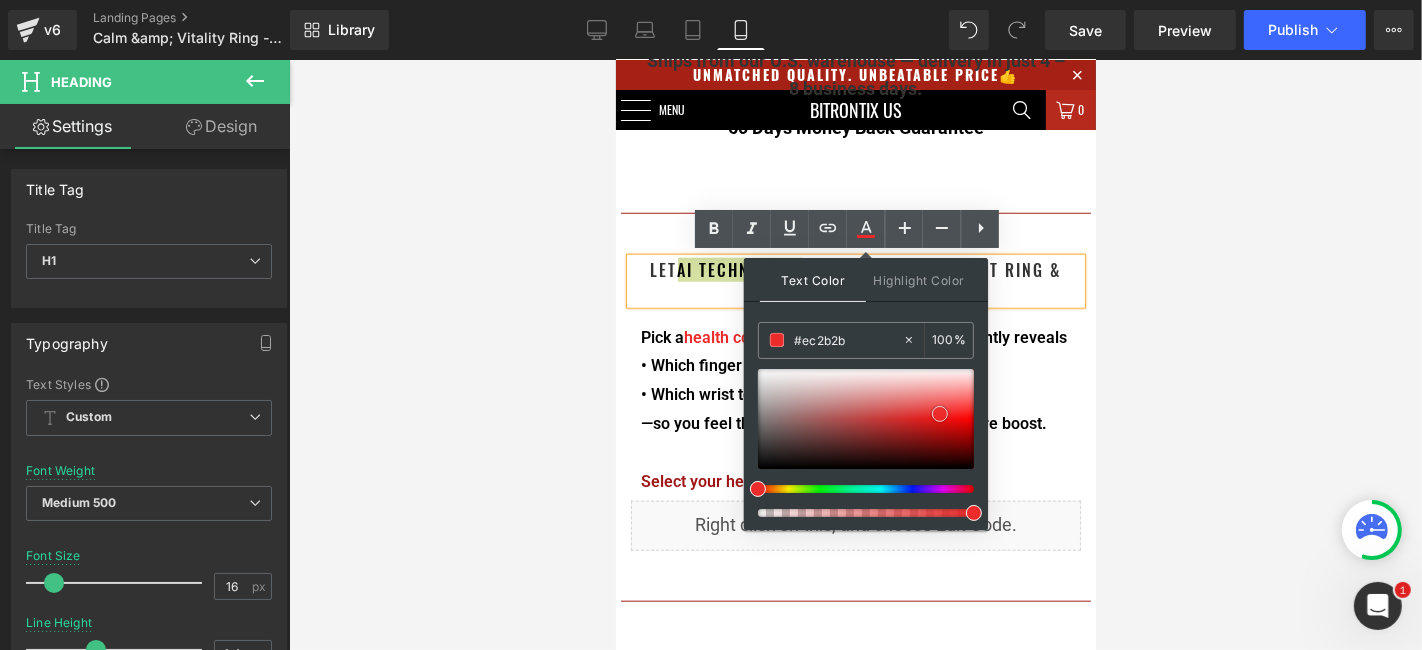 click at bounding box center [615, 59] 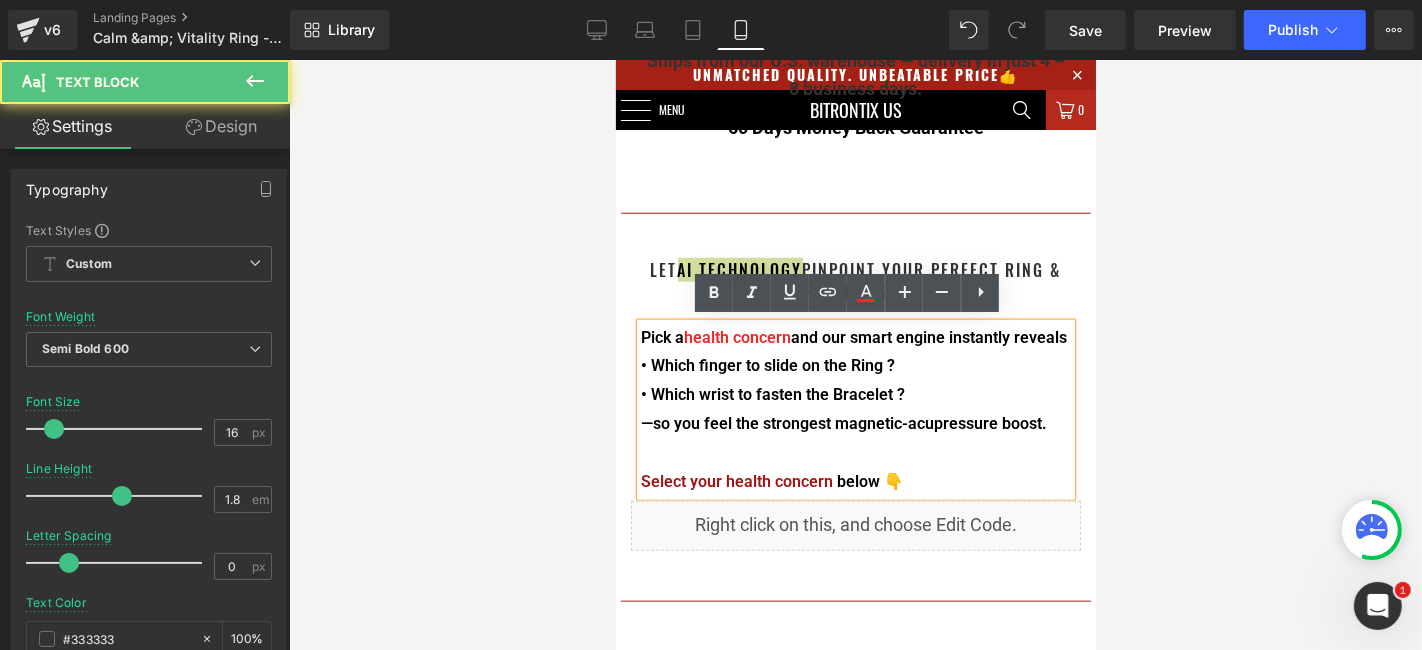 click at bounding box center (855, 355) 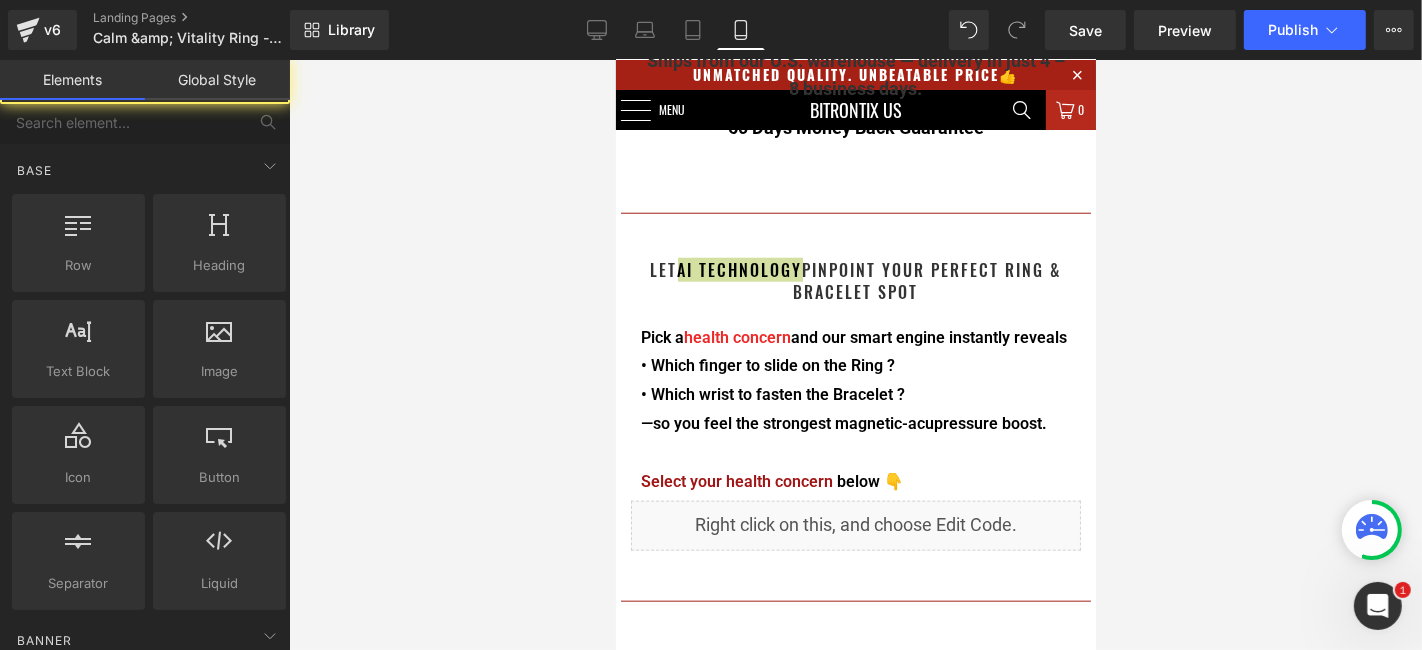 click at bounding box center [855, 355] 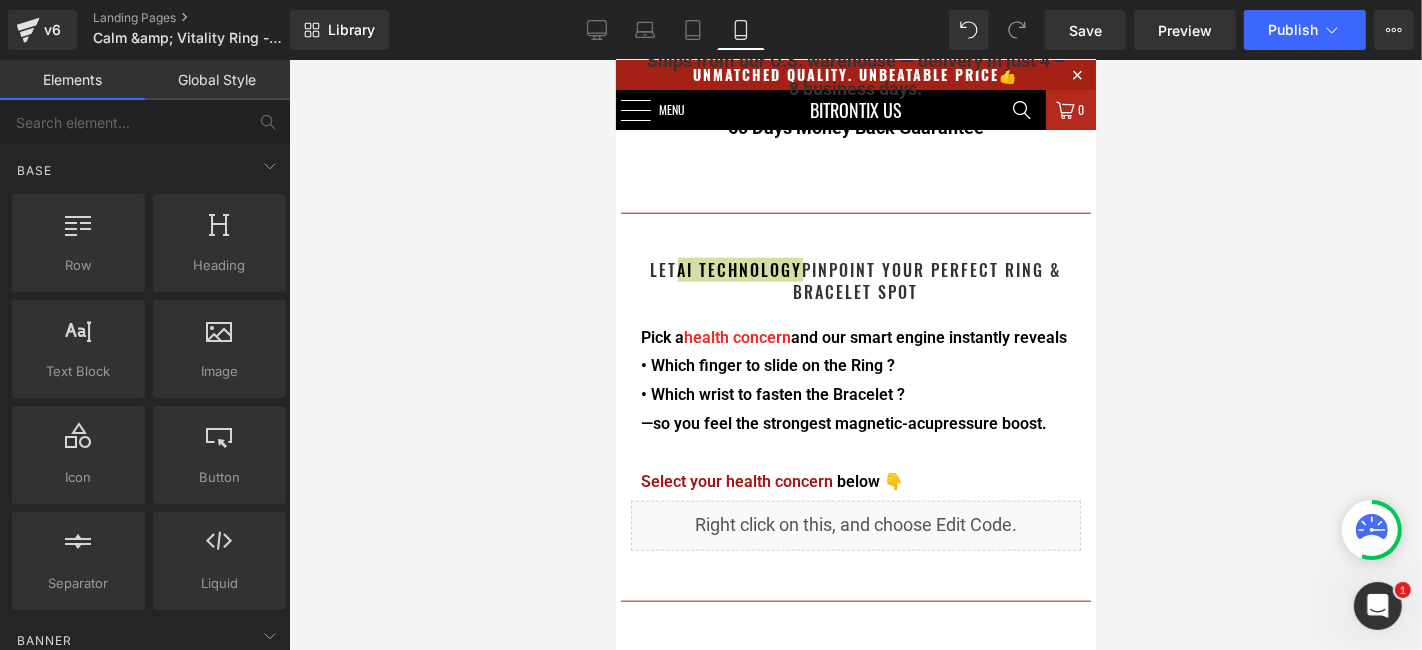 click at bounding box center [855, 355] 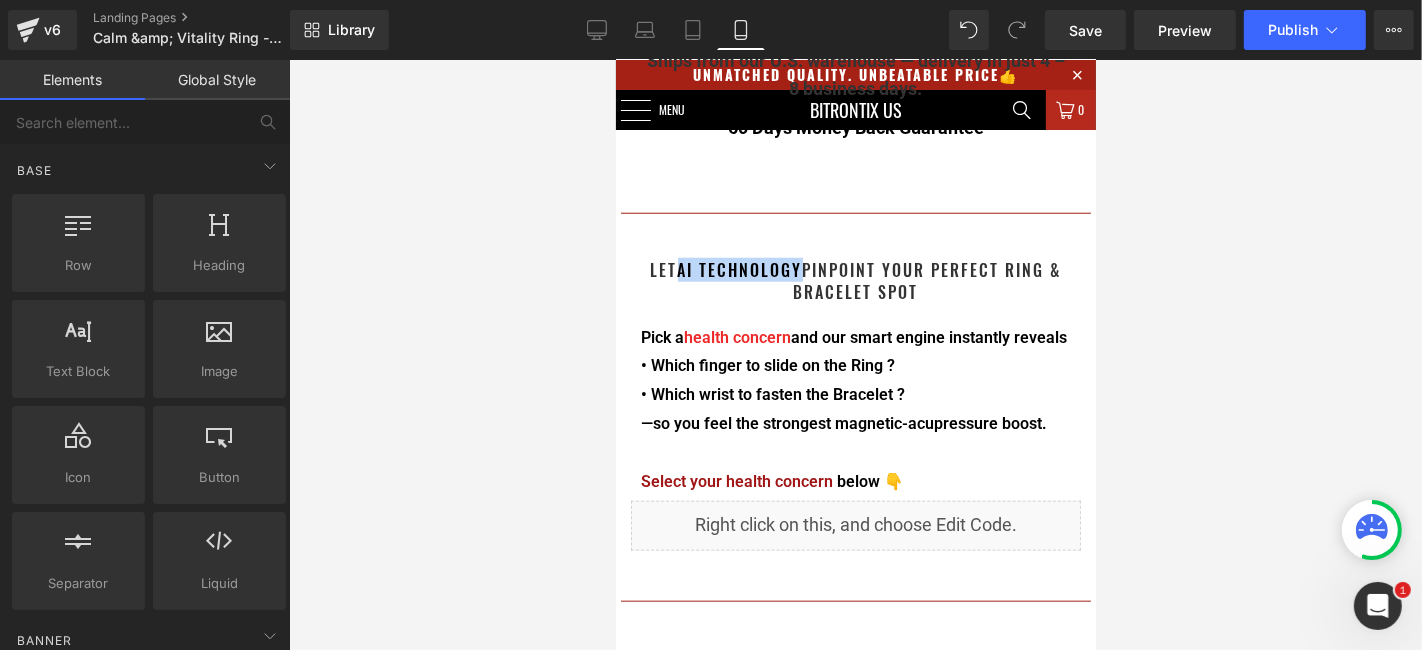 click on "• Which finger to slide on the Ring ?" at bounding box center [767, 364] 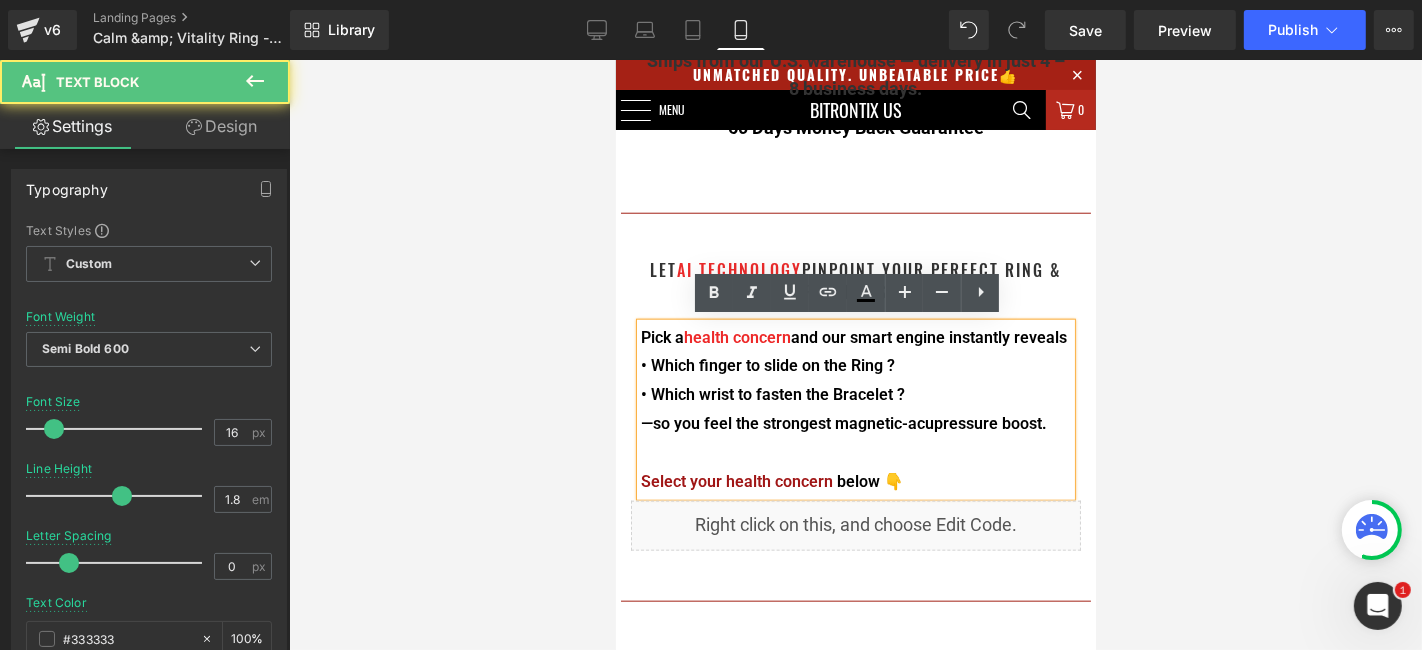 click on "Pick a  health concern  and our smart engine instantly reveals" at bounding box center (855, 337) 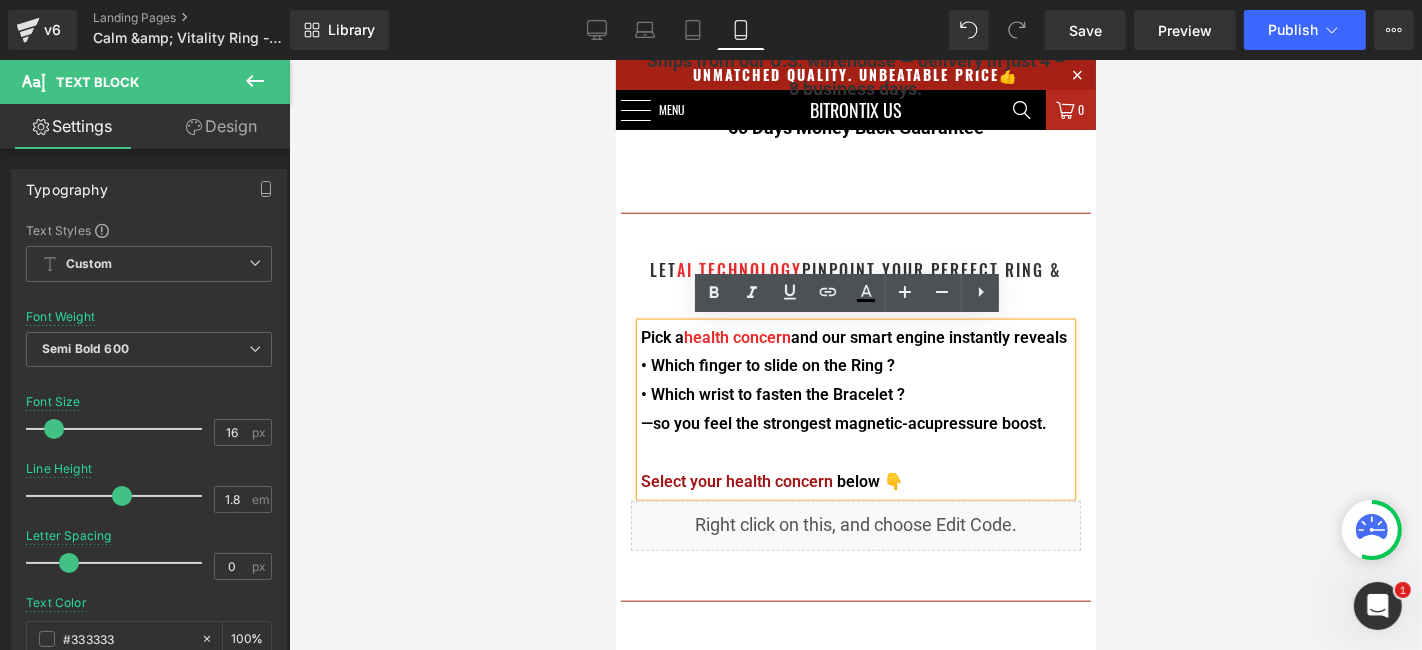 click at bounding box center [855, 355] 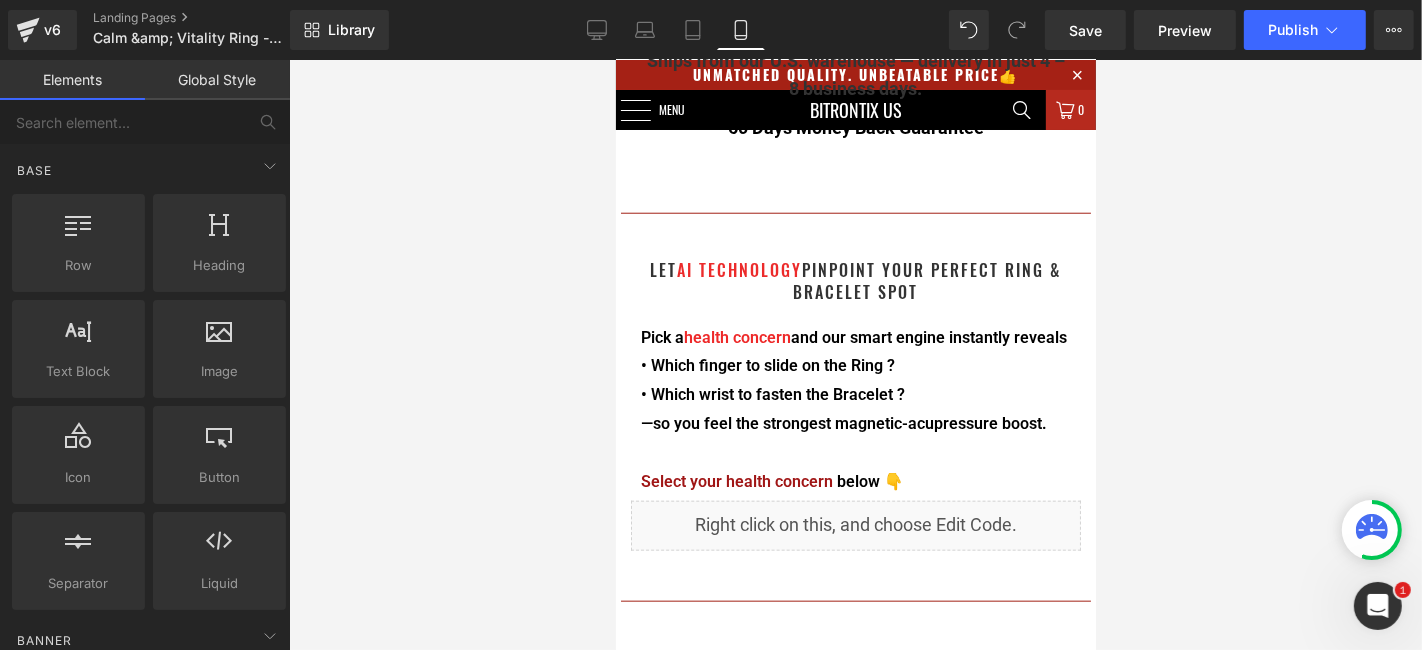 click at bounding box center (855, 355) 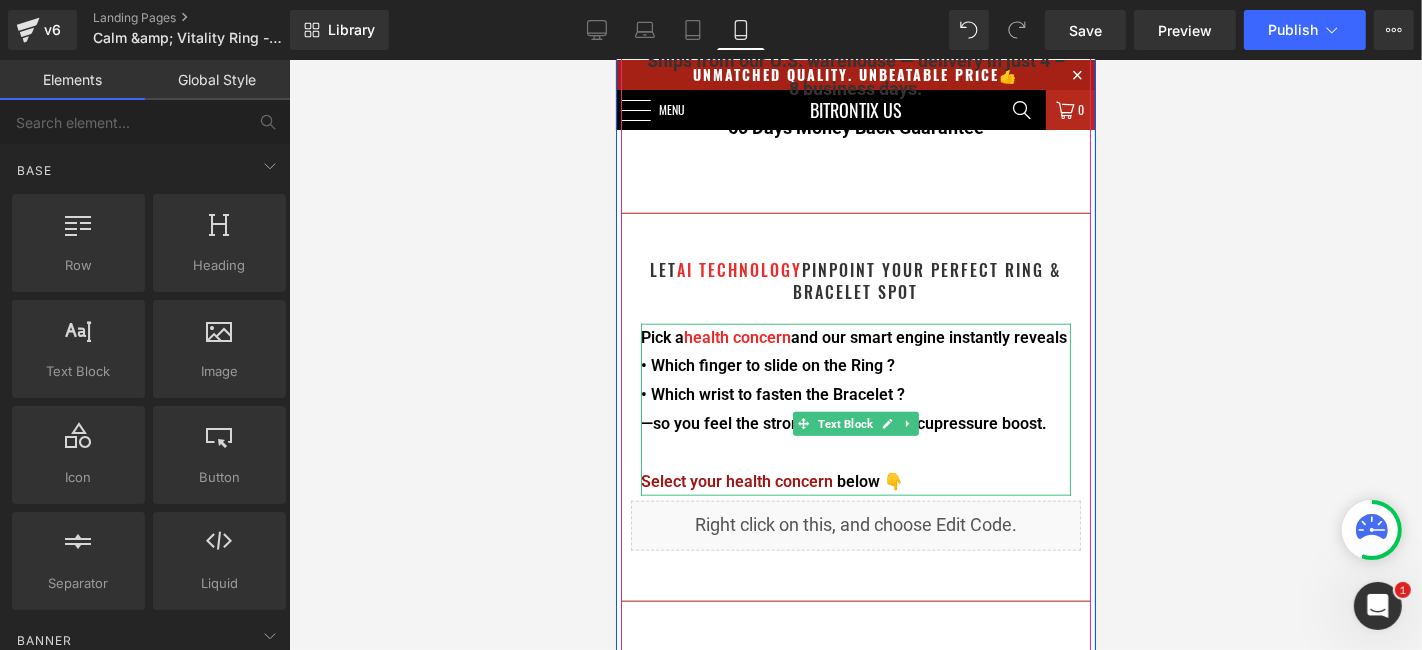 click on "—so you feel the strongest magnetic-acupressure boost." at bounding box center [843, 422] 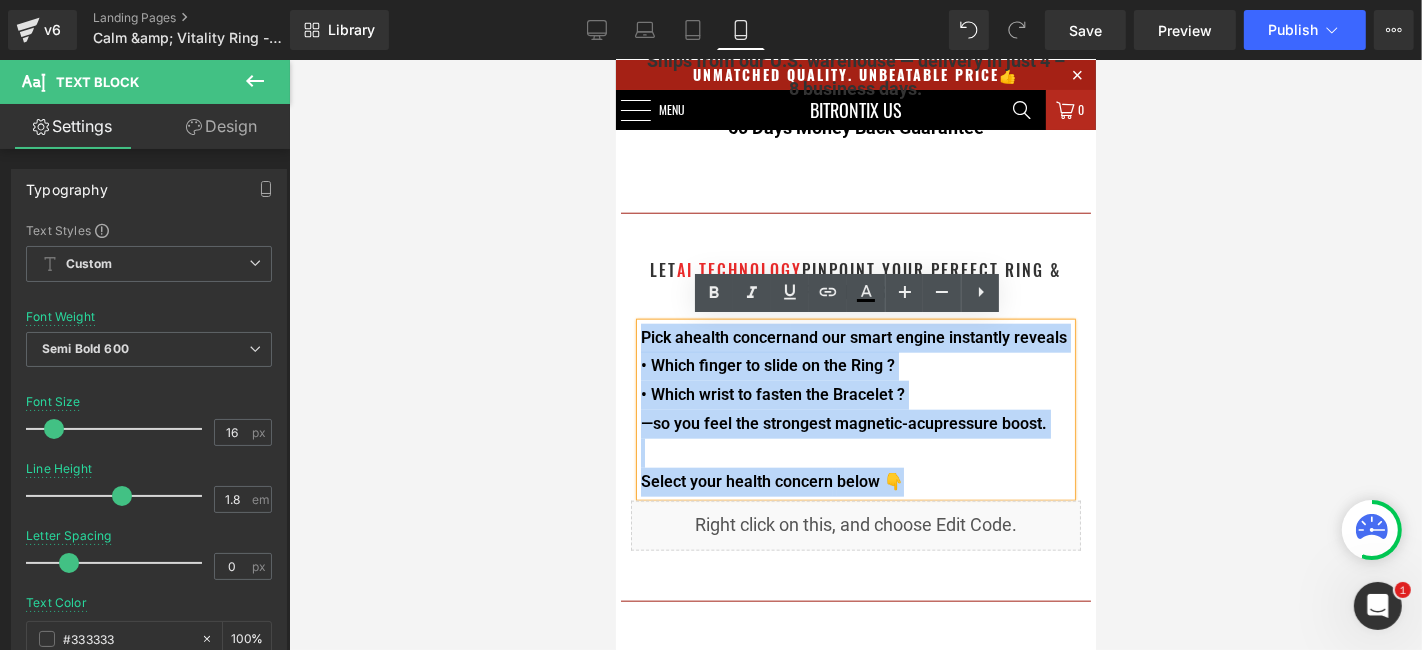 drag, startPoint x: 926, startPoint y: 512, endPoint x: 634, endPoint y: 333, distance: 342.49817 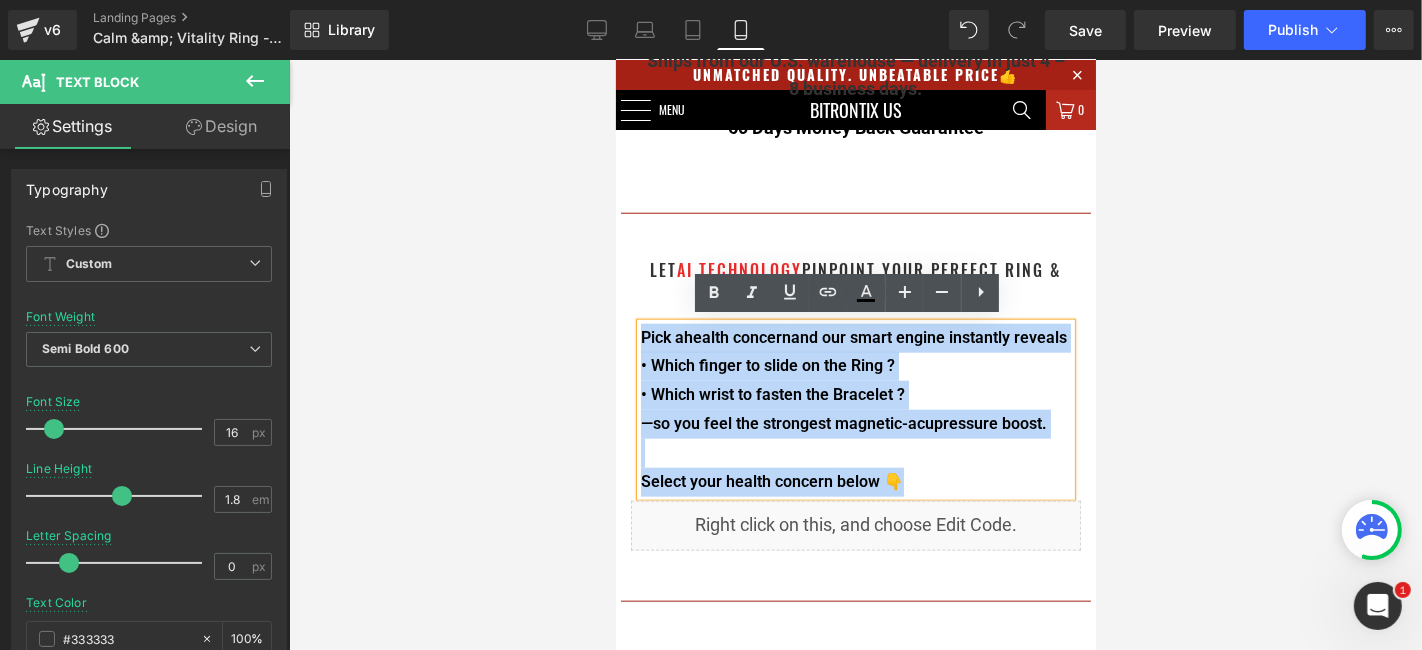 click on "Pick a  health concern  and our smart engine instantly reveals • Which finger to slide on the Ring ? • Which wrist to fasten the Bracelet ? —so you feel the strongest magnetic-acupressure boost. Select your health concern   below 👇" at bounding box center [855, 409] 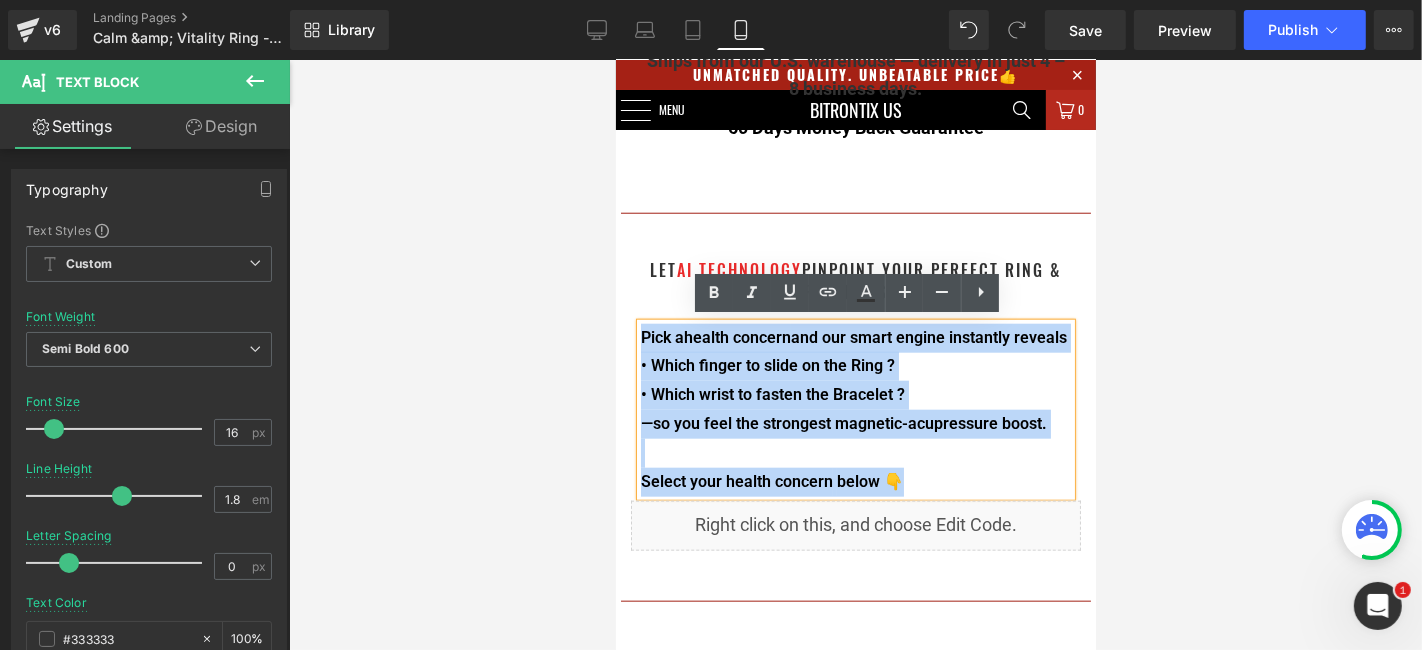 copy on "Pick a  health concern  and our smart engine instantly reveals • Which finger to slide on the Ring ? • Which wrist to fasten the Bracelet ? —so you feel the strongest magnetic-acupressure boost. Select your health concern   below 👇" 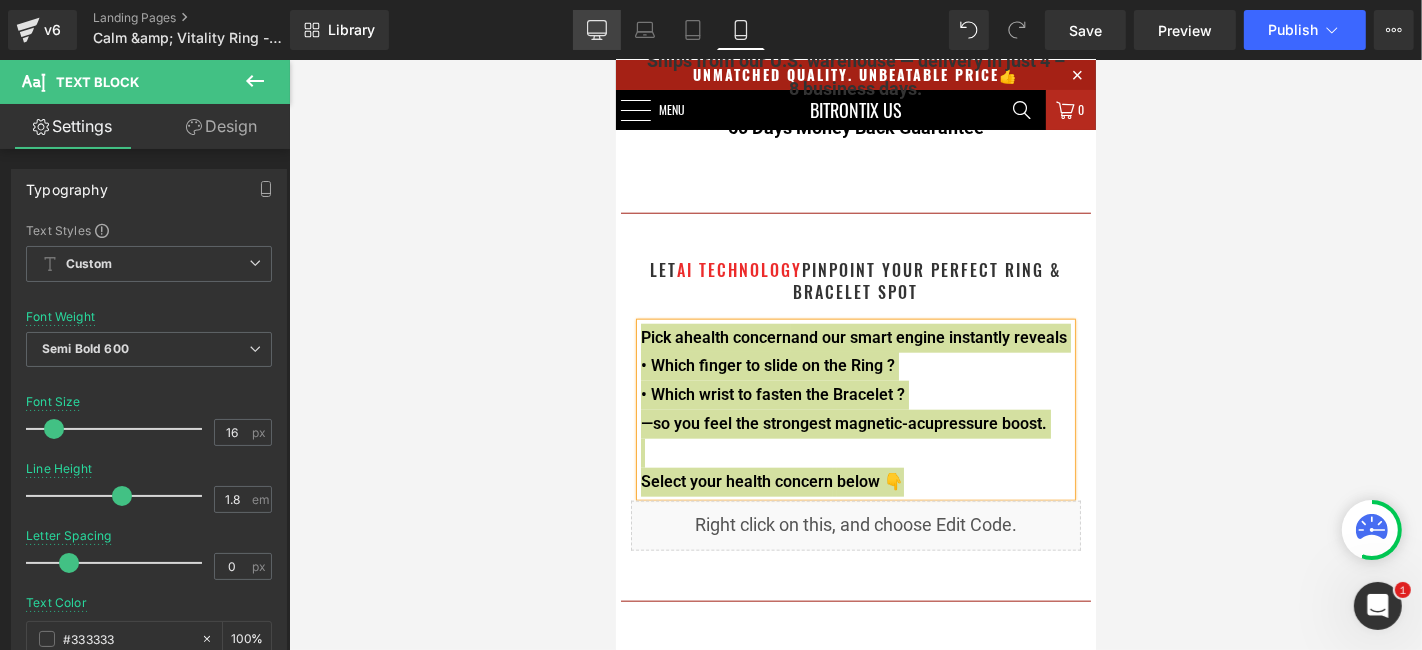 click on "Desktop" at bounding box center [597, 30] 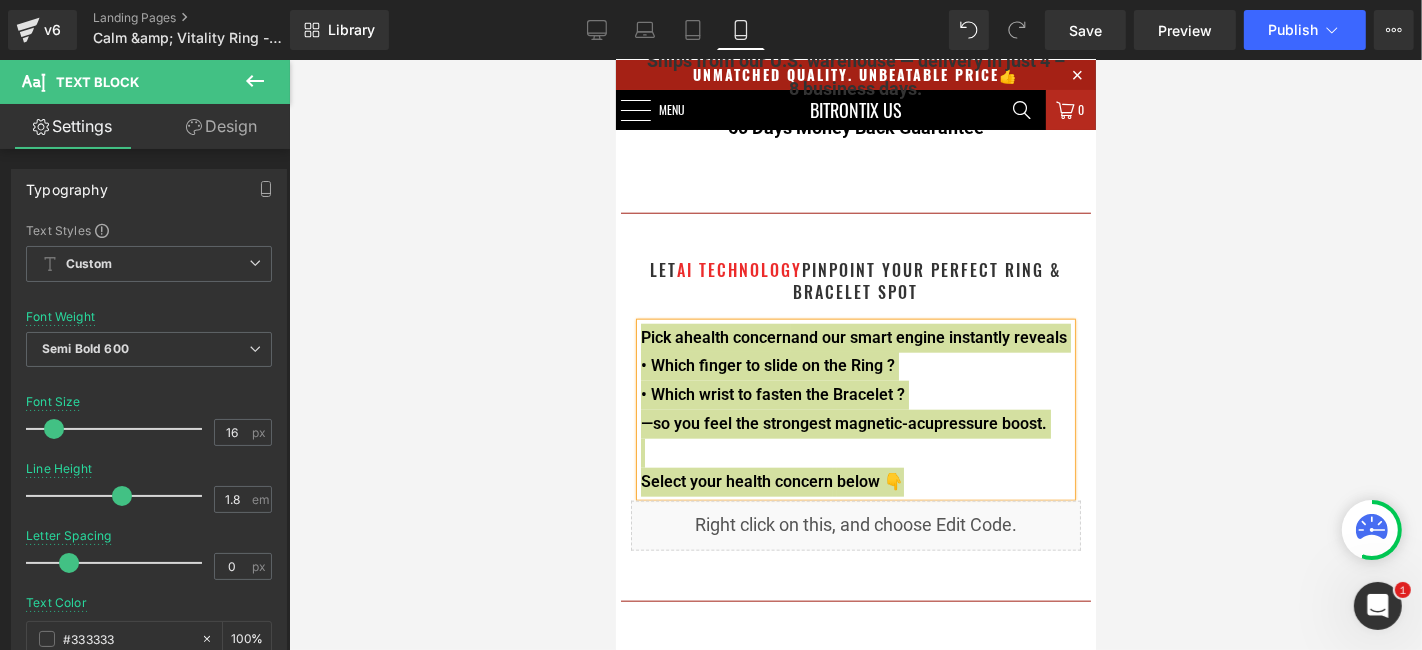 type on "18" 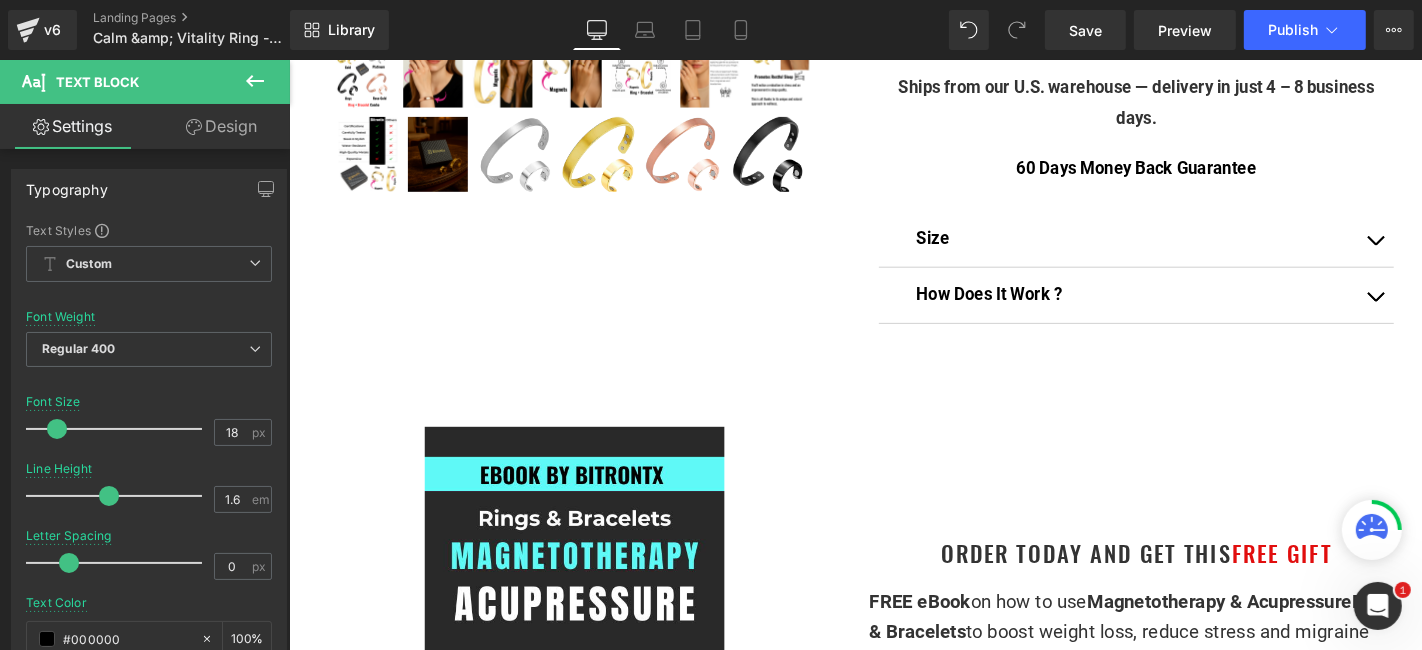 scroll, scrollTop: 888, scrollLeft: 0, axis: vertical 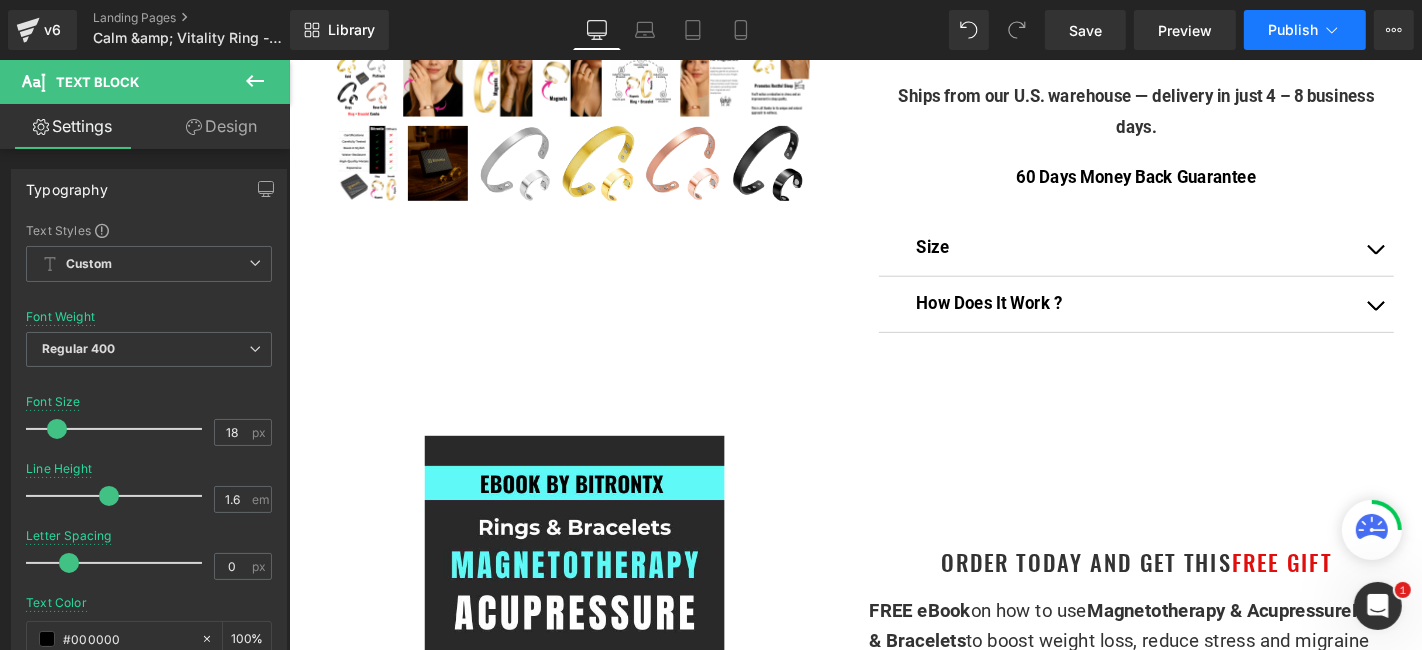 click on "Publish" at bounding box center [1305, 30] 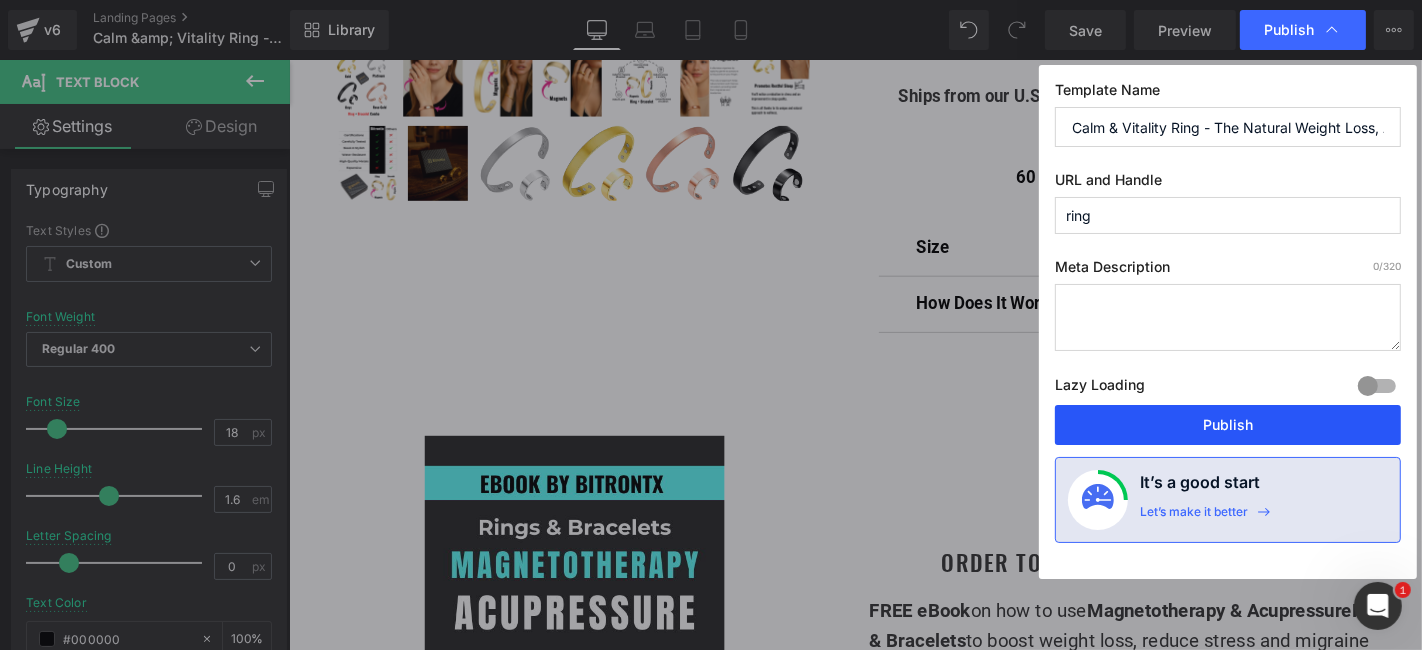 click on "Publish" at bounding box center [1228, 425] 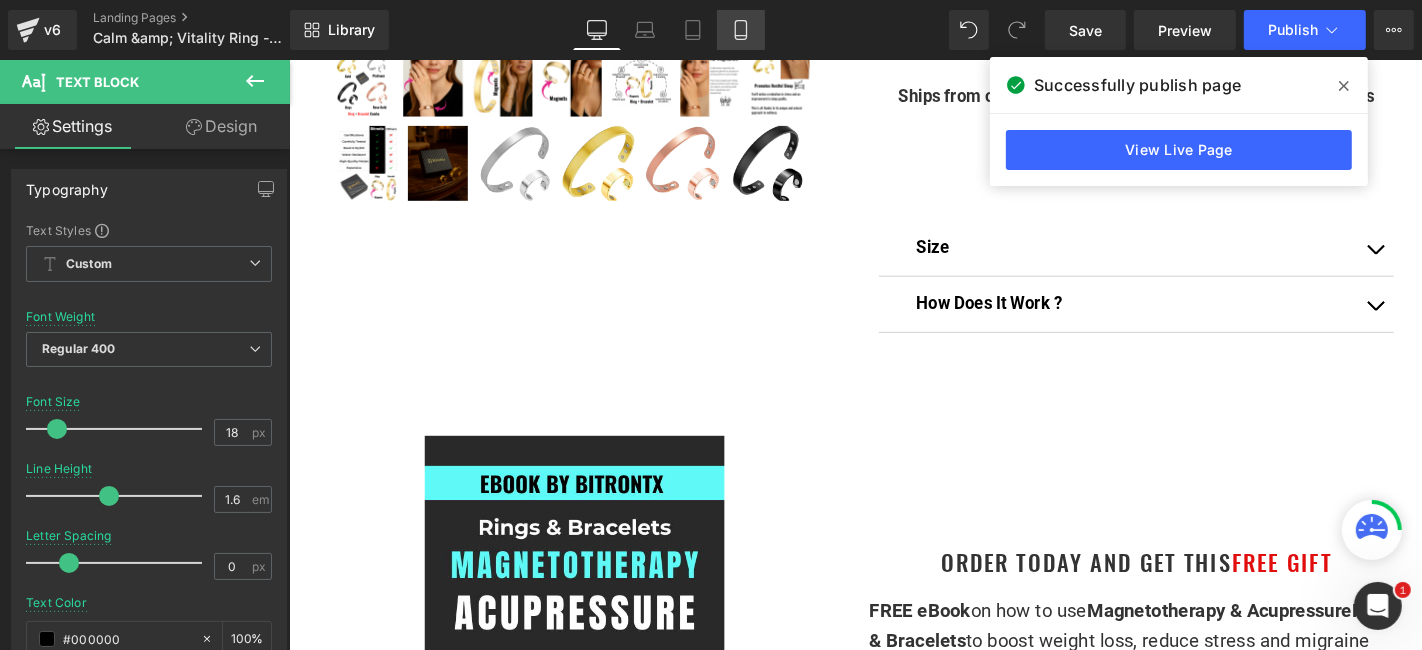 drag, startPoint x: 751, startPoint y: 39, endPoint x: 105, endPoint y: 8, distance: 646.7434 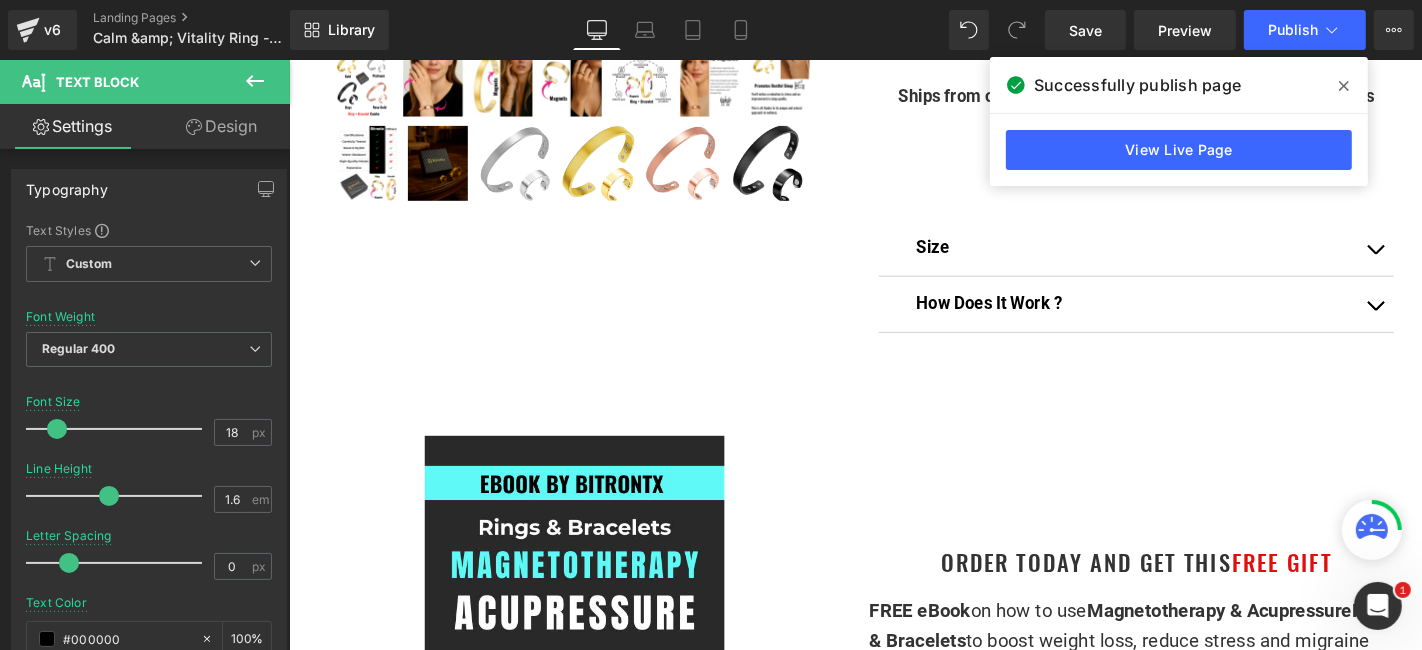 type on "16" 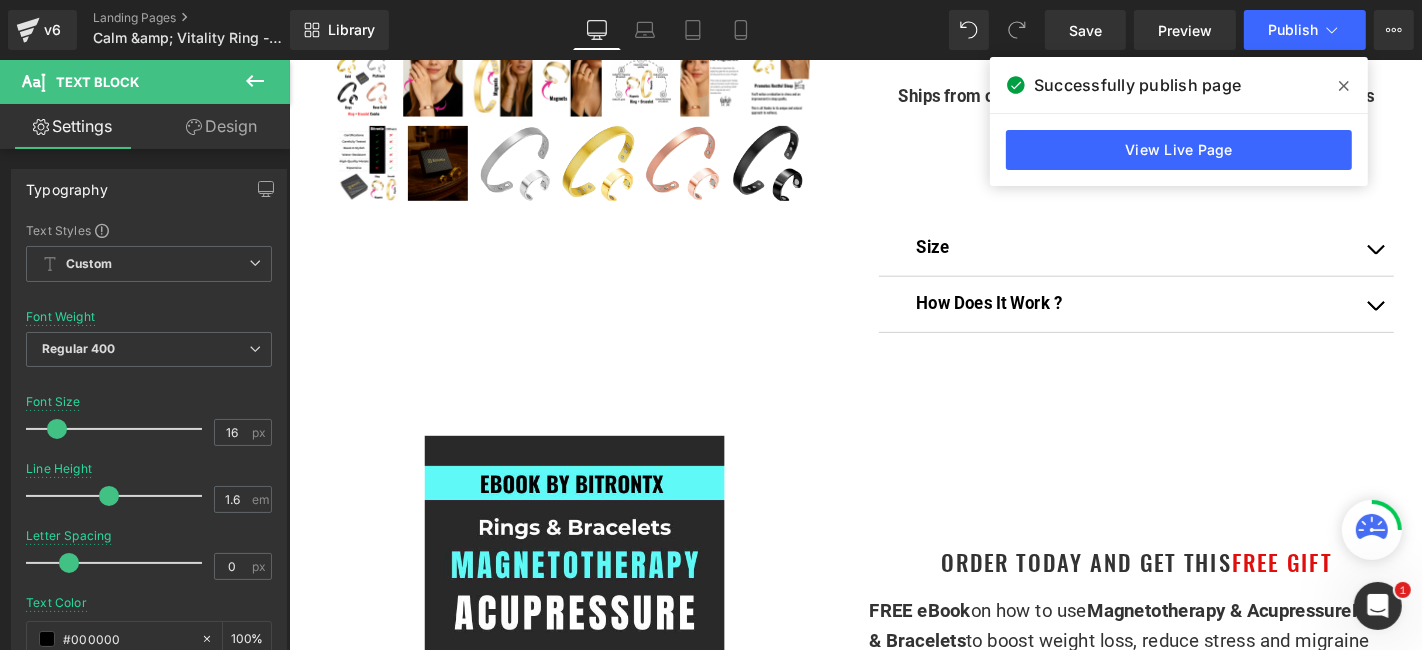 type on "1.8" 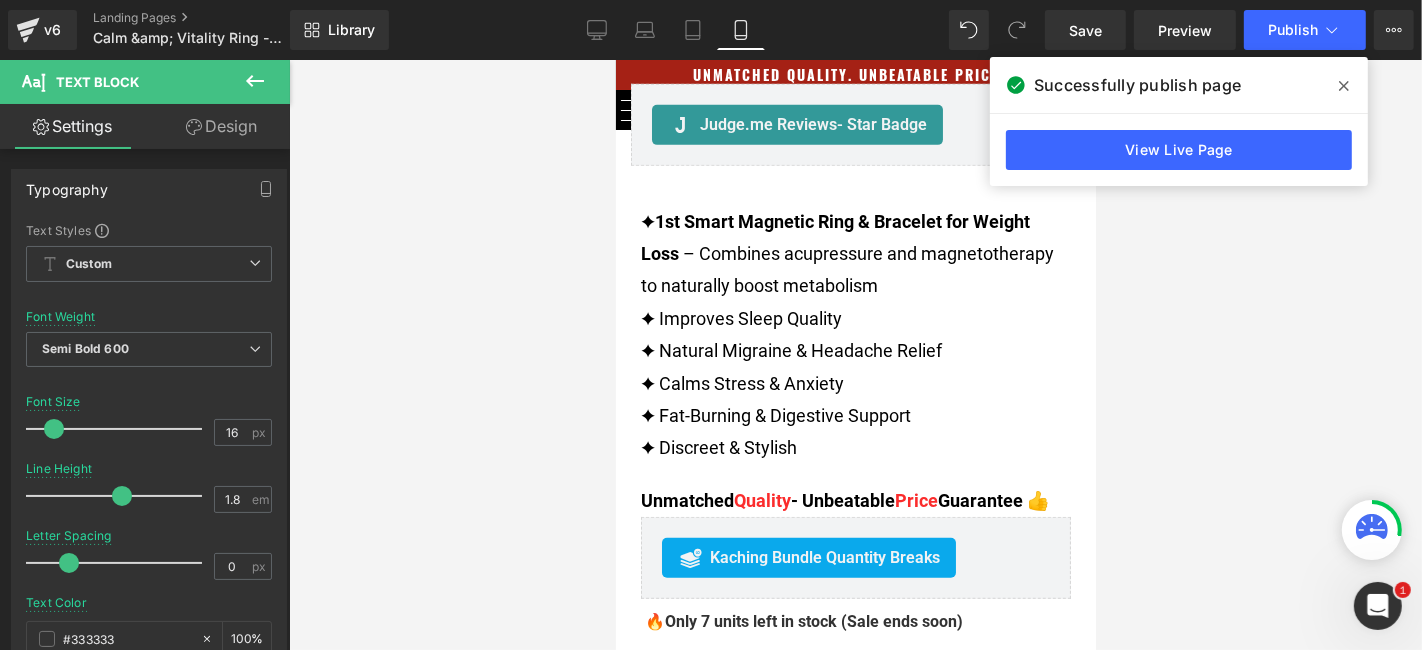 scroll, scrollTop: 1657, scrollLeft: 0, axis: vertical 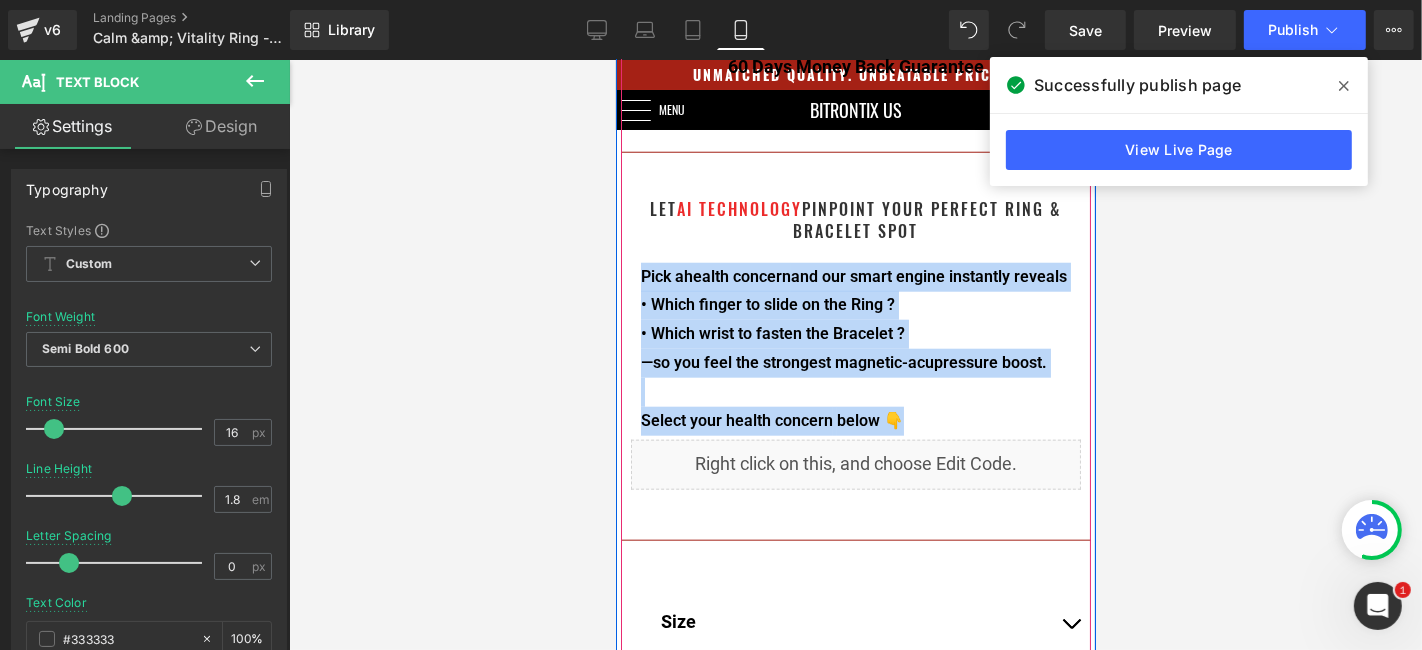 click on "Sale Off
(P) Image
Row" at bounding box center [855, 4596] 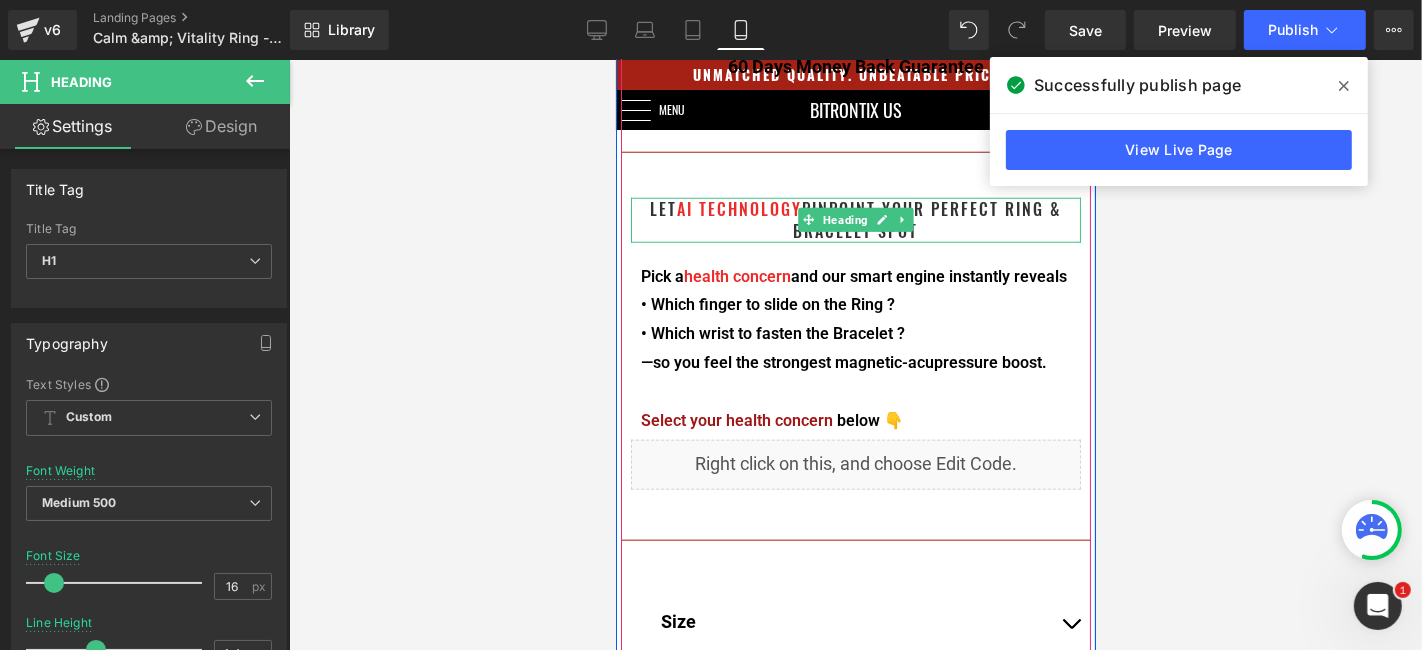drag, startPoint x: 931, startPoint y: 230, endPoint x: 628, endPoint y: 207, distance: 303.87167 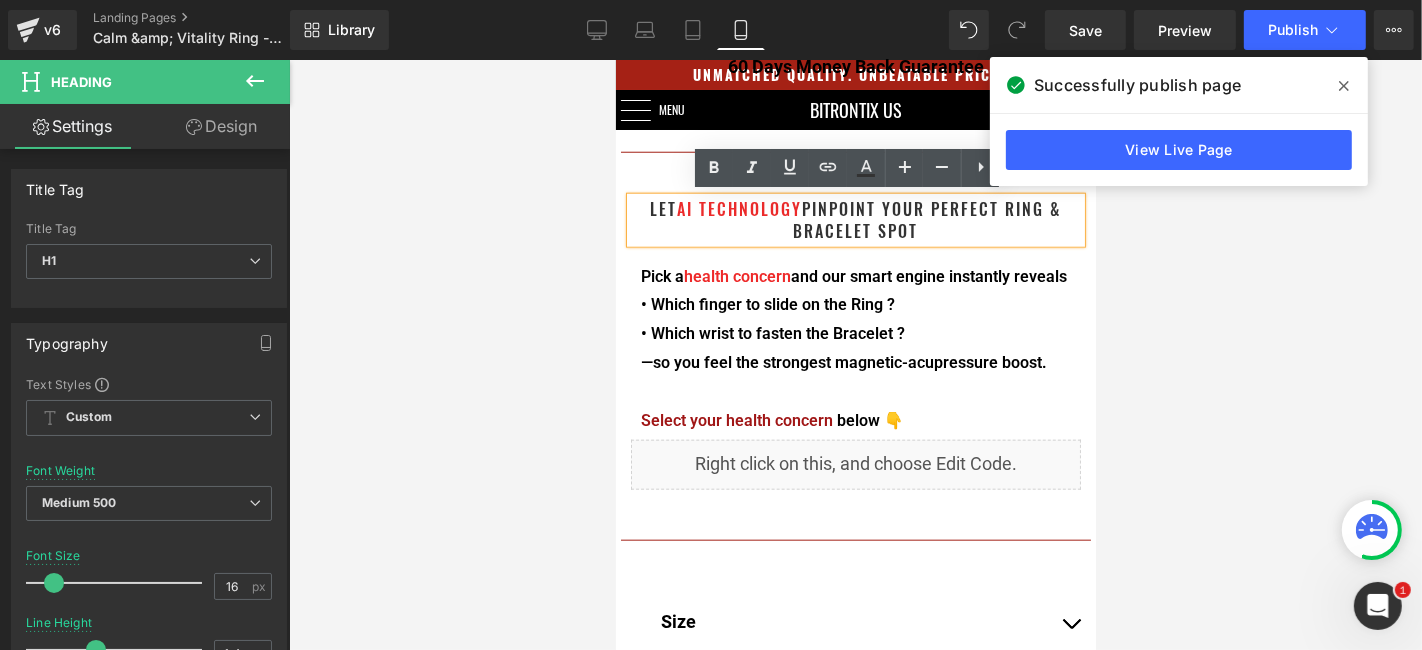copy on "LET  AI TECHNOLOGY  PINPOINT YOUR PERFECT RING & BRACELET SPOT" 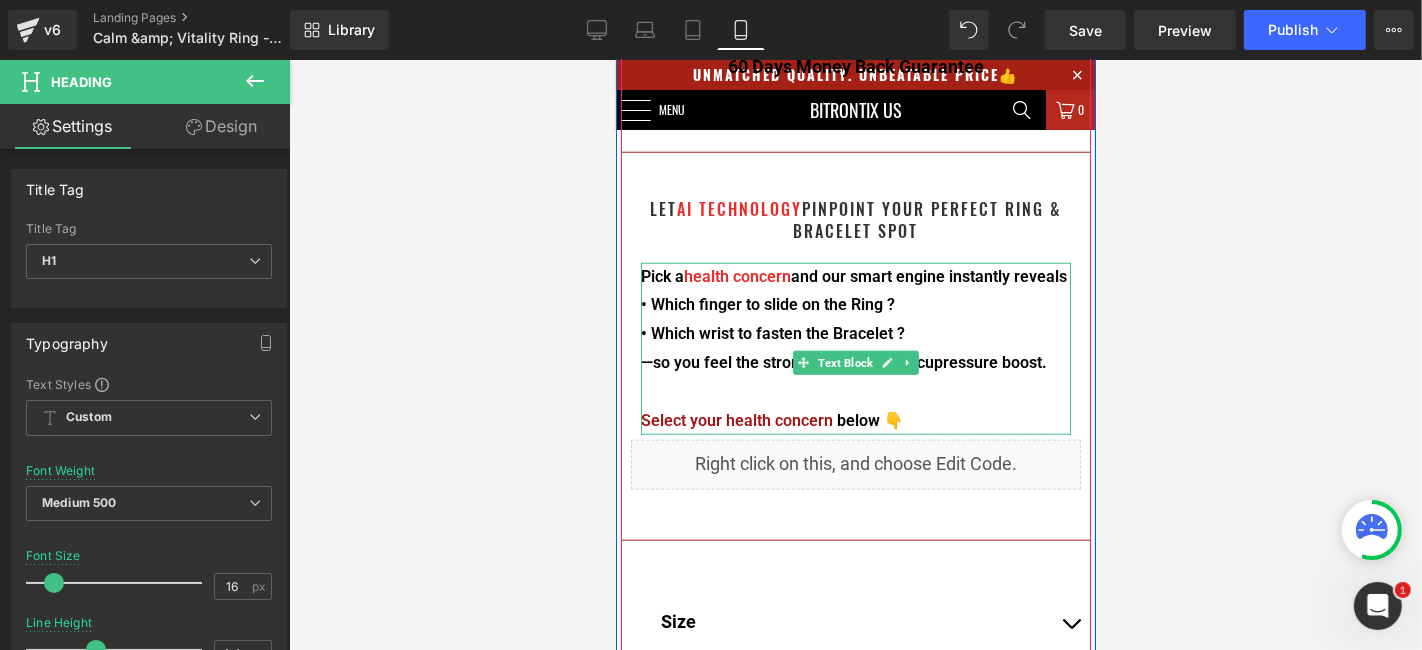 click at bounding box center (802, 362) 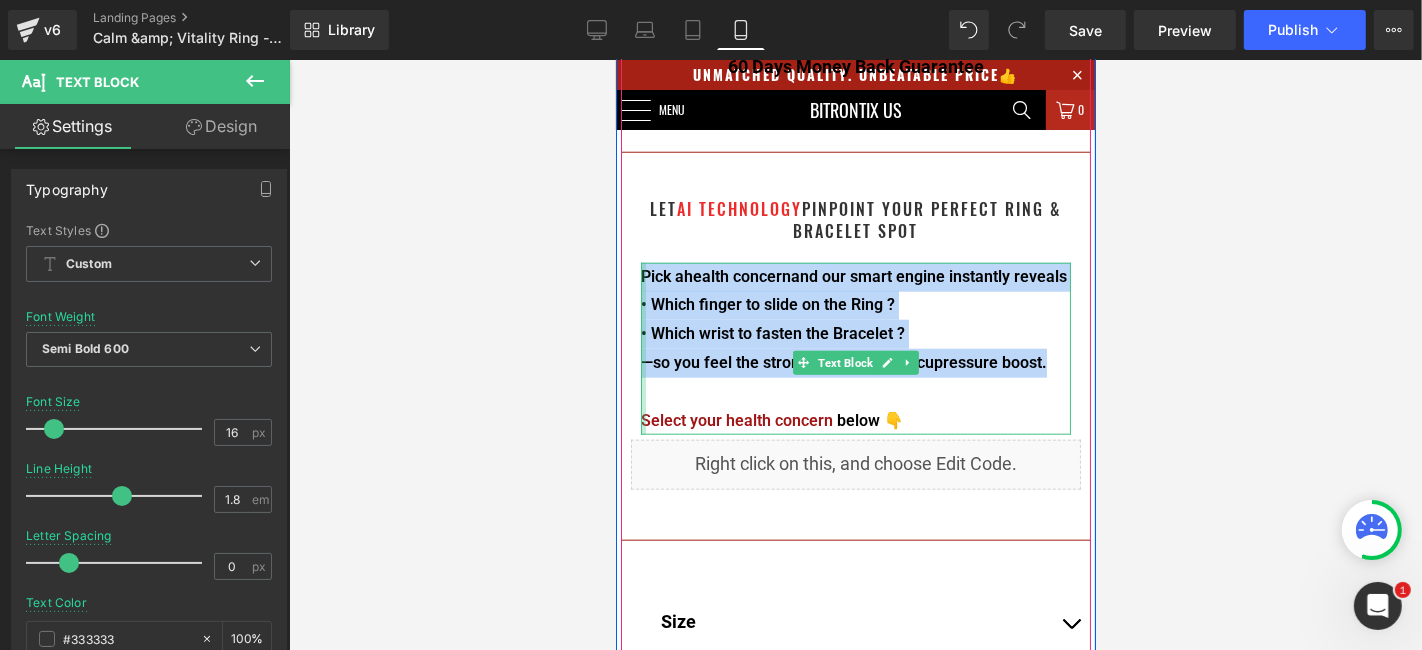 drag, startPoint x: 1038, startPoint y: 391, endPoint x: 634, endPoint y: 272, distance: 421.1615 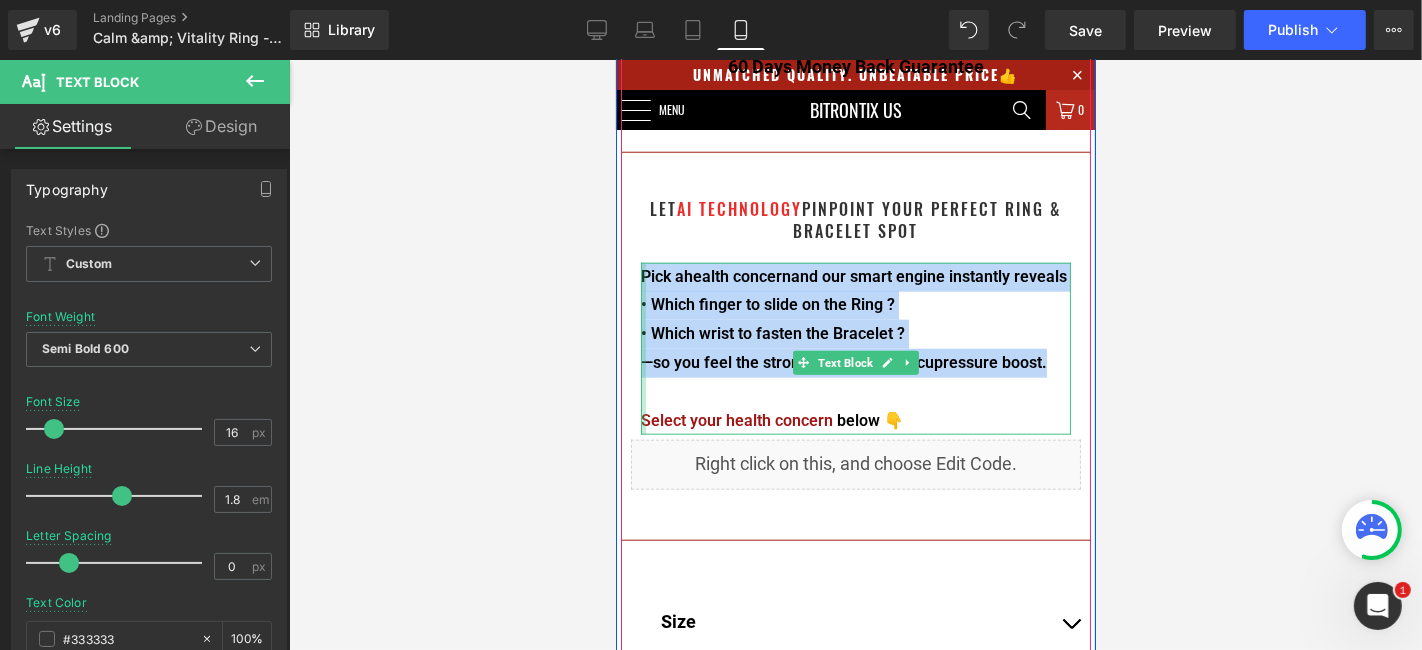 click on "Pick a  health concern  and our smart engine instantly reveals • Which finger to slide on the Ring ? • Which wrist to fasten the Bracelet ? —so you feel the strongest magnetic-acupressure boost. Select your health concern   below 👇 Text Block" at bounding box center (855, 348) 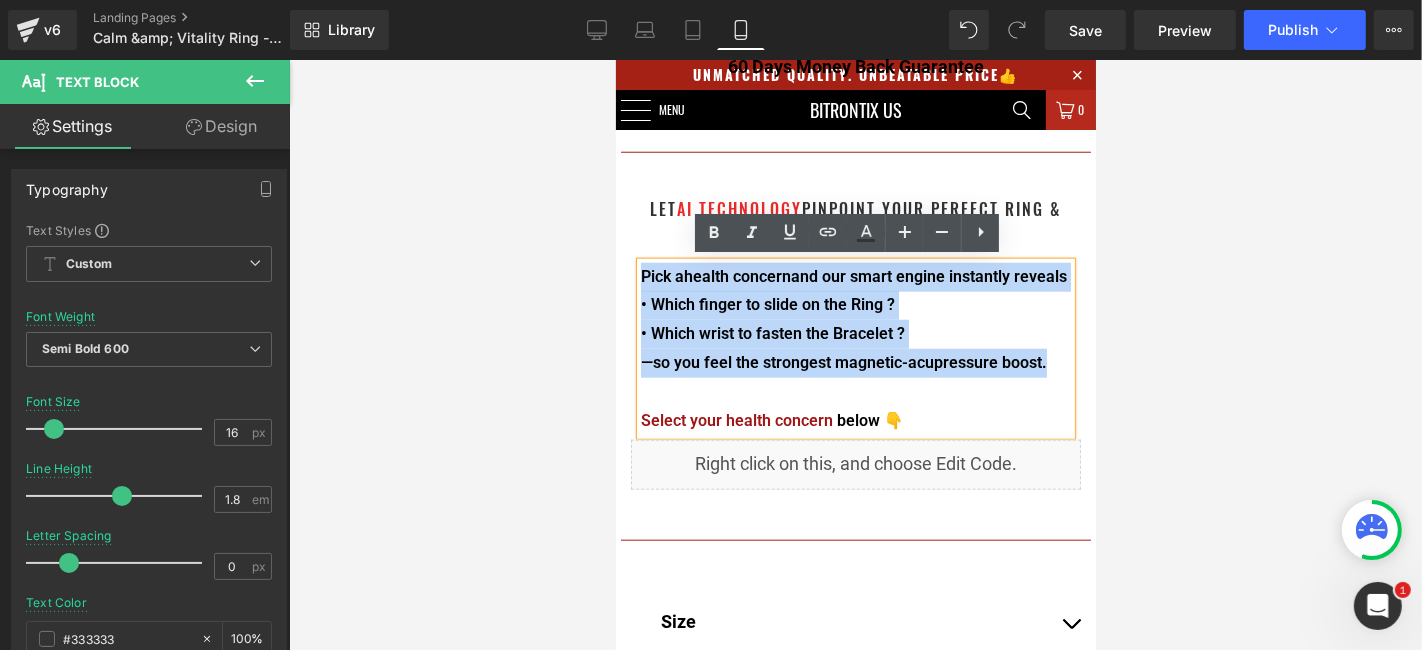 copy on "Pick a  health concern  and our smart engine instantly reveals • Which finger to slide on the Ring ? • Which wrist to fasten the Bracelet ? —so you feel the strongest magnetic-acupressure boost." 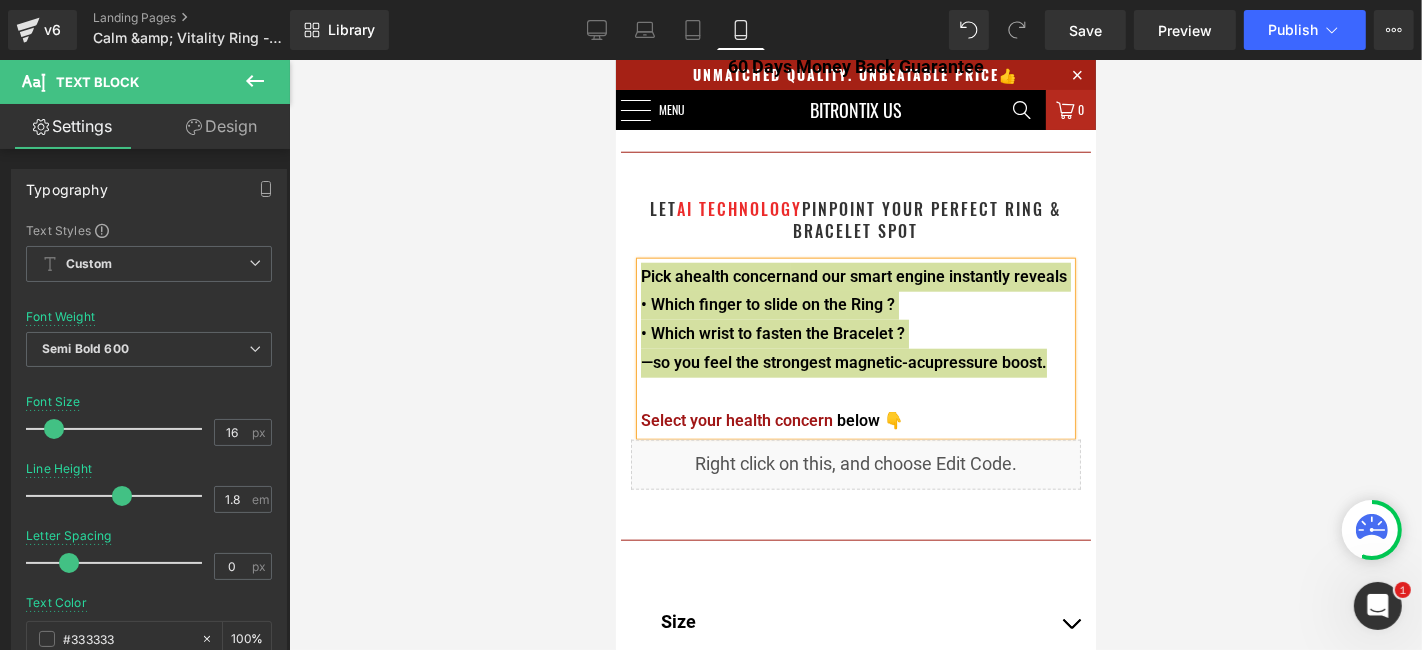 click 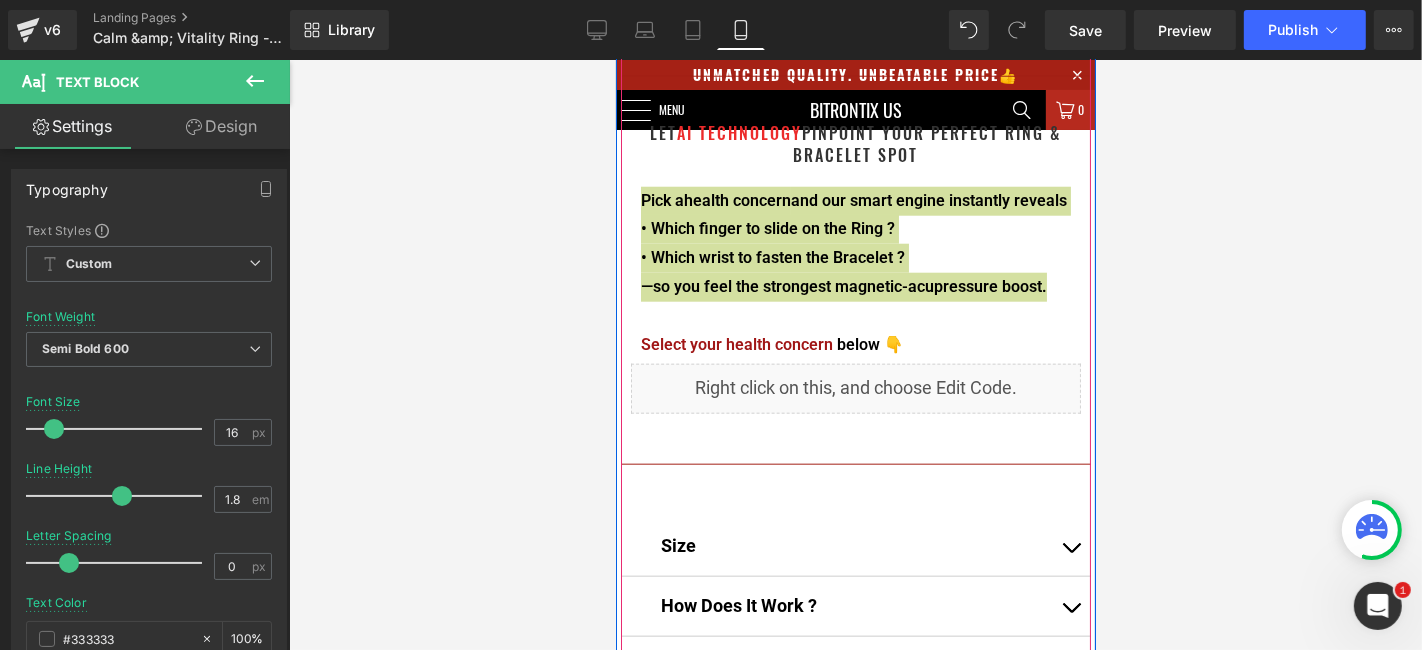 scroll, scrollTop: 1768, scrollLeft: 0, axis: vertical 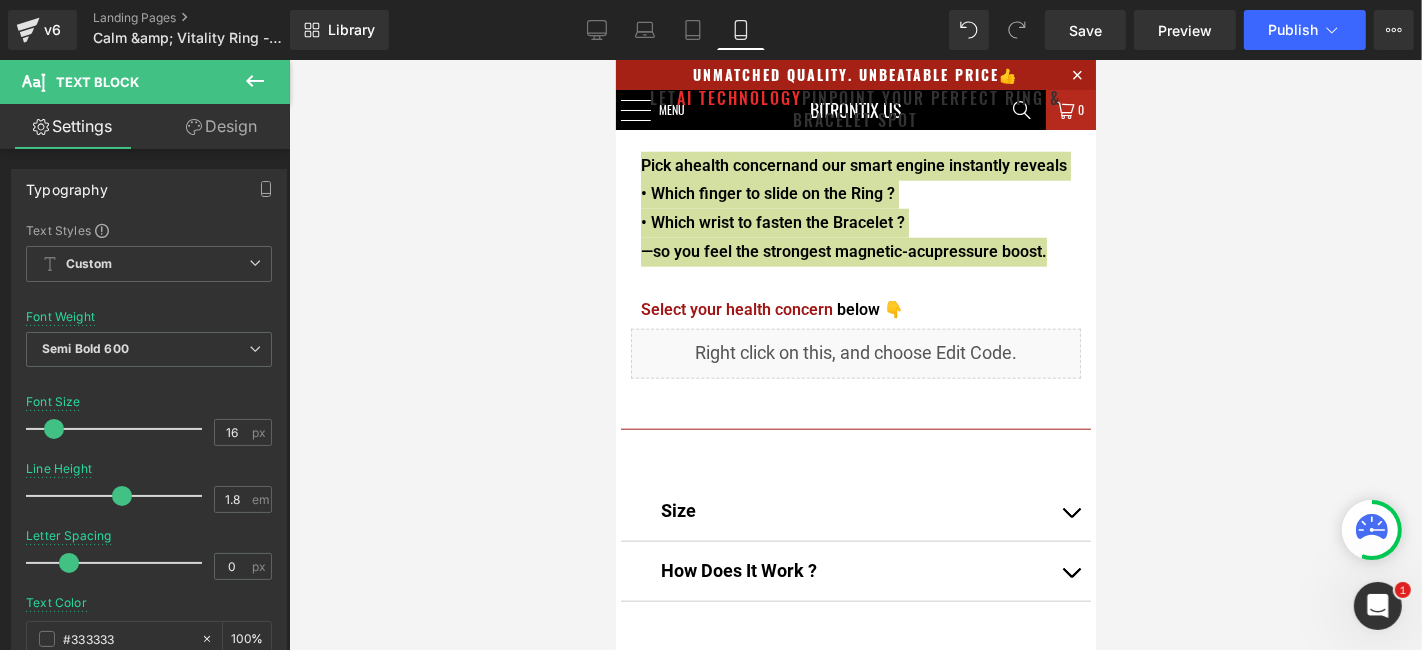 click at bounding box center [855, 355] 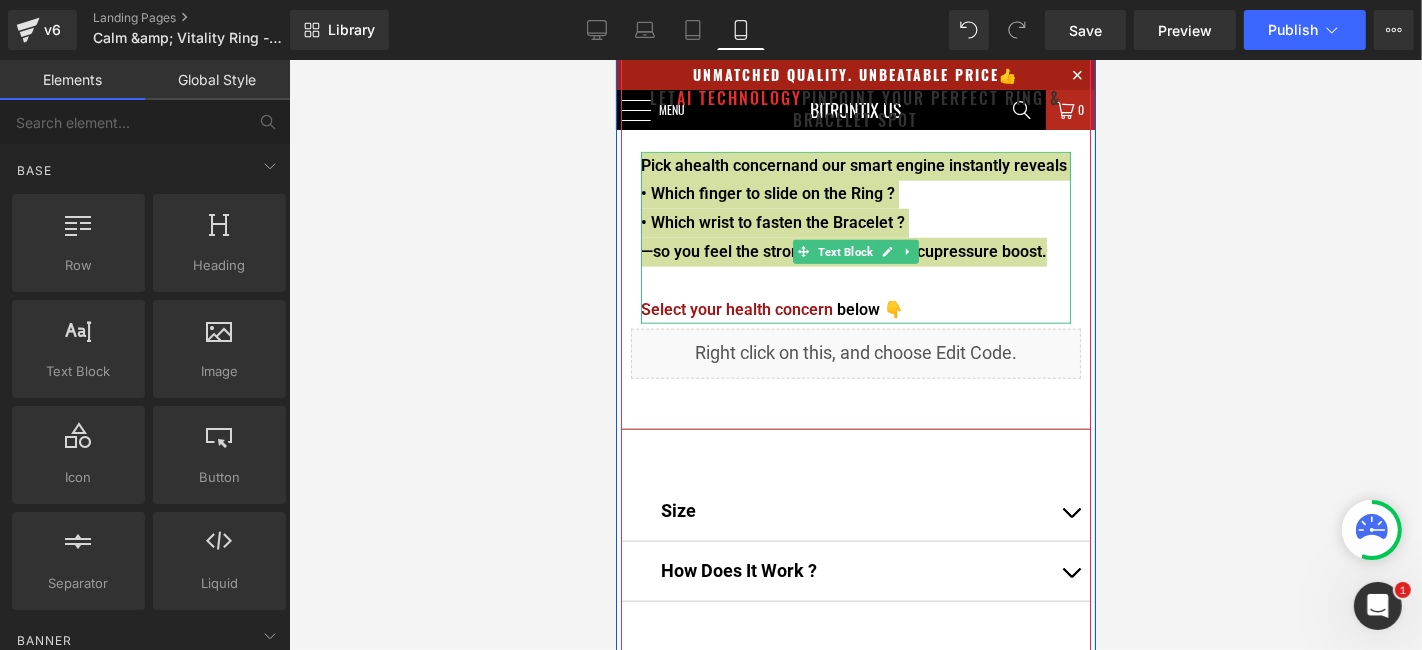 scroll, scrollTop: 1657, scrollLeft: 0, axis: vertical 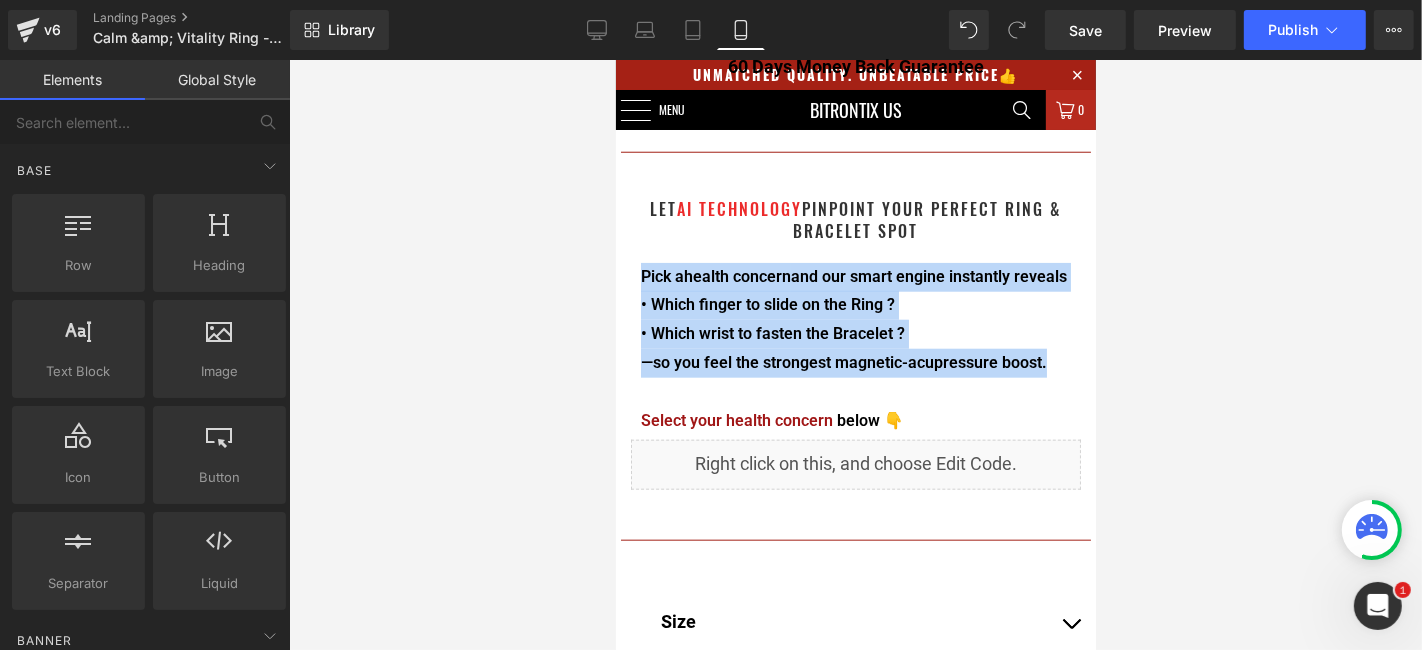 click on "below 👇" at bounding box center (869, 419) 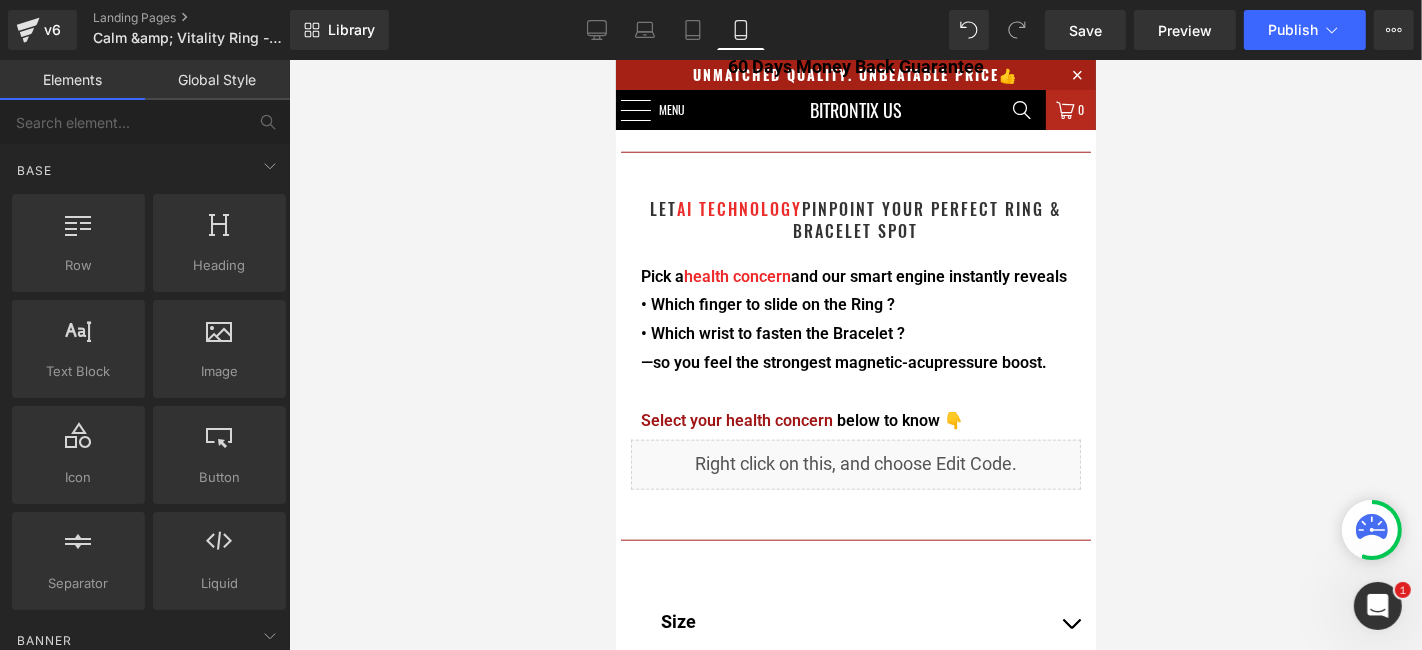 click at bounding box center (855, 355) 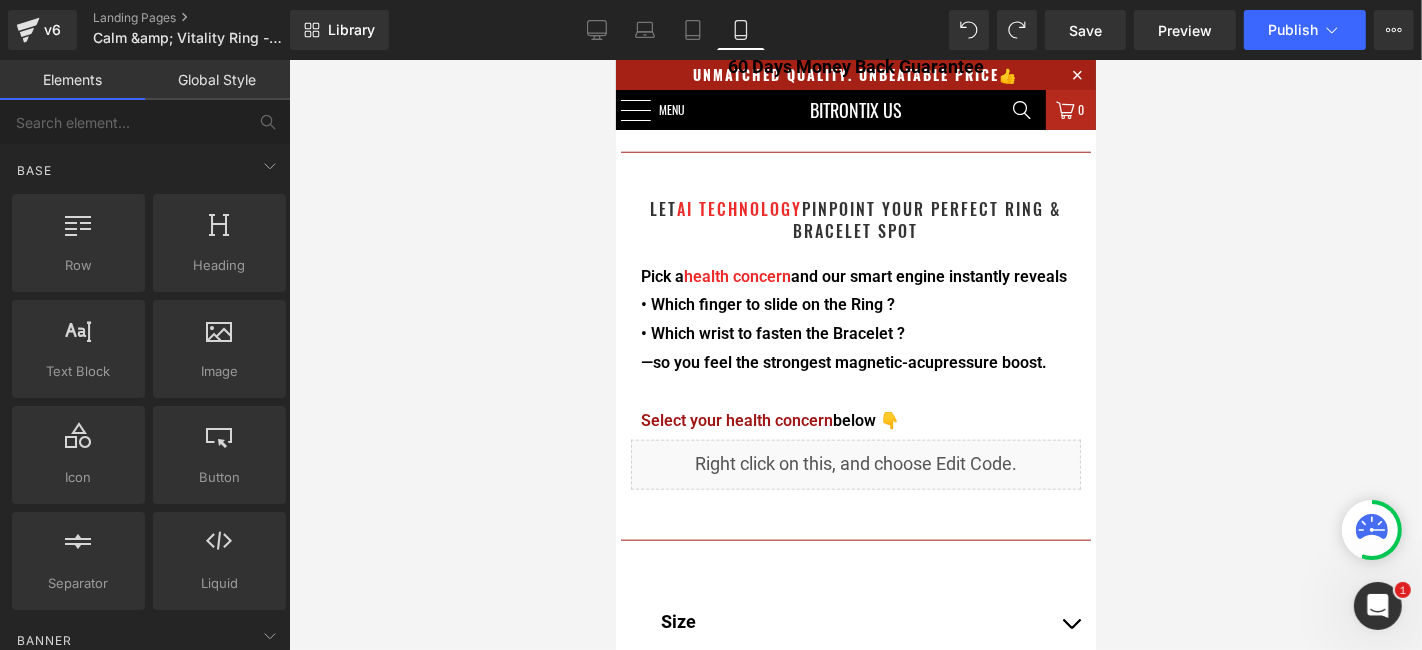 click at bounding box center [855, 355] 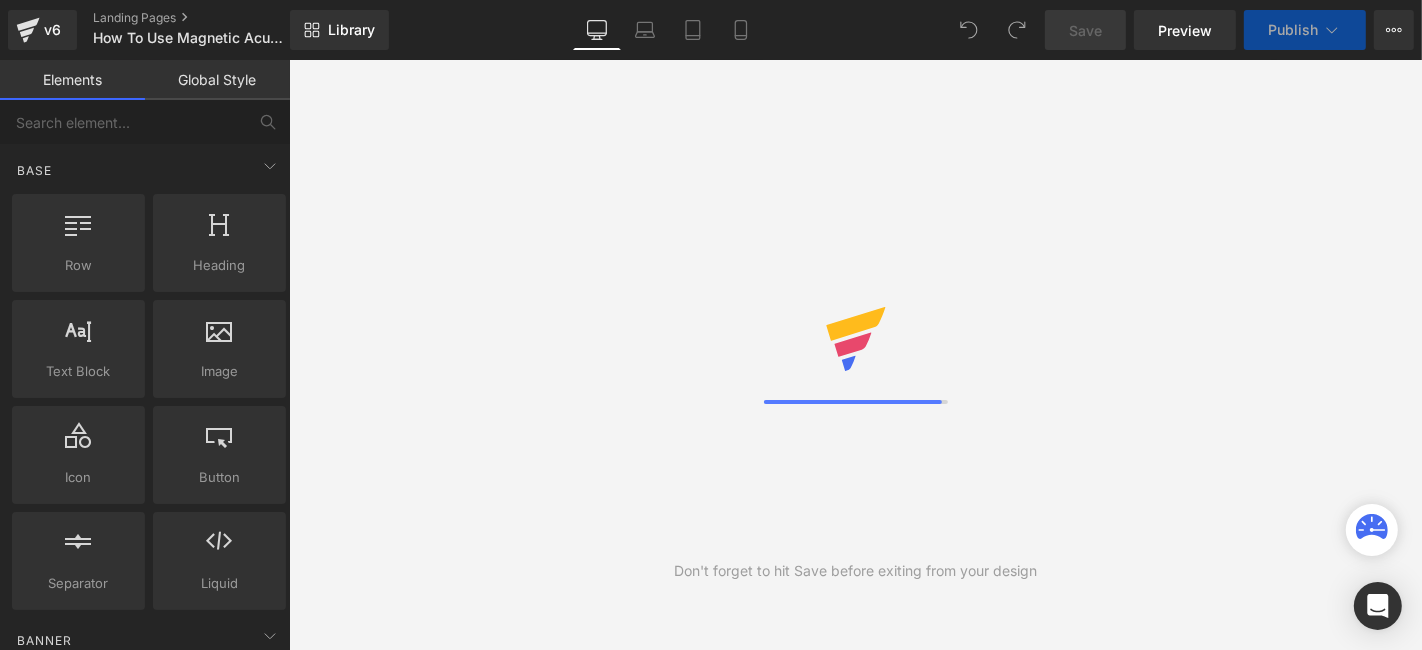 scroll, scrollTop: 0, scrollLeft: 0, axis: both 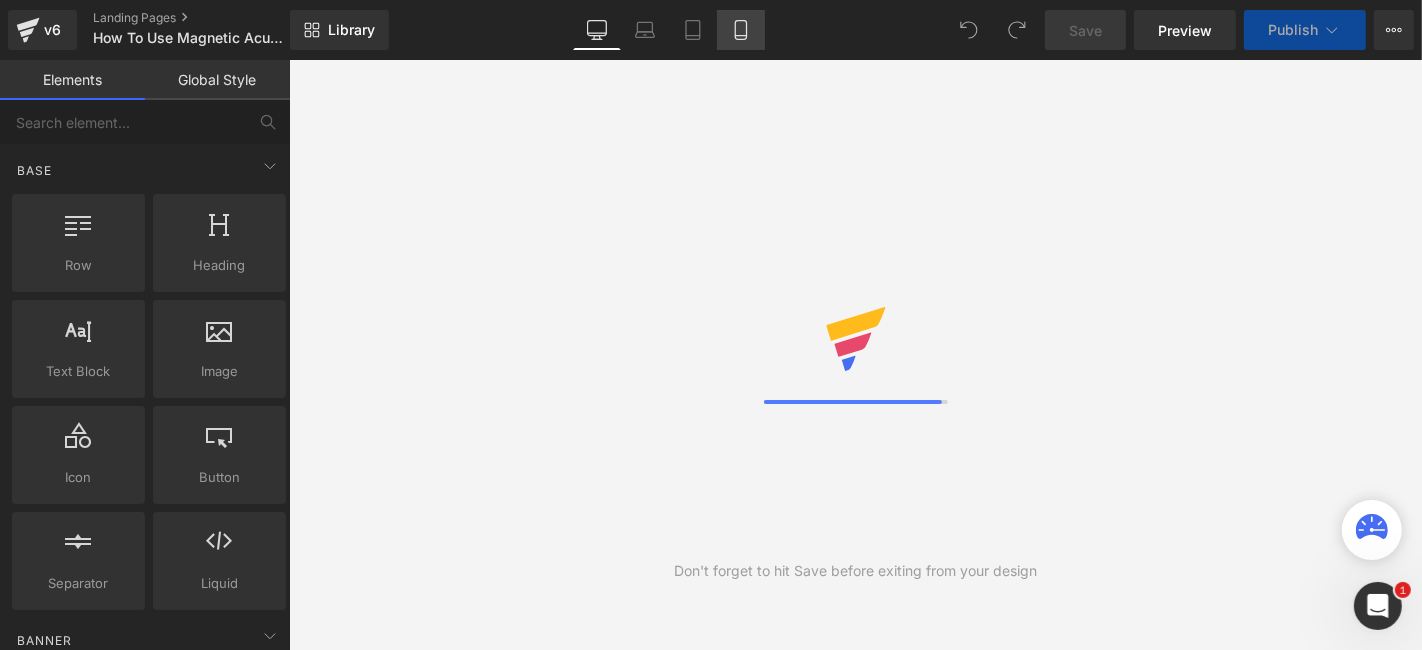 click 